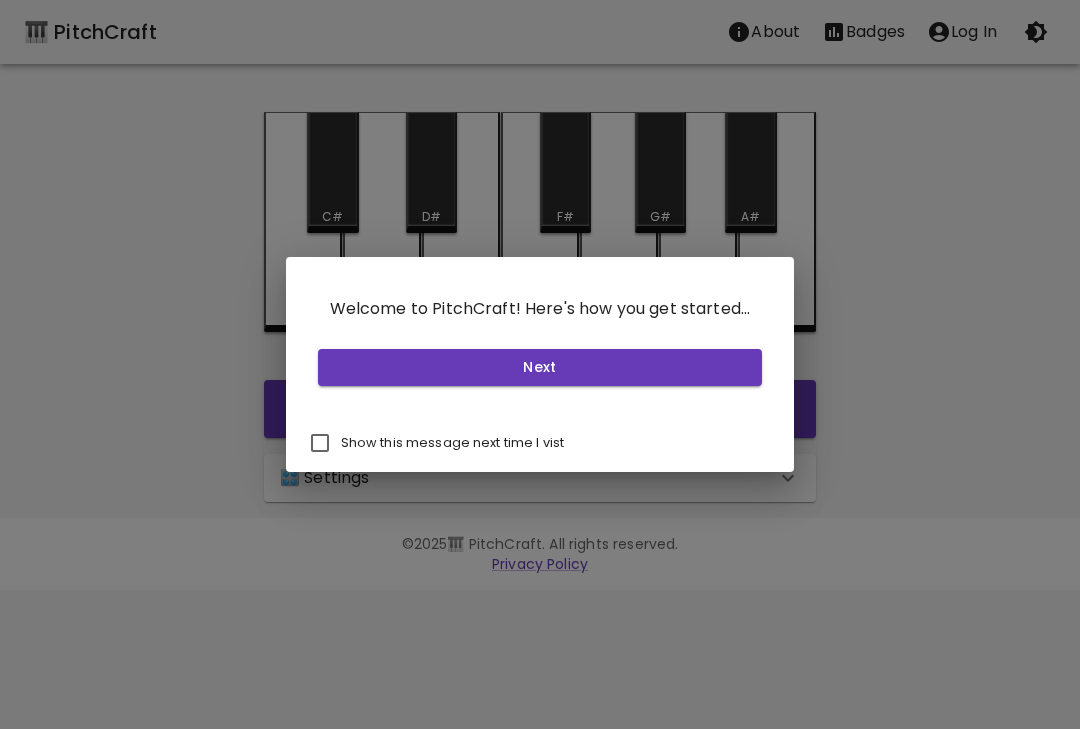 scroll, scrollTop: 0, scrollLeft: 0, axis: both 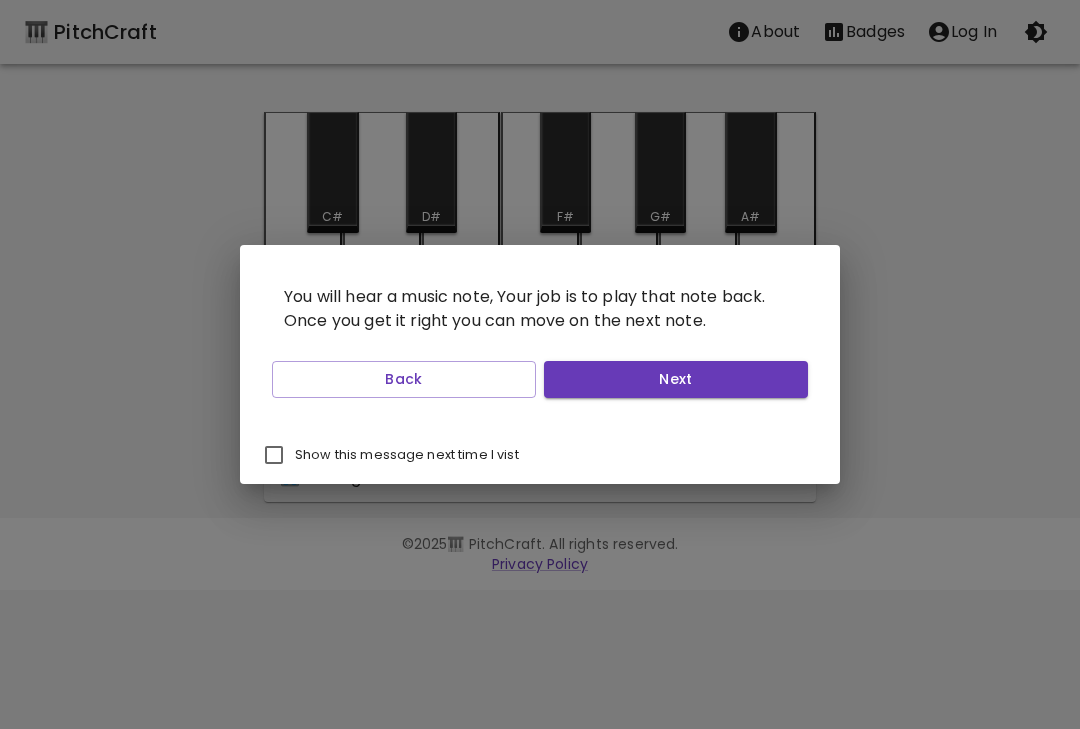 click on "Next" at bounding box center [676, 379] 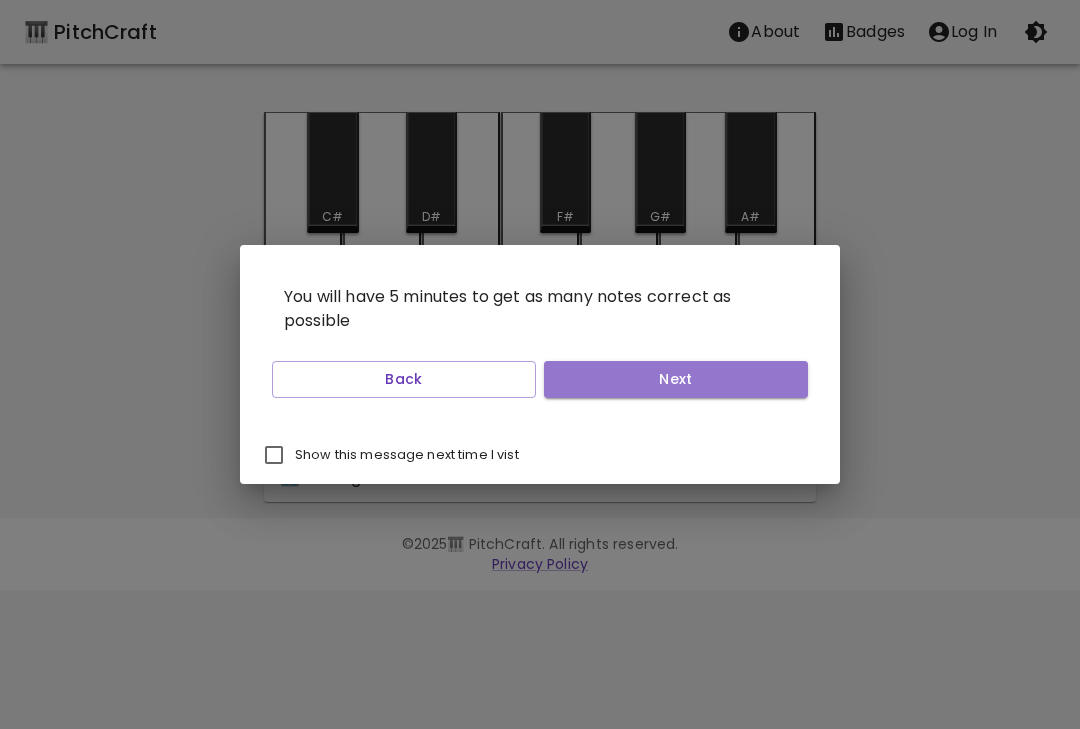 click on "Next" at bounding box center (676, 379) 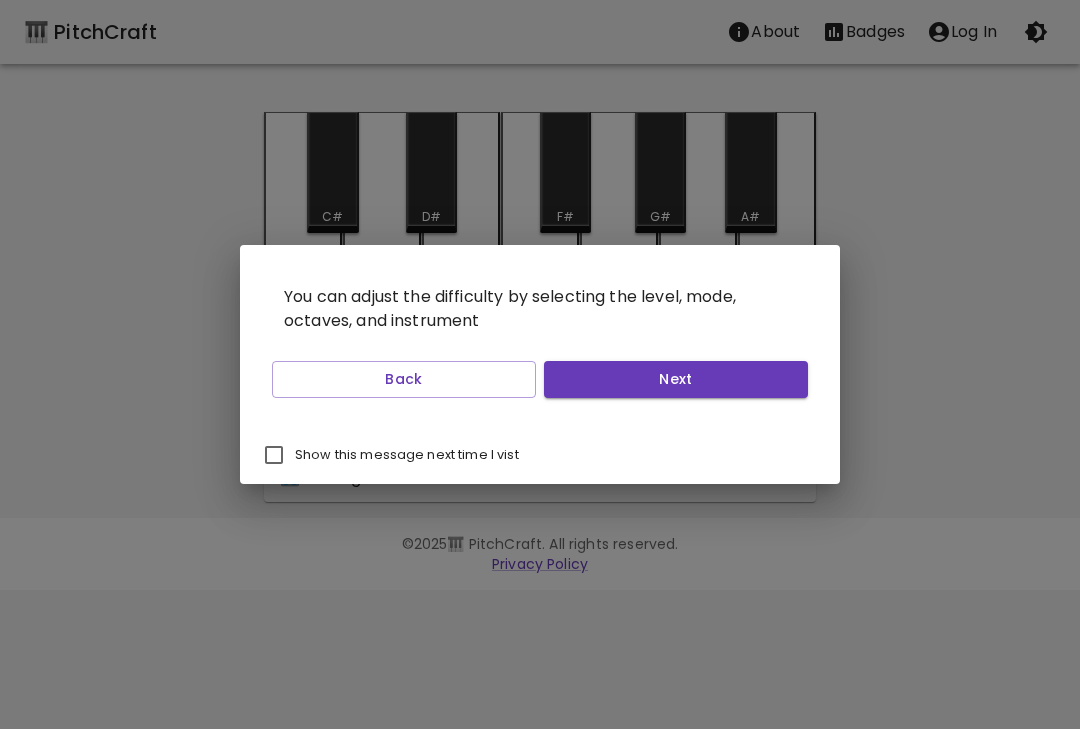 click on "Next" at bounding box center (676, 379) 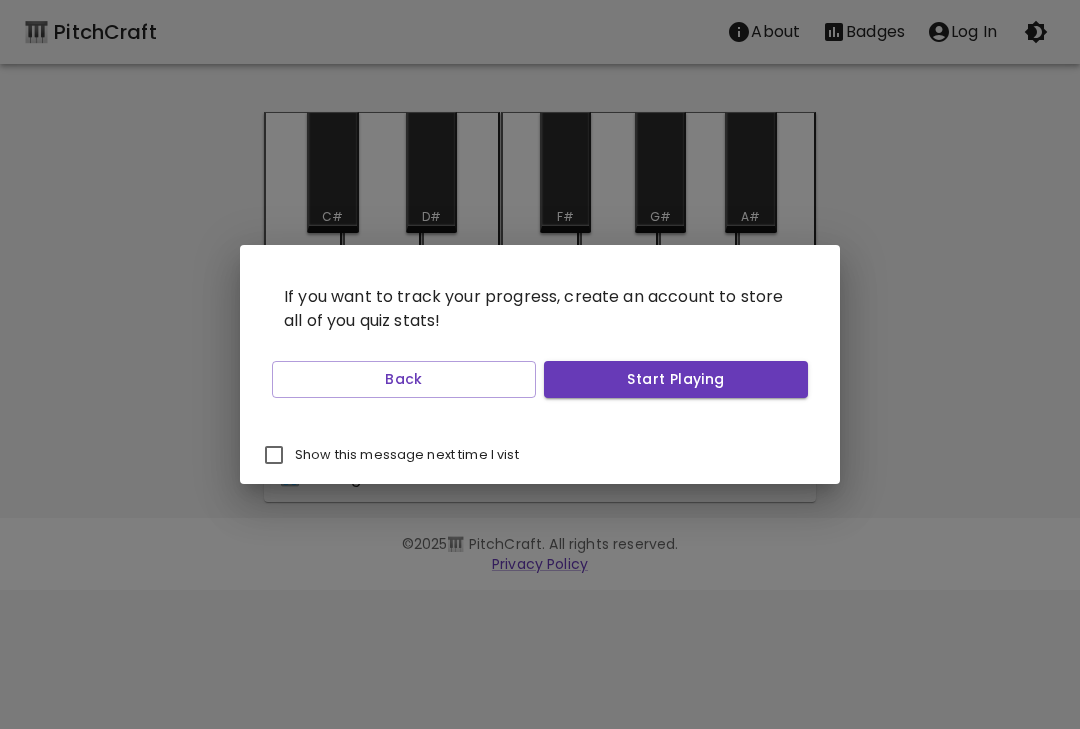 click on "Start Playing" at bounding box center [676, 379] 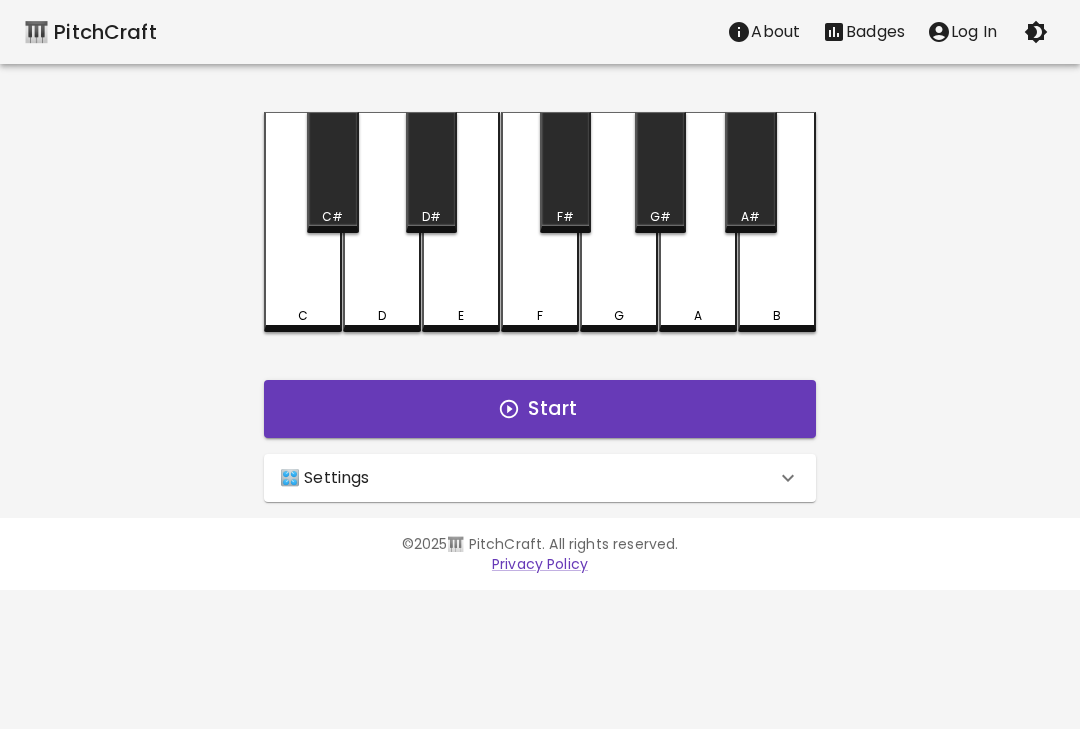 click on "🎛️ Settings" at bounding box center [528, 478] 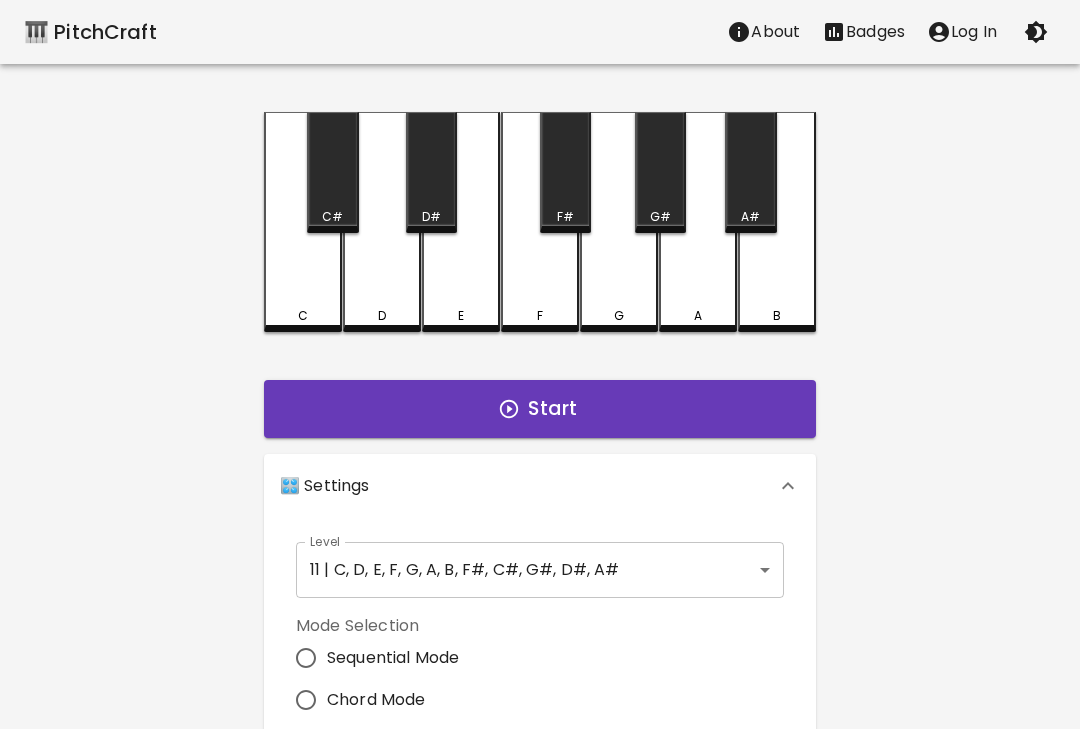 click on "🎹 PitchCraft About Badges   Log In C C# D D# E F F# G G# A A# B Start 🎛️ Settings Level 11 | C, D, E, F, G, A, B, F#, C#, G#, D#, A# 21 Level Mode Selection Sequential Mode Chord Mode Default Mode Show Keyboard Shortcuts Show Note Names Autoplay next note Show Streak Octave(s) High Voice 4 Octave Instrument Piano acoustic_grand_piano Instrument ©  2025  🎹 PitchCraft. All rights reserved. Privacy Policy About Badges Sign In Profile My account" at bounding box center [540, 605] 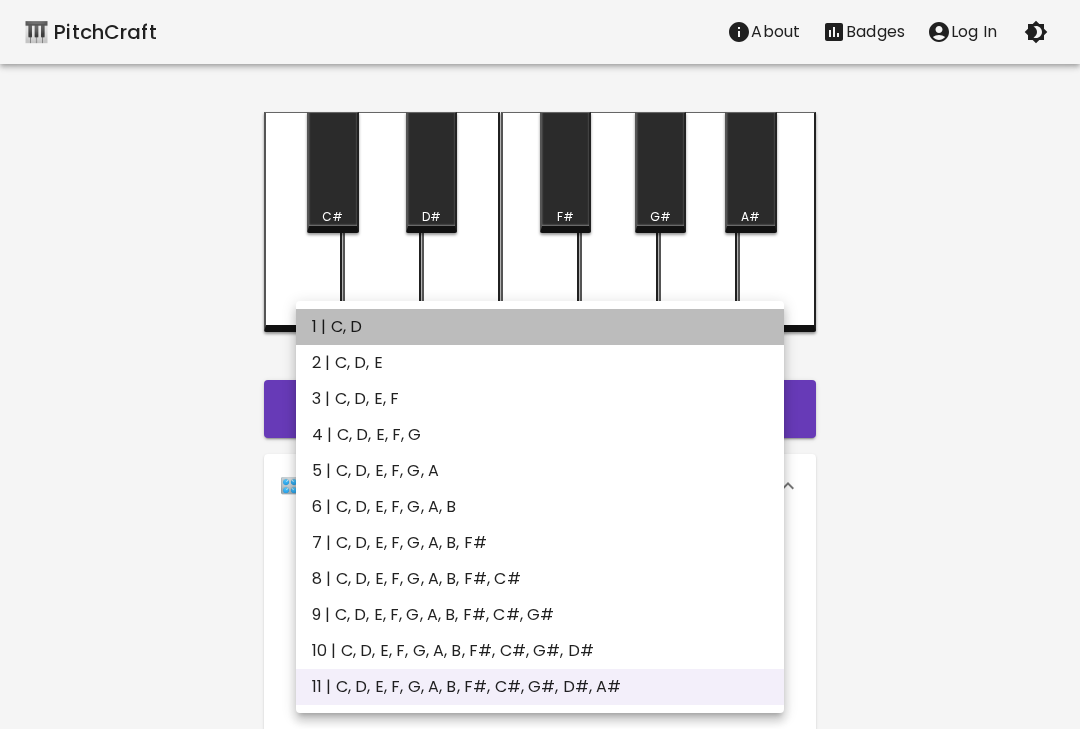 click on "1 | C, D" at bounding box center [540, 327] 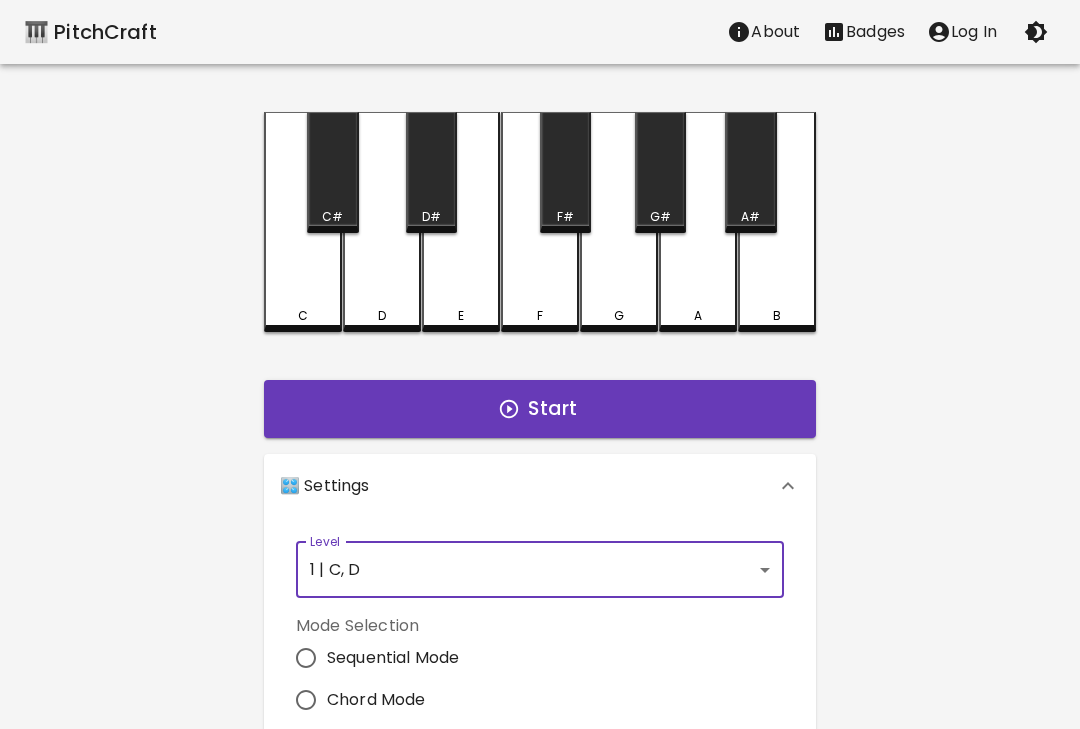type on "1" 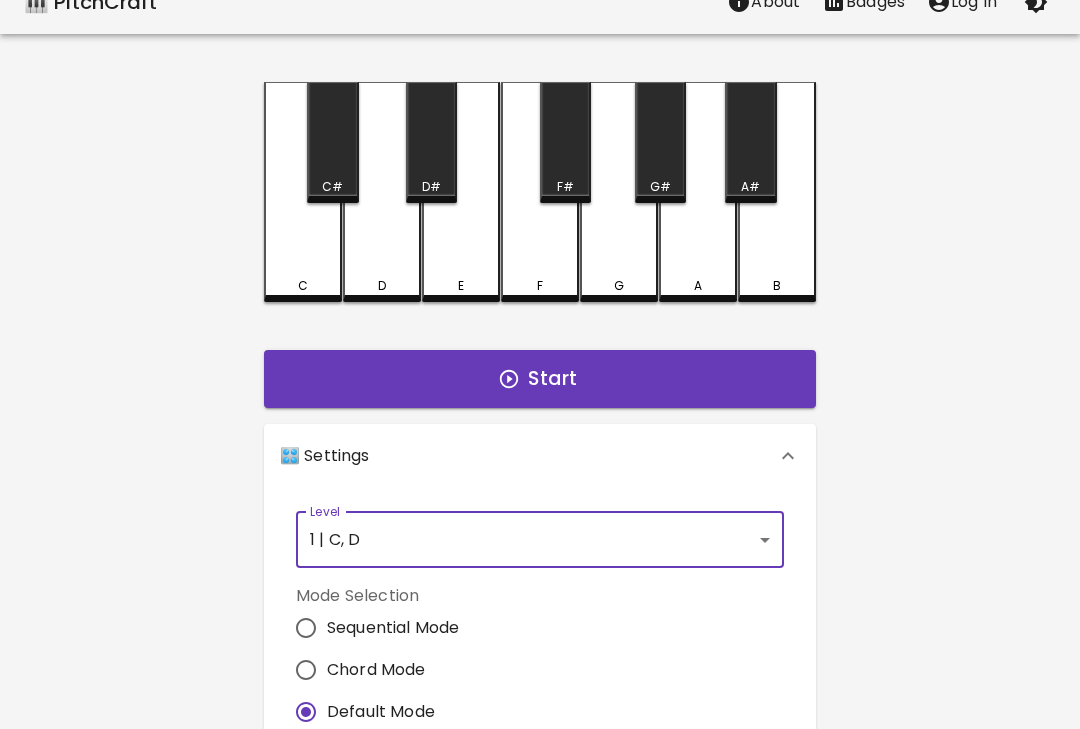 scroll, scrollTop: 0, scrollLeft: 0, axis: both 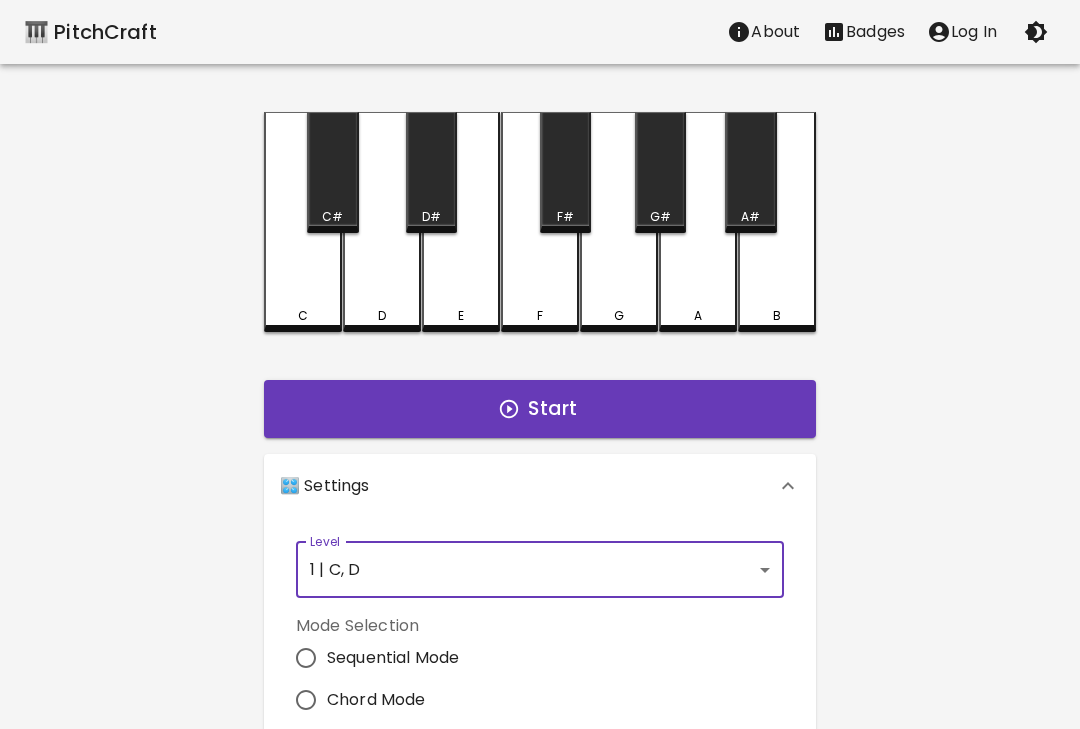 click on "C" at bounding box center (303, 222) 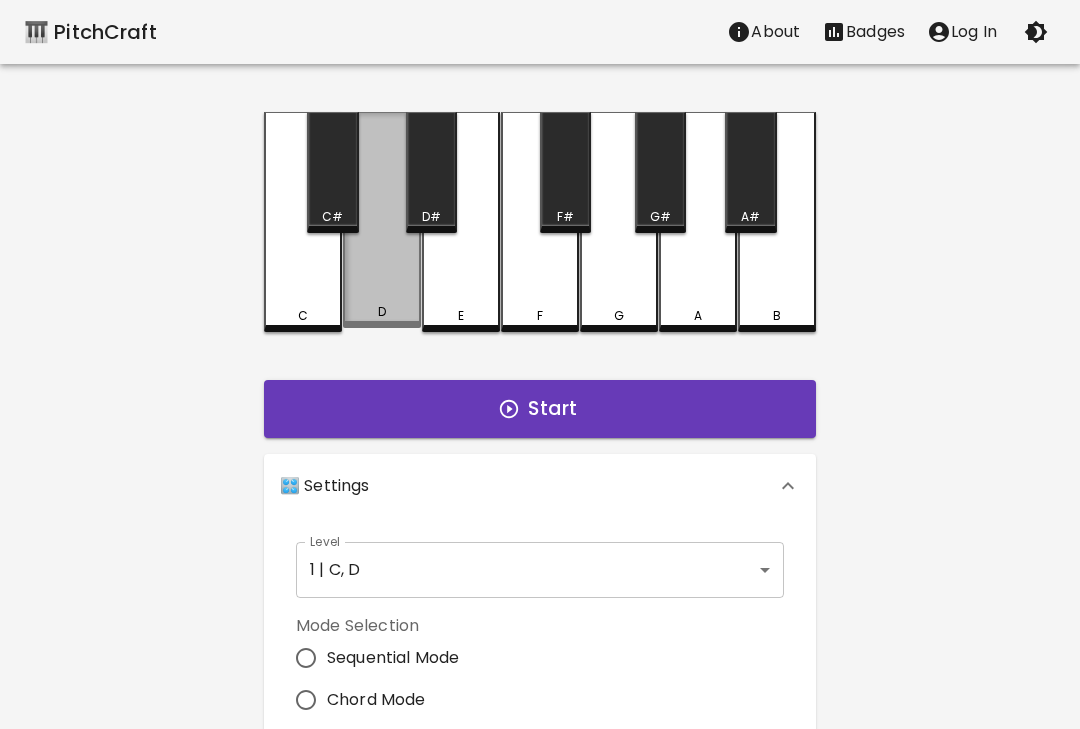 click on "D" at bounding box center [382, 220] 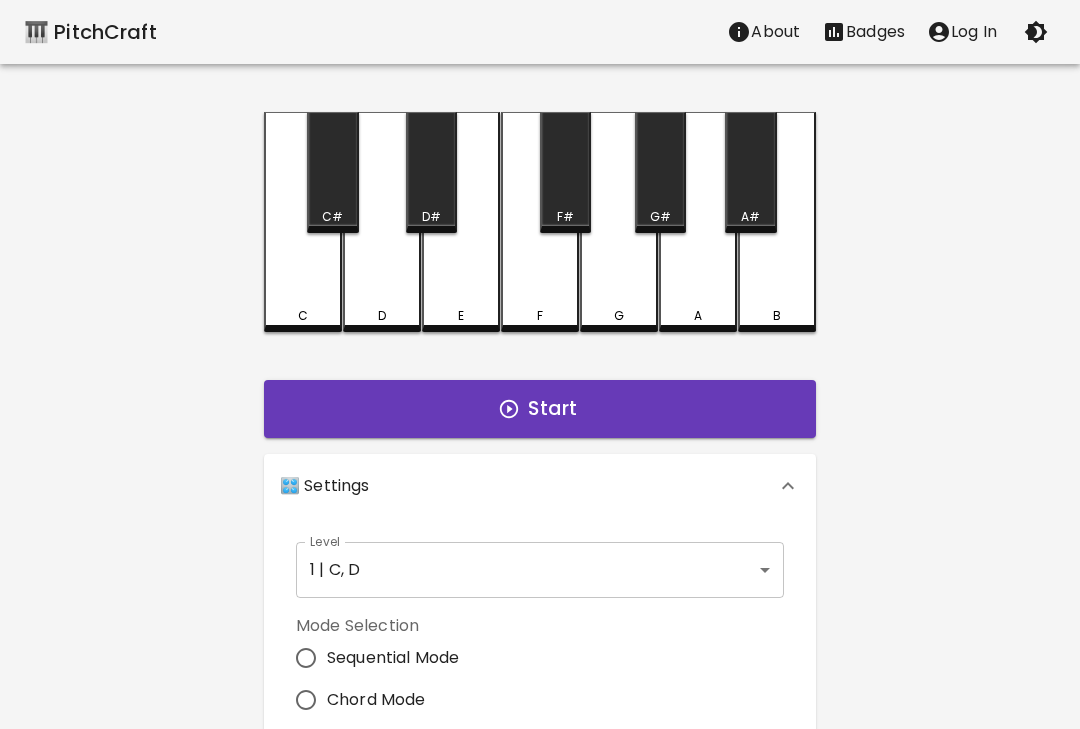 click on "C" at bounding box center [303, 316] 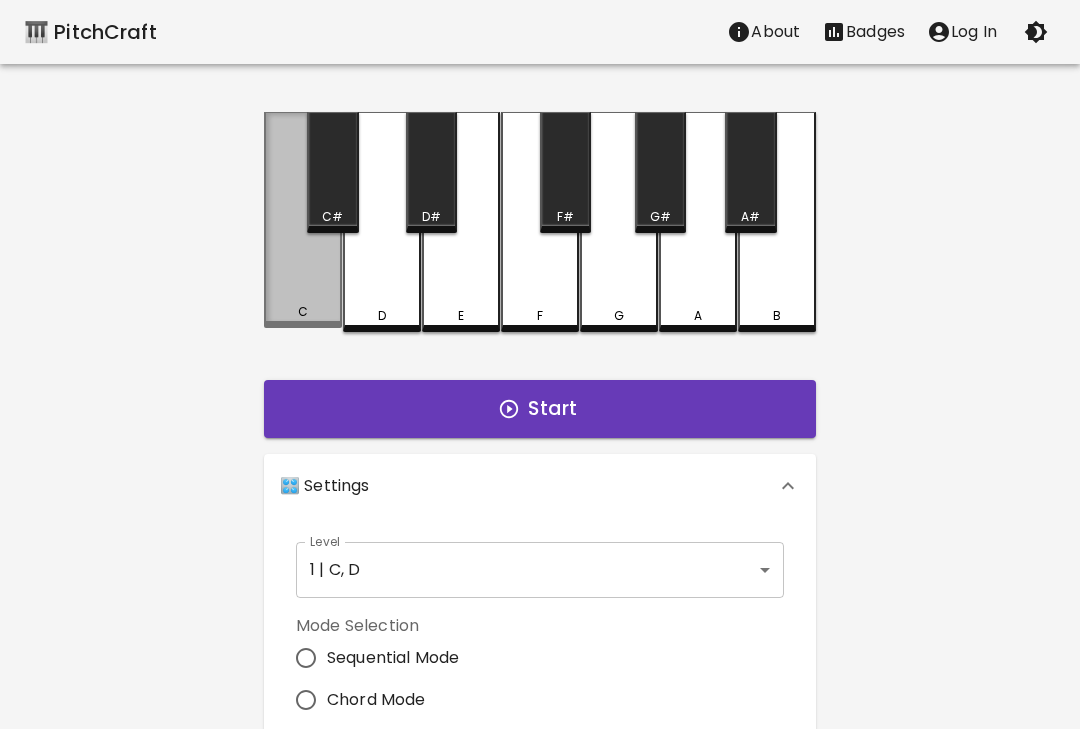 click on "C" at bounding box center [303, 220] 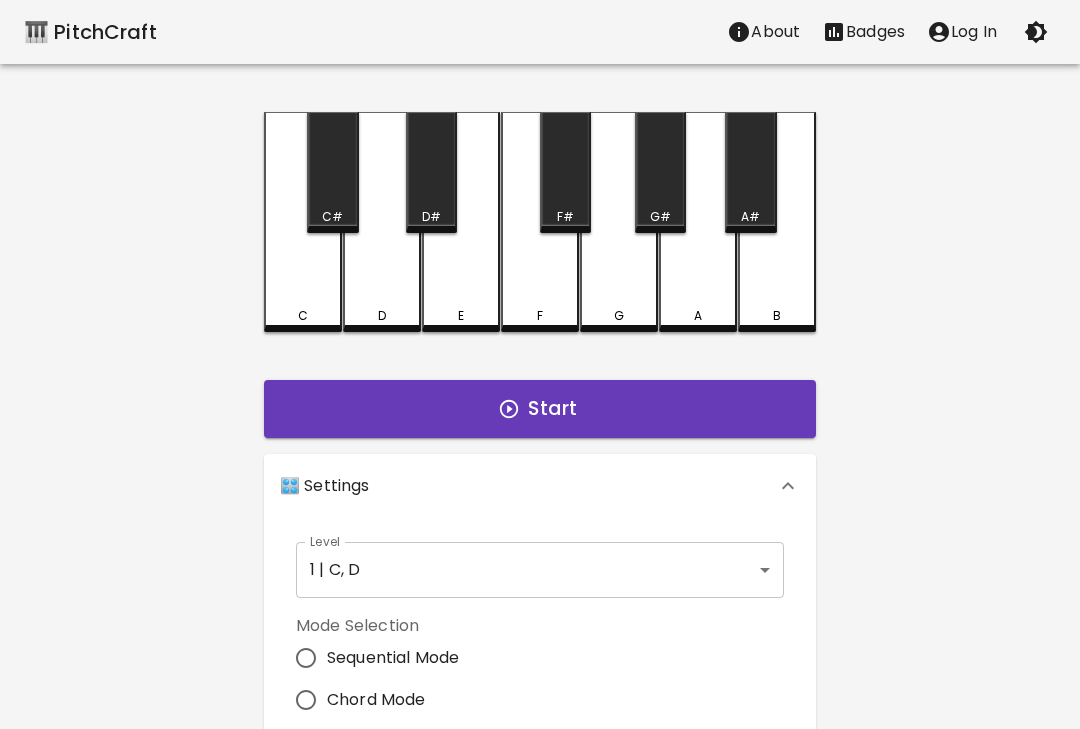 click on "D" at bounding box center [382, 316] 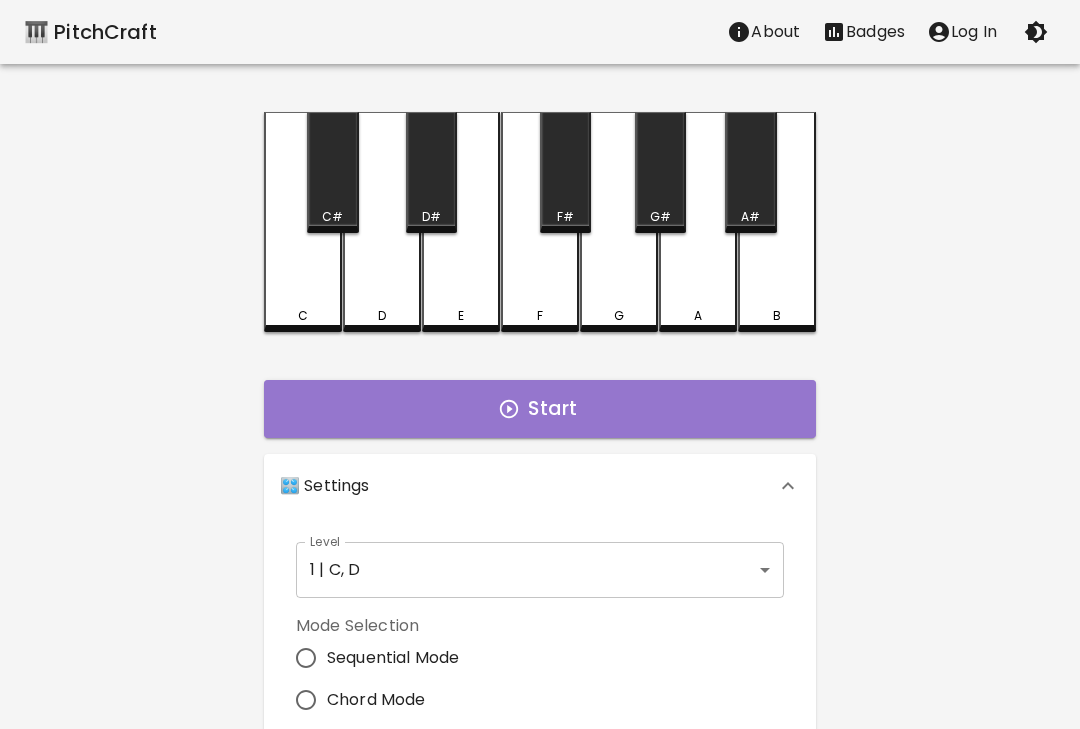 click on "Start" at bounding box center (540, 409) 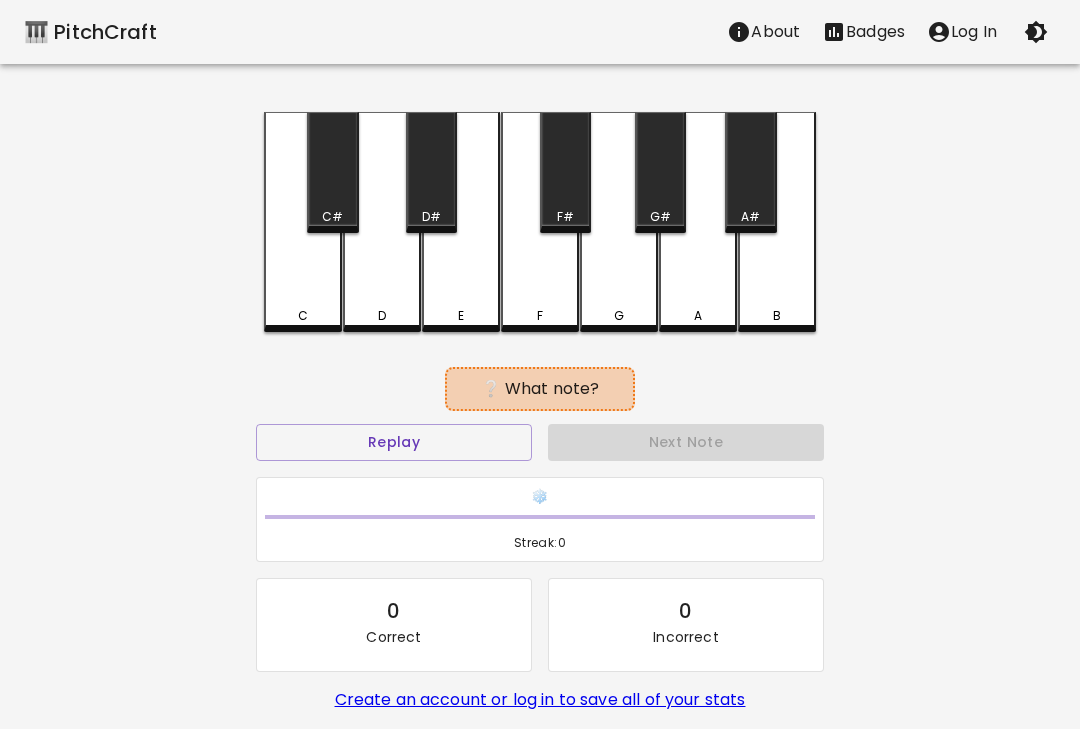 click on "D" at bounding box center [382, 222] 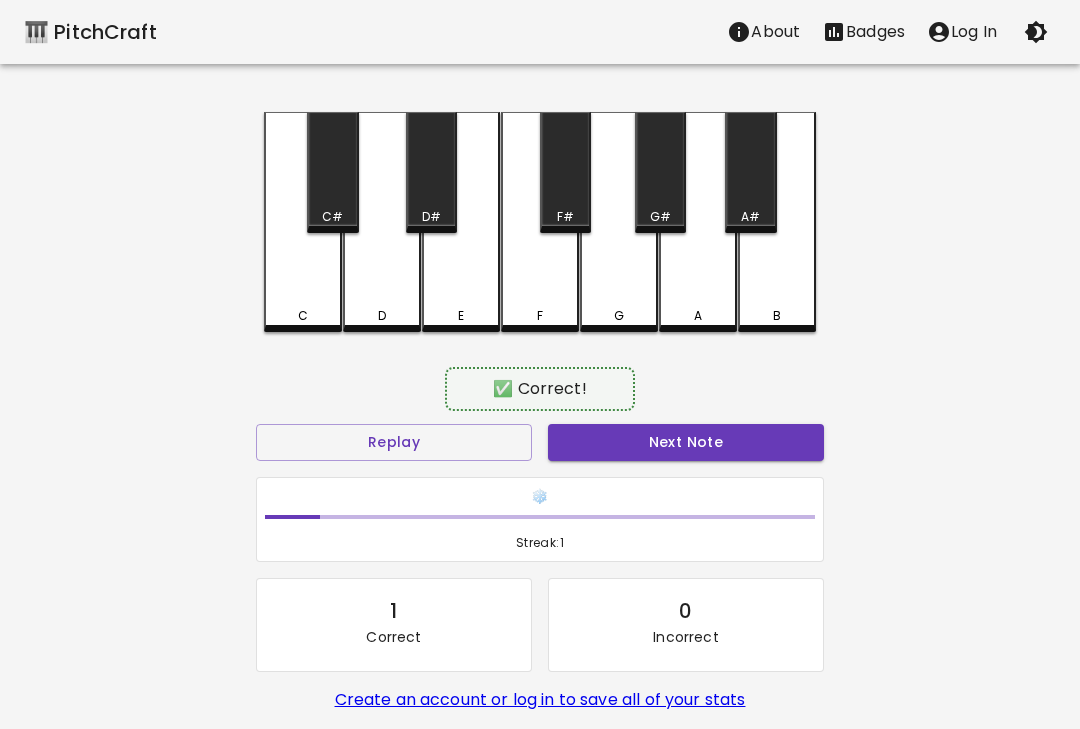 click on "Next Note" at bounding box center [686, 442] 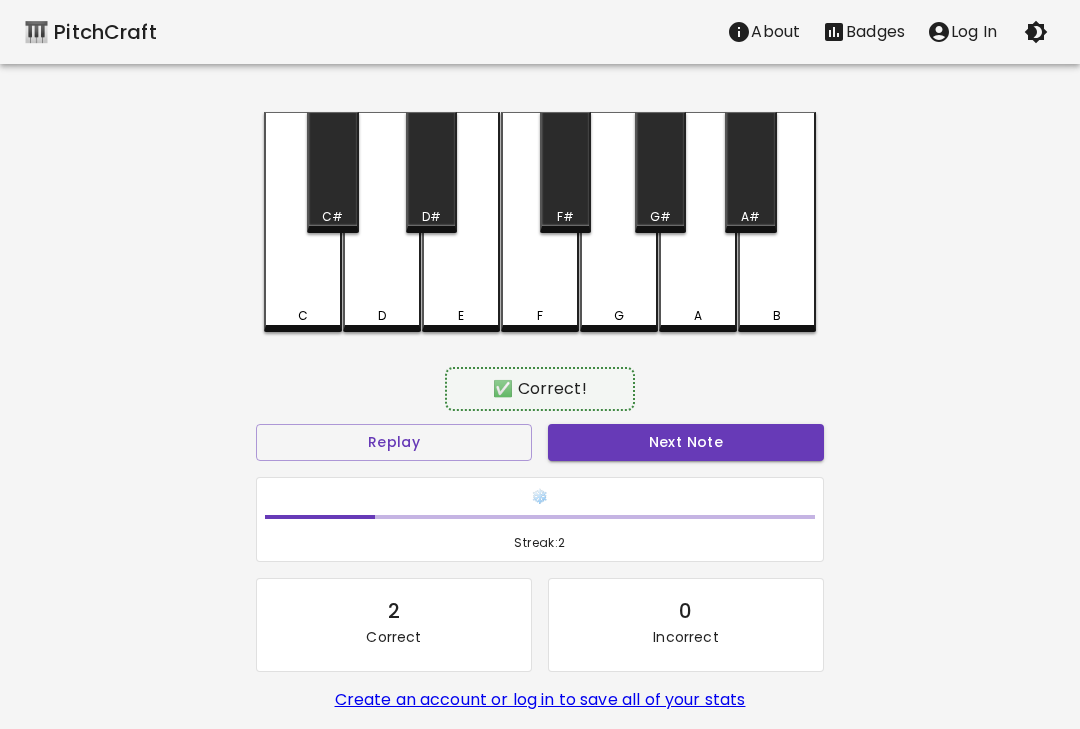 click on "C" at bounding box center [303, 222] 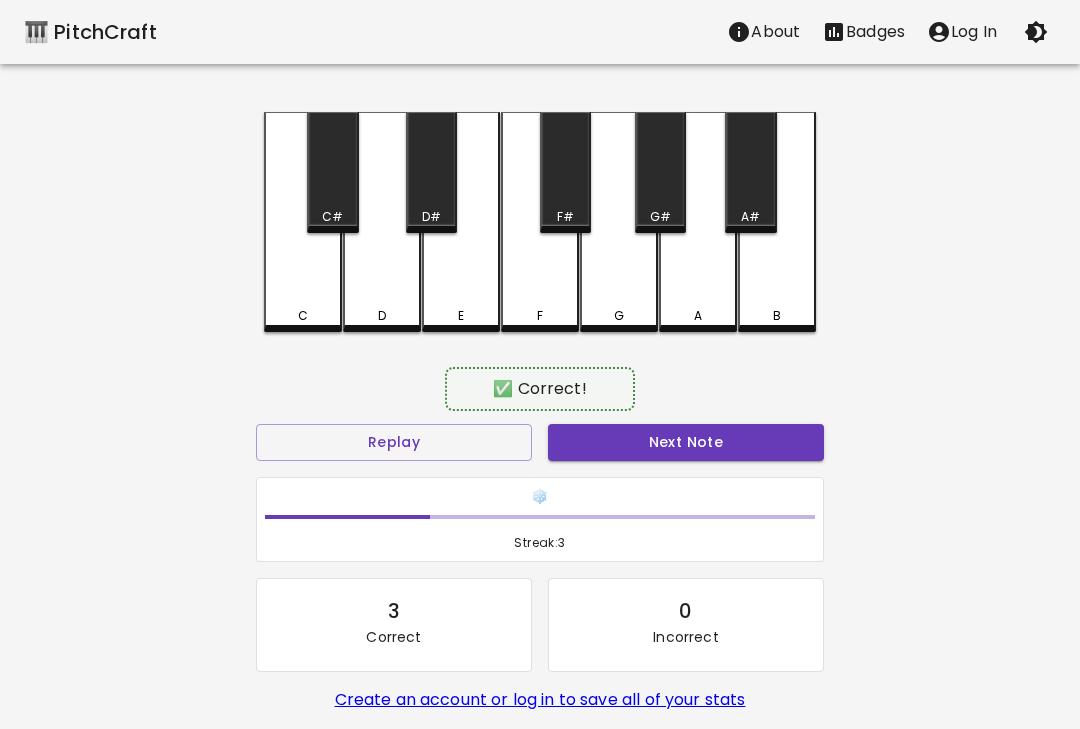 click on "D" at bounding box center [382, 222] 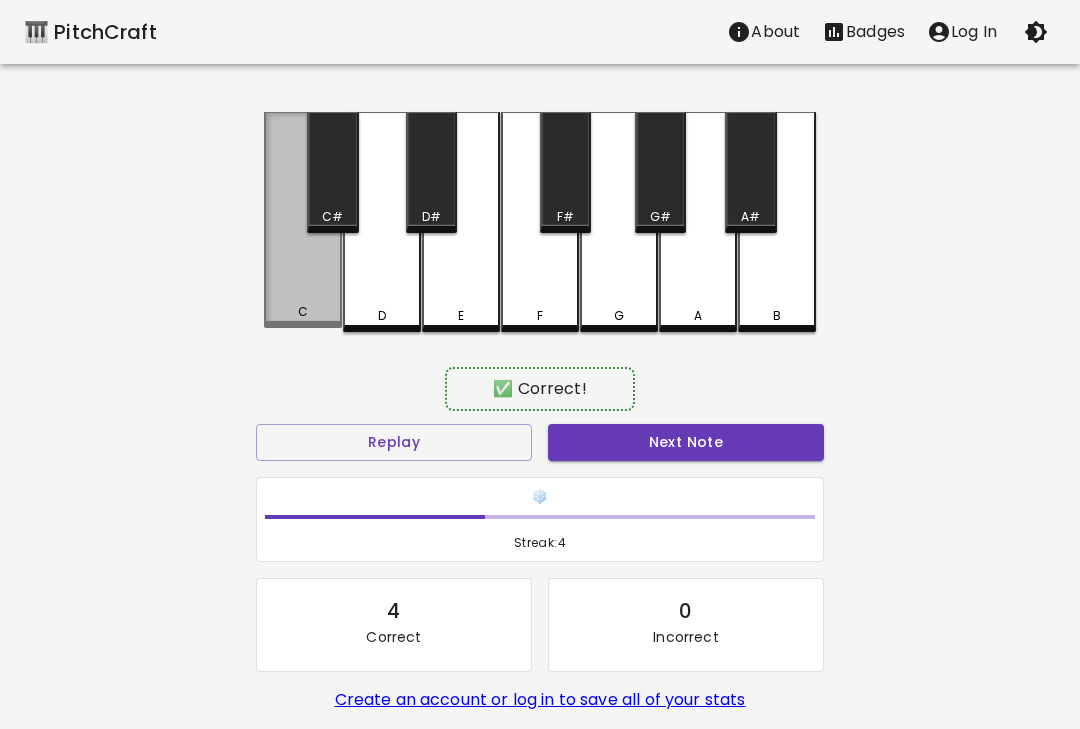 click on "C" at bounding box center [303, 220] 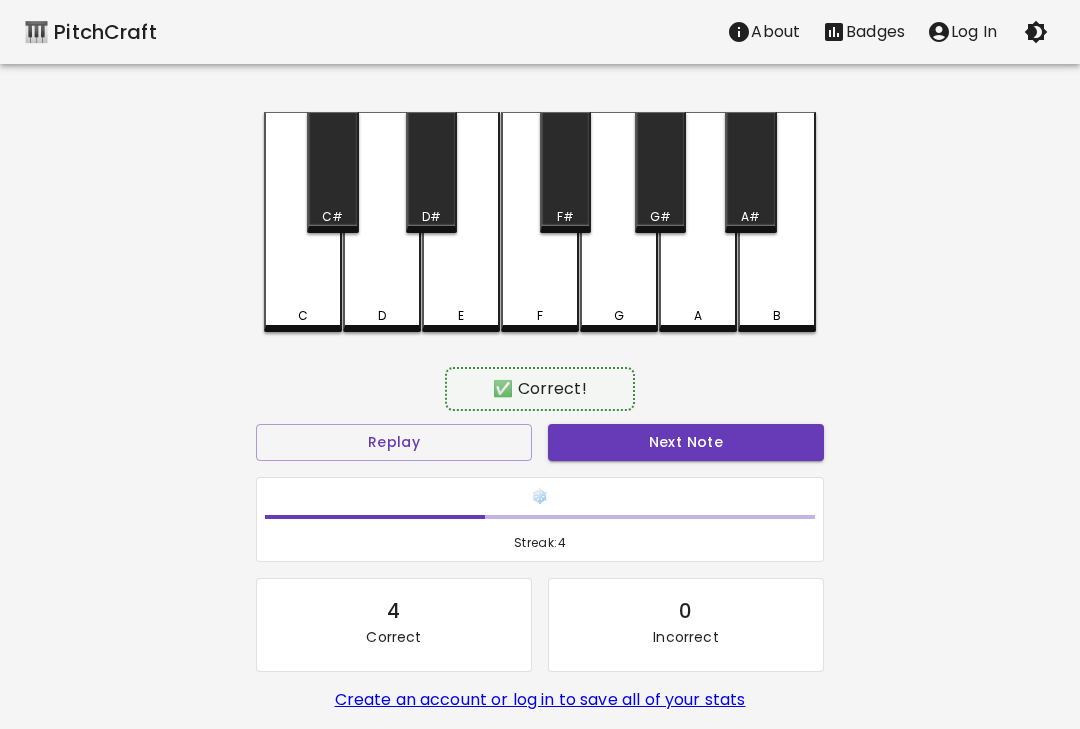click on "Next Note" at bounding box center (686, 442) 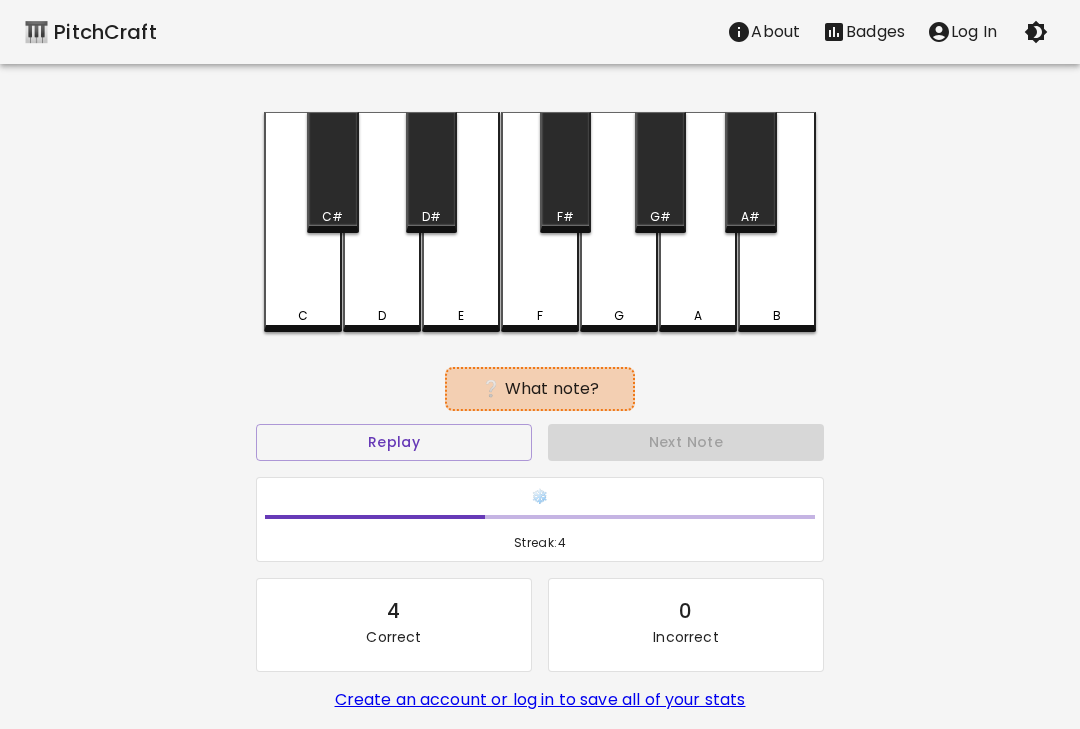 click on "C" at bounding box center (303, 222) 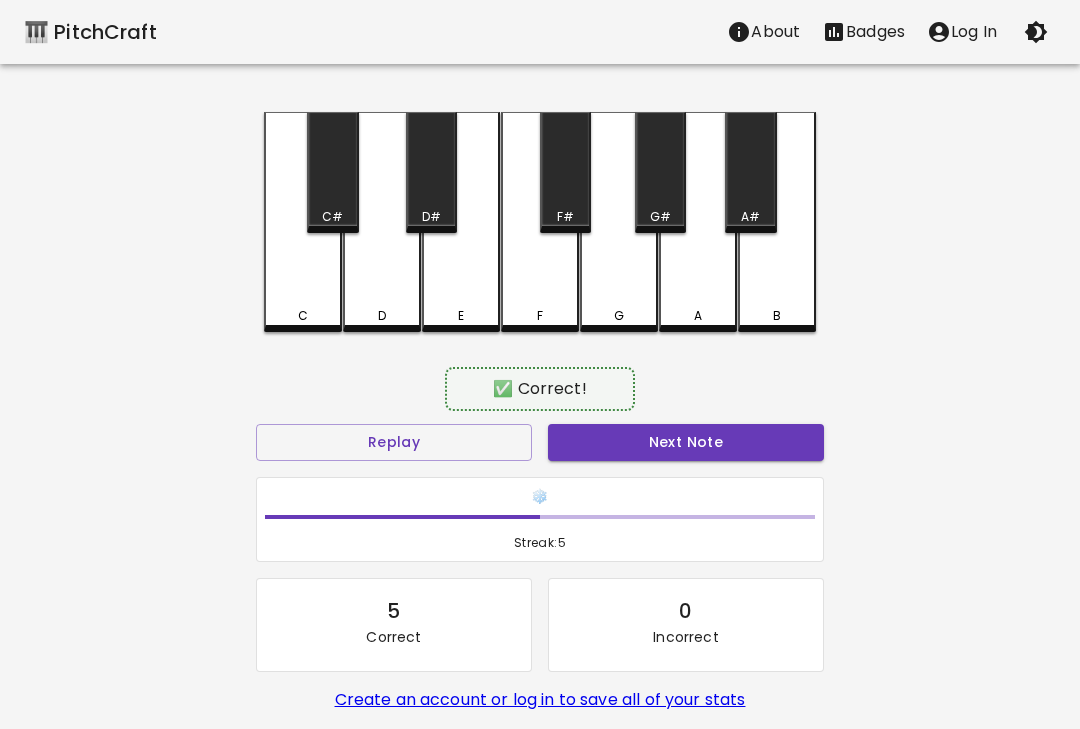 click on "Next Note" at bounding box center (686, 442) 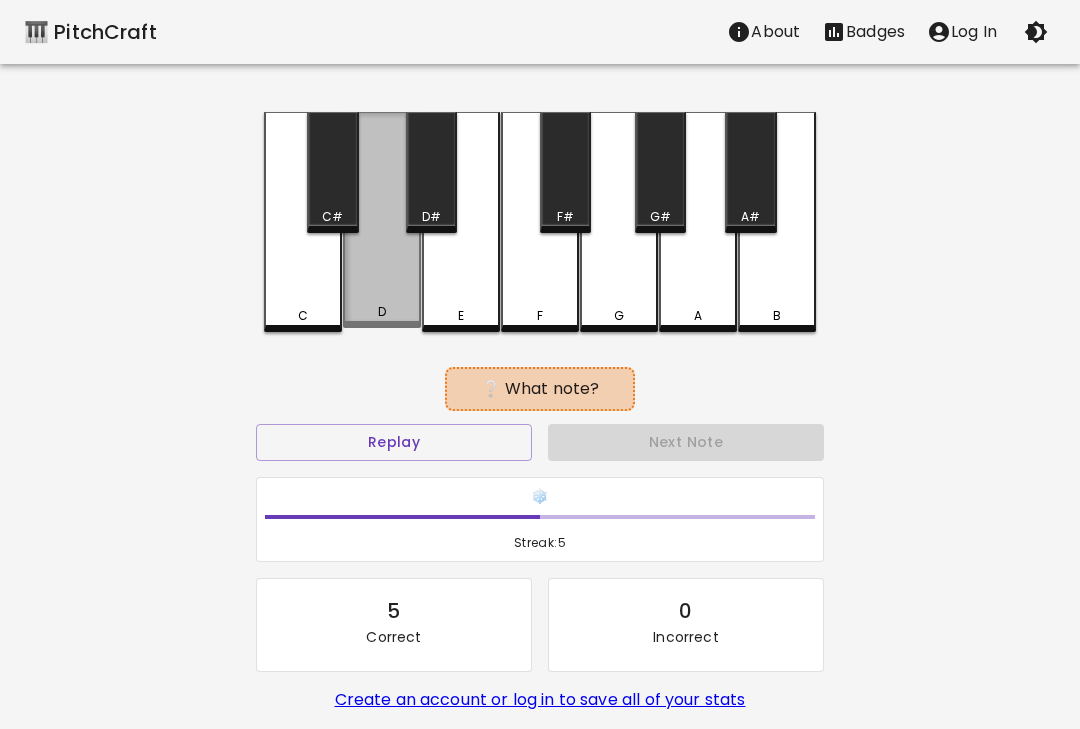 click on "D" at bounding box center (382, 220) 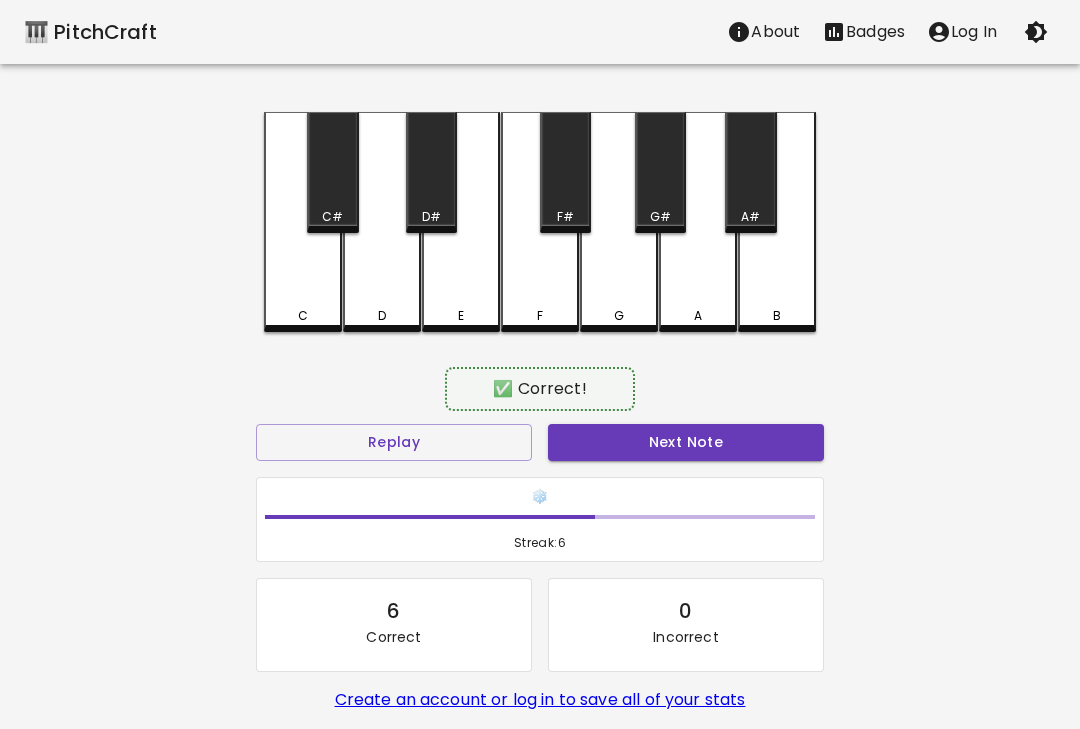 click on "Next Note" at bounding box center (686, 442) 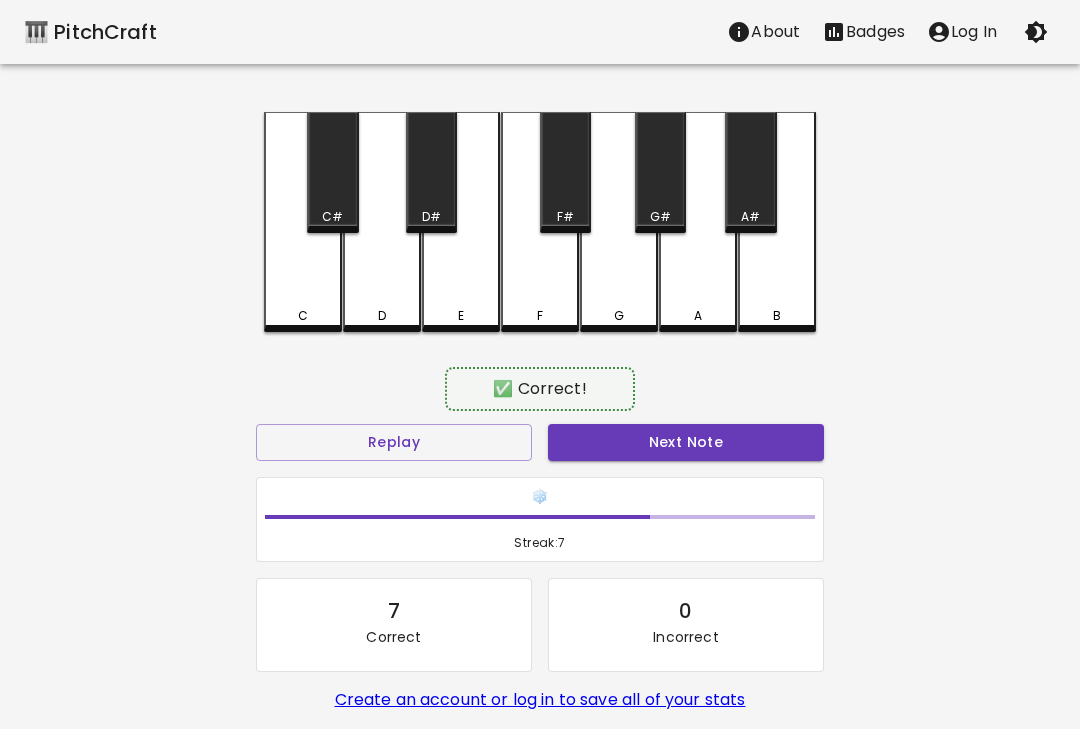 click on "C" at bounding box center (303, 222) 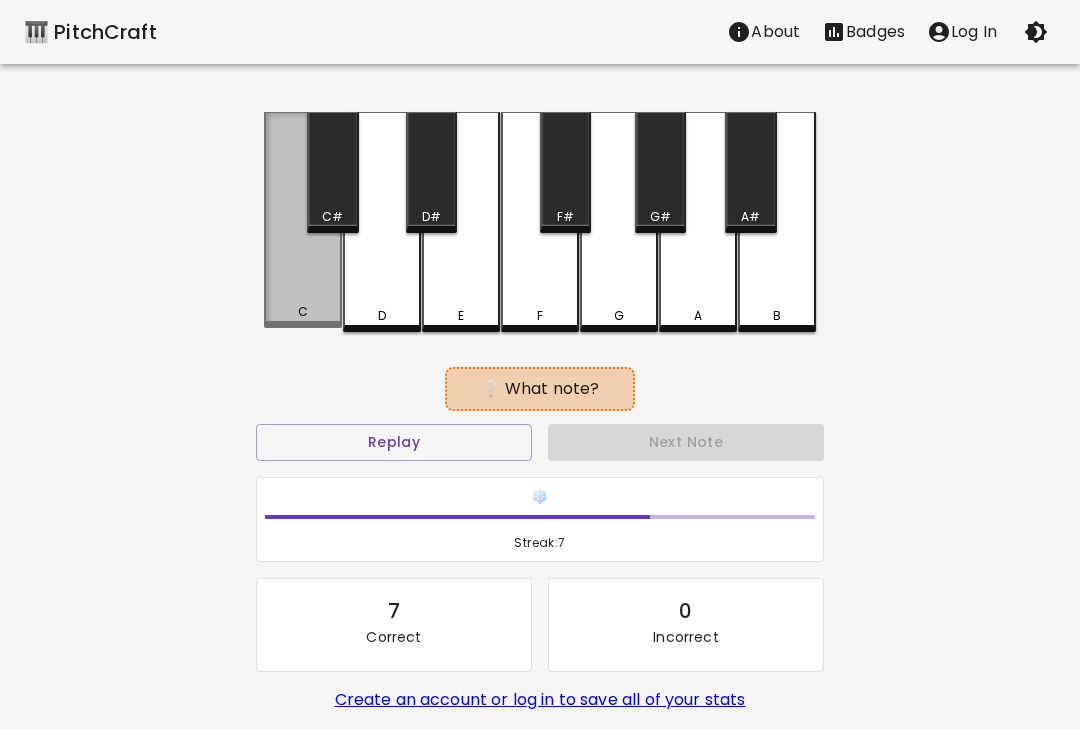 click on "C" at bounding box center [303, 220] 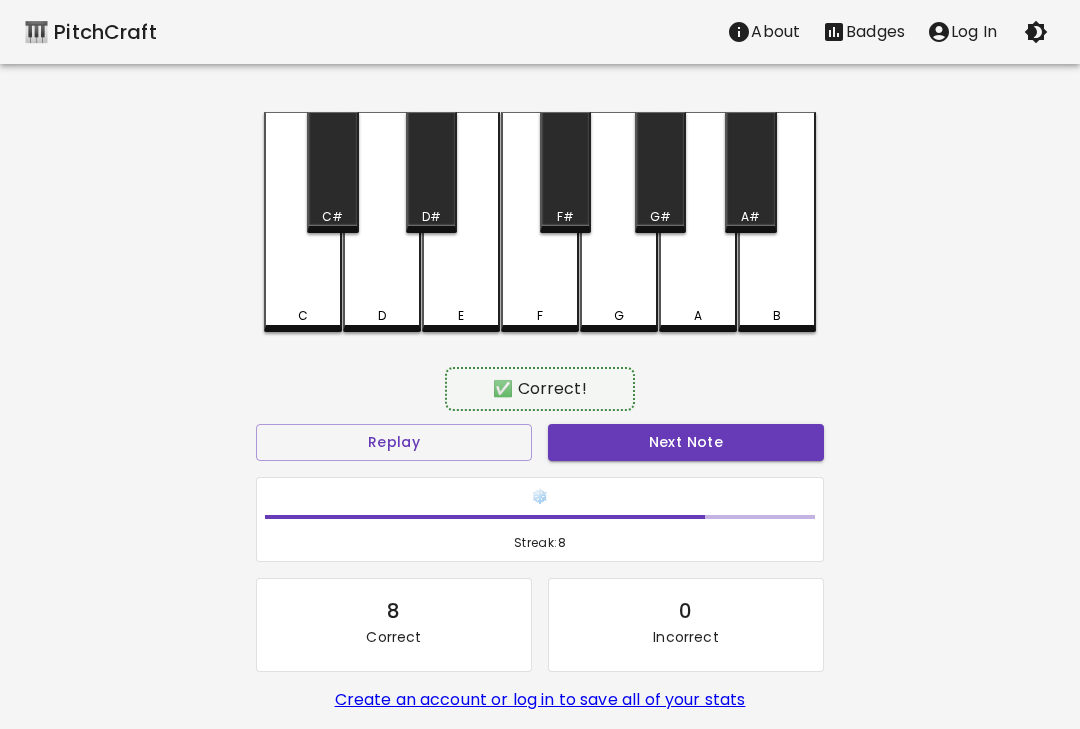 click on "Next Note" at bounding box center (686, 442) 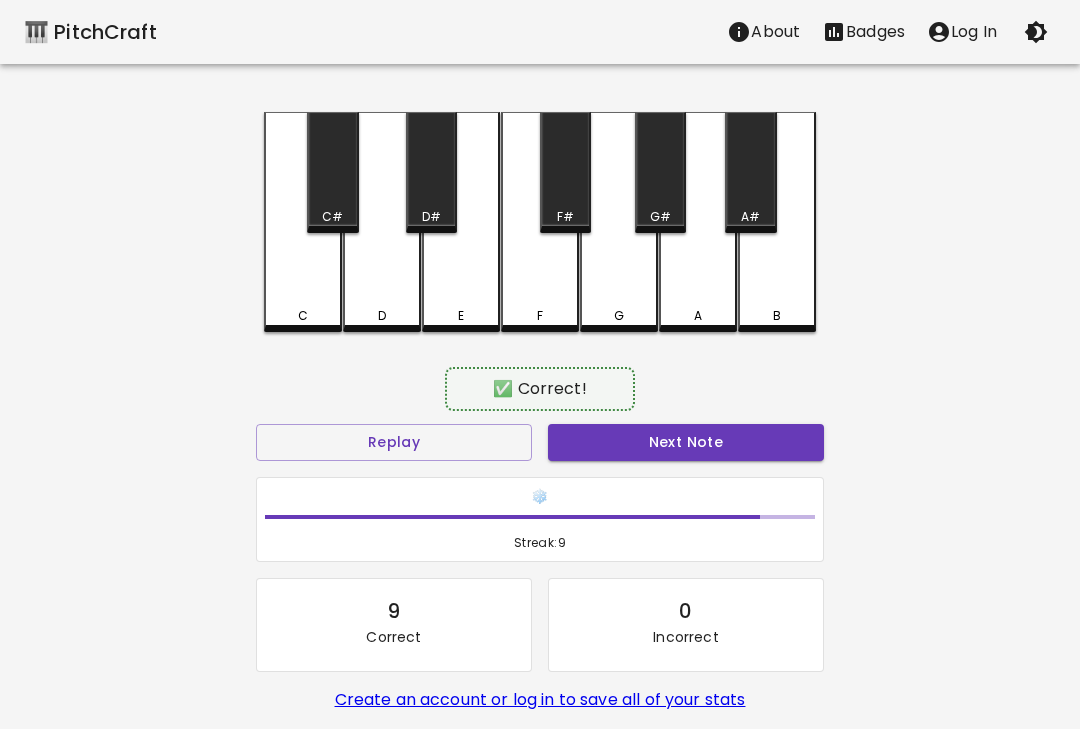click on "C" at bounding box center [303, 222] 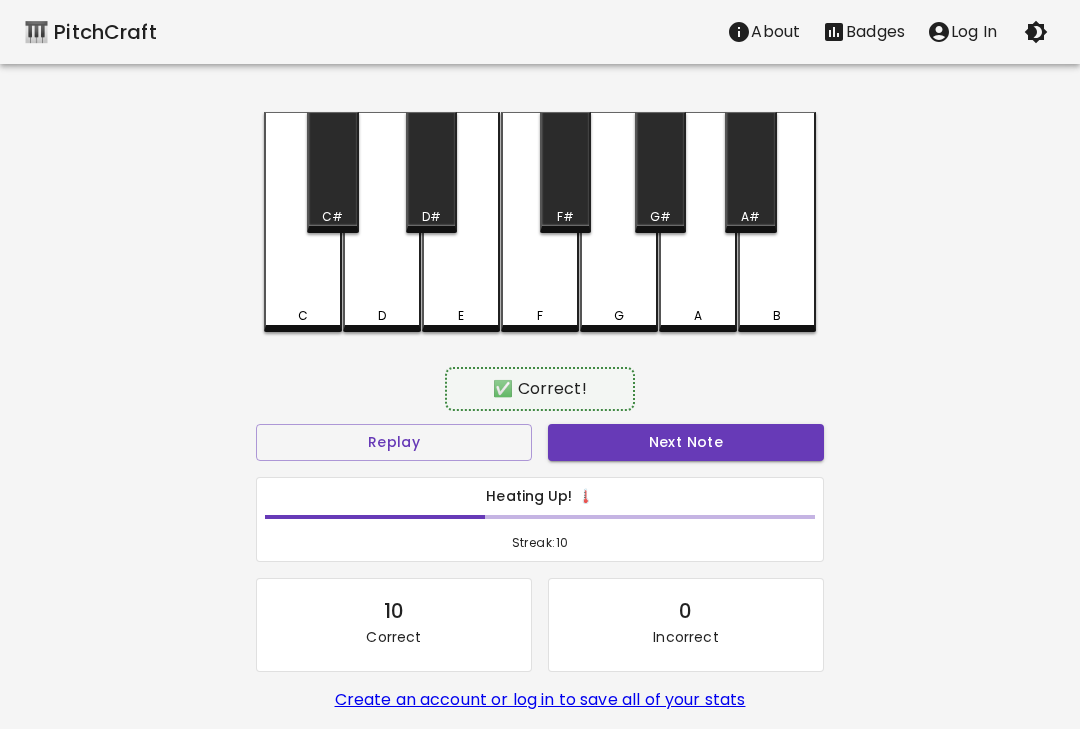 click on "C" at bounding box center (303, 222) 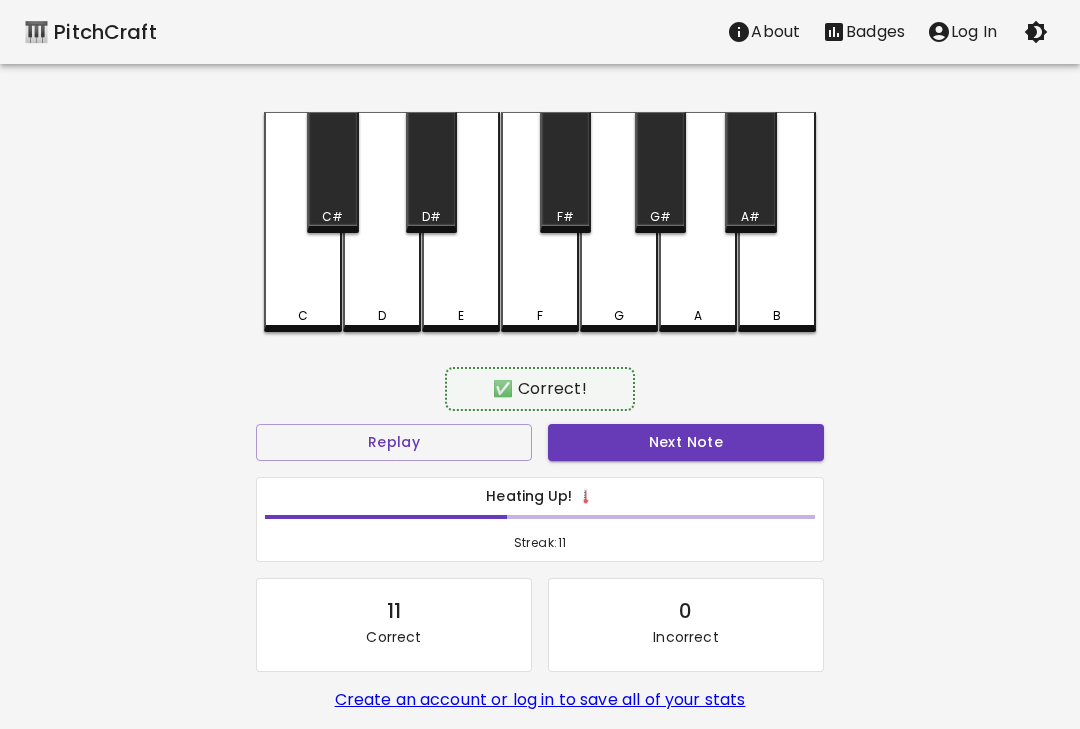 click on "C" at bounding box center (303, 316) 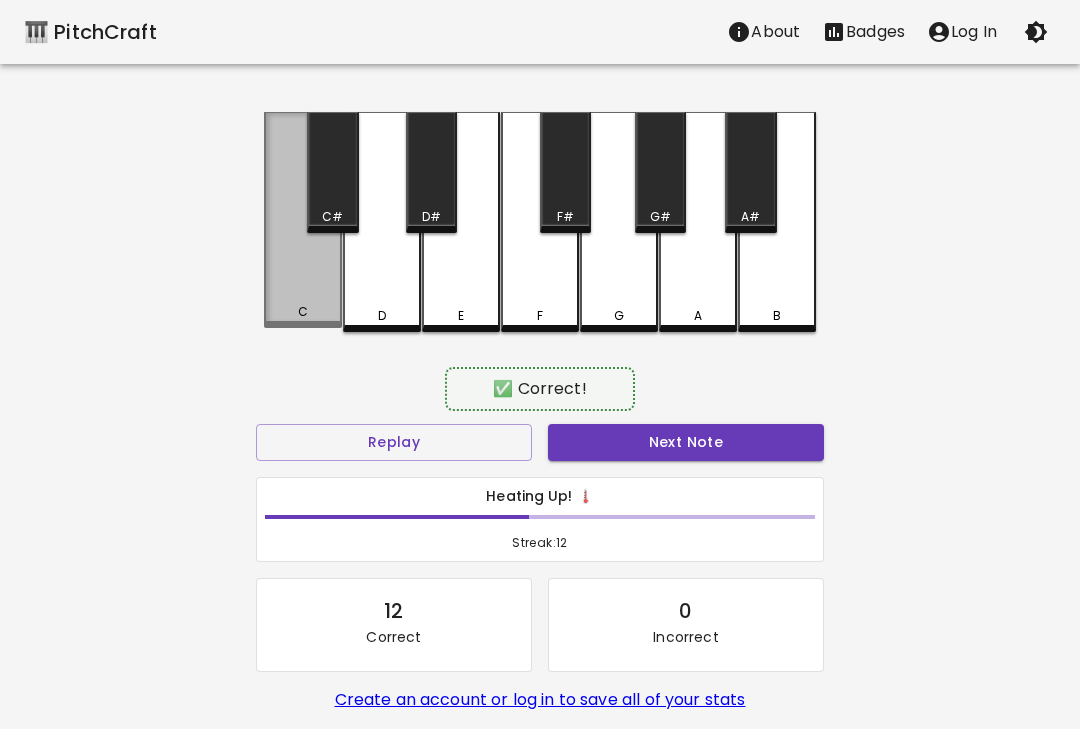 click on "C" at bounding box center [303, 312] 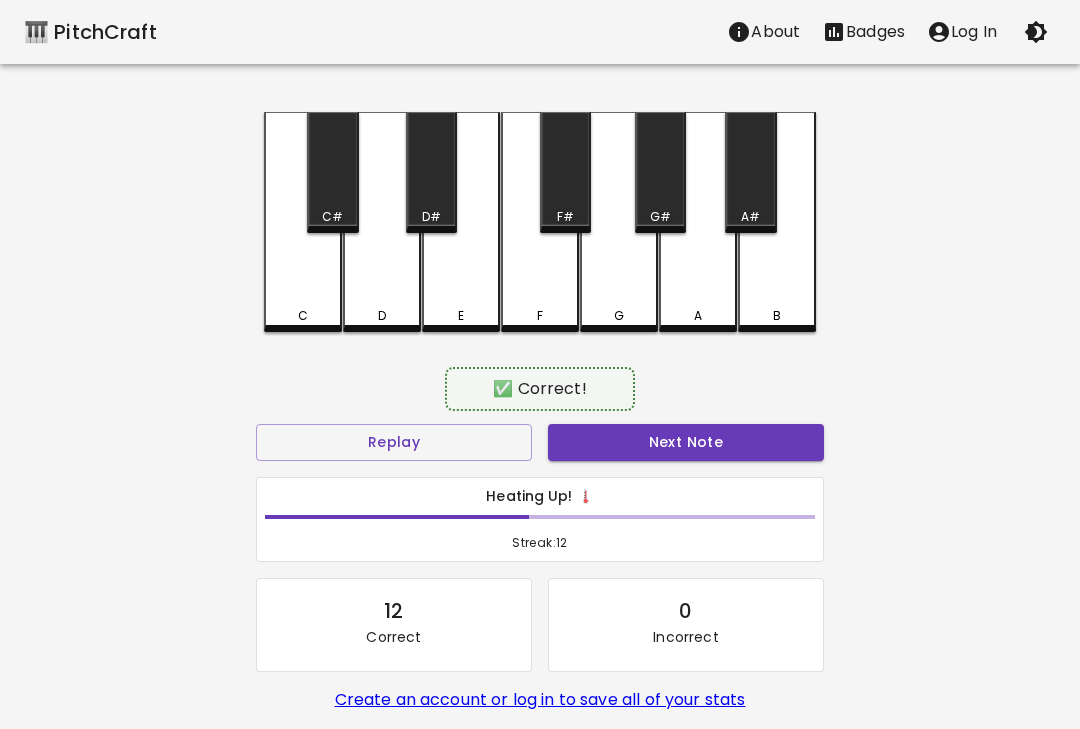 click on "Next Note" at bounding box center [686, 442] 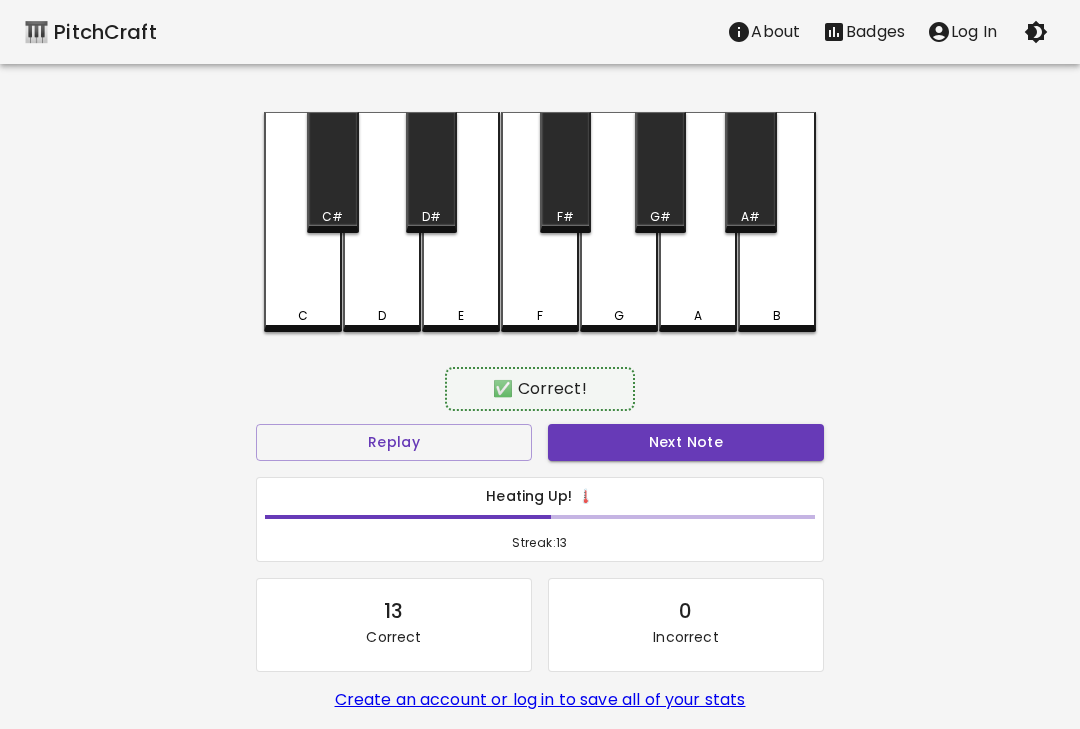 click on "C" at bounding box center [303, 316] 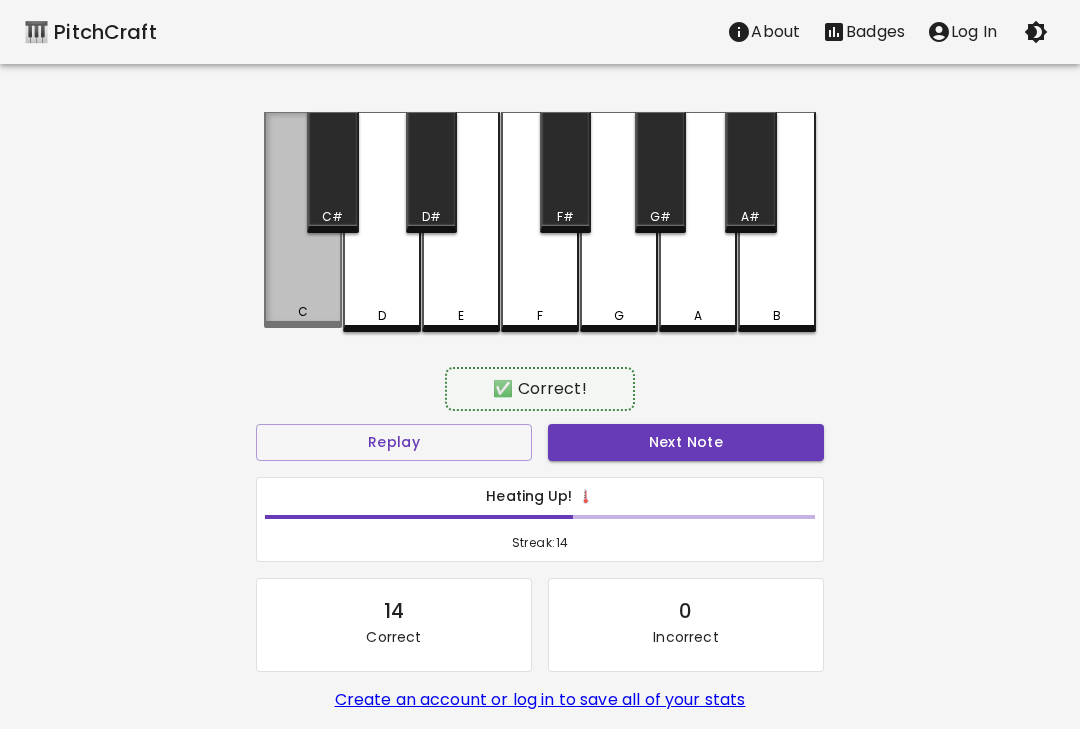 click on "C" at bounding box center [303, 220] 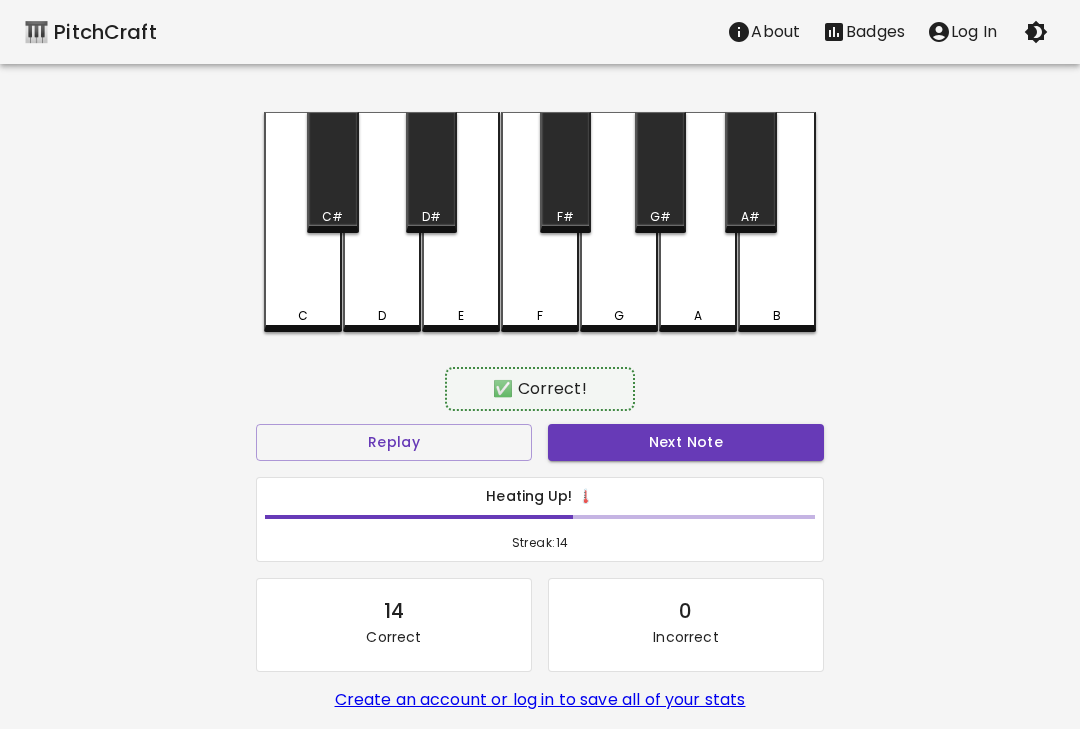 click on "Next Note" at bounding box center (686, 442) 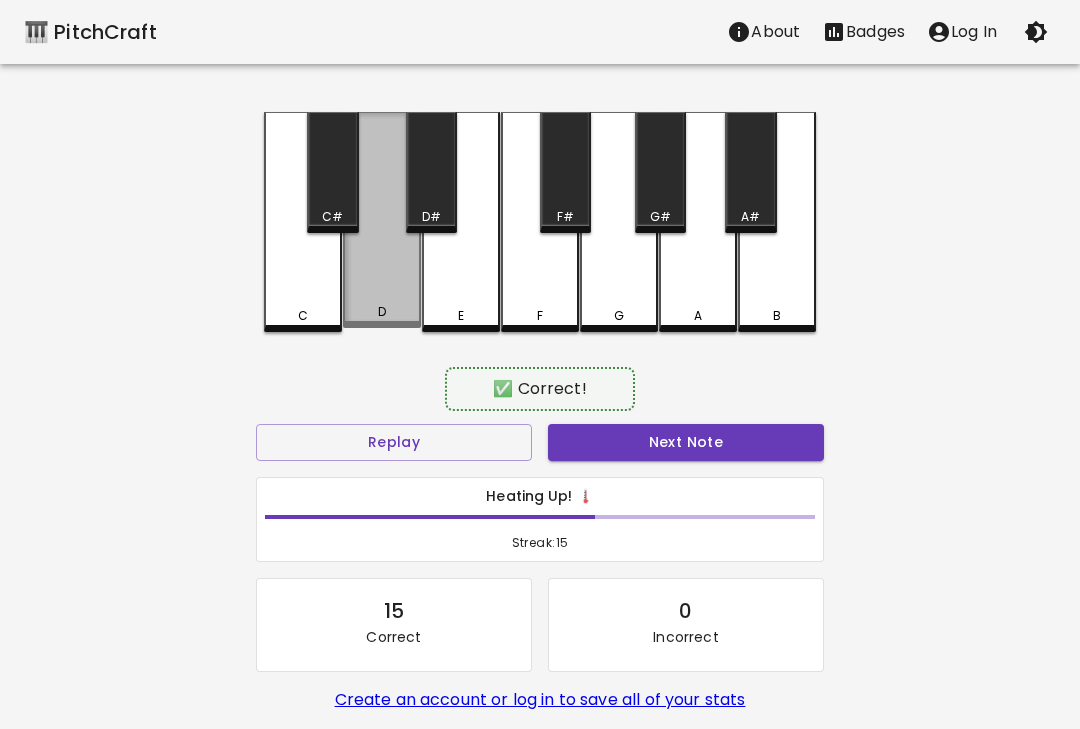 click on "D" at bounding box center [382, 220] 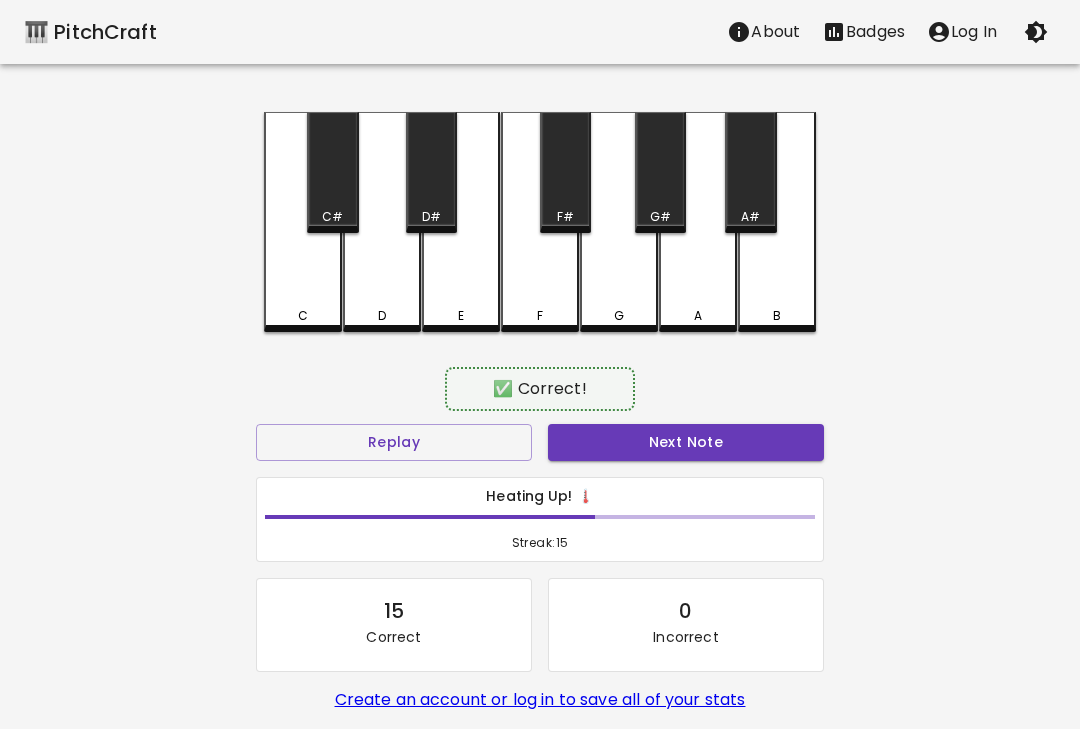 click on "Next Note" at bounding box center (686, 442) 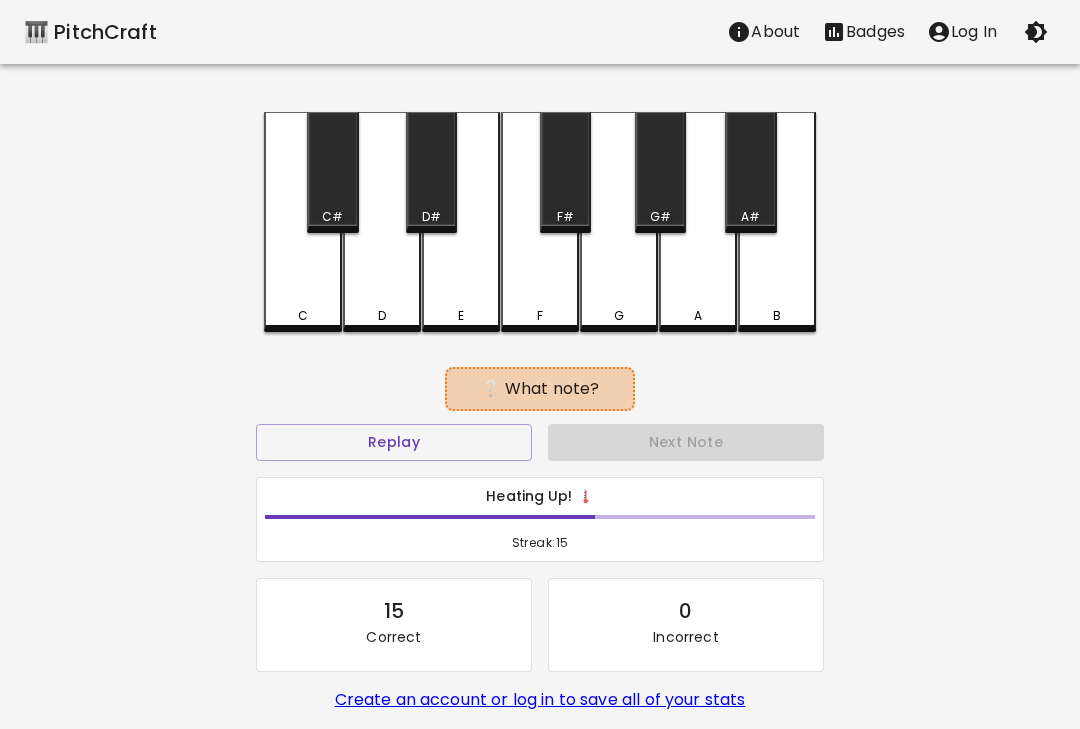 click on "D" at bounding box center [382, 222] 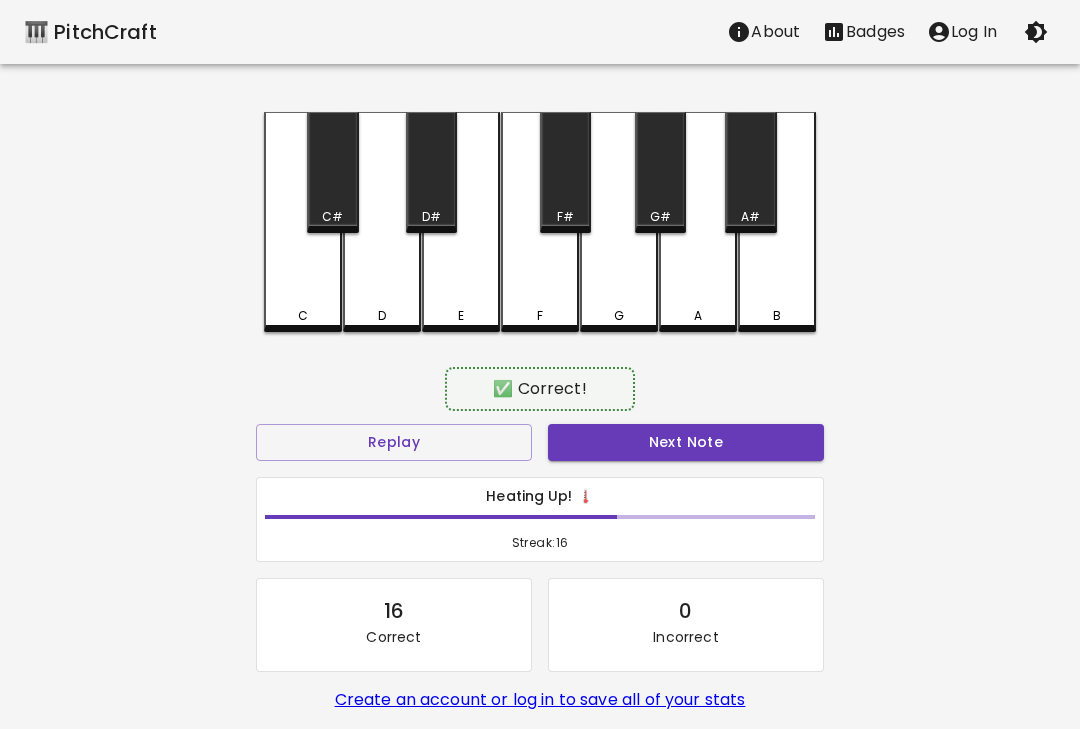 click on "Next Note" at bounding box center [686, 442] 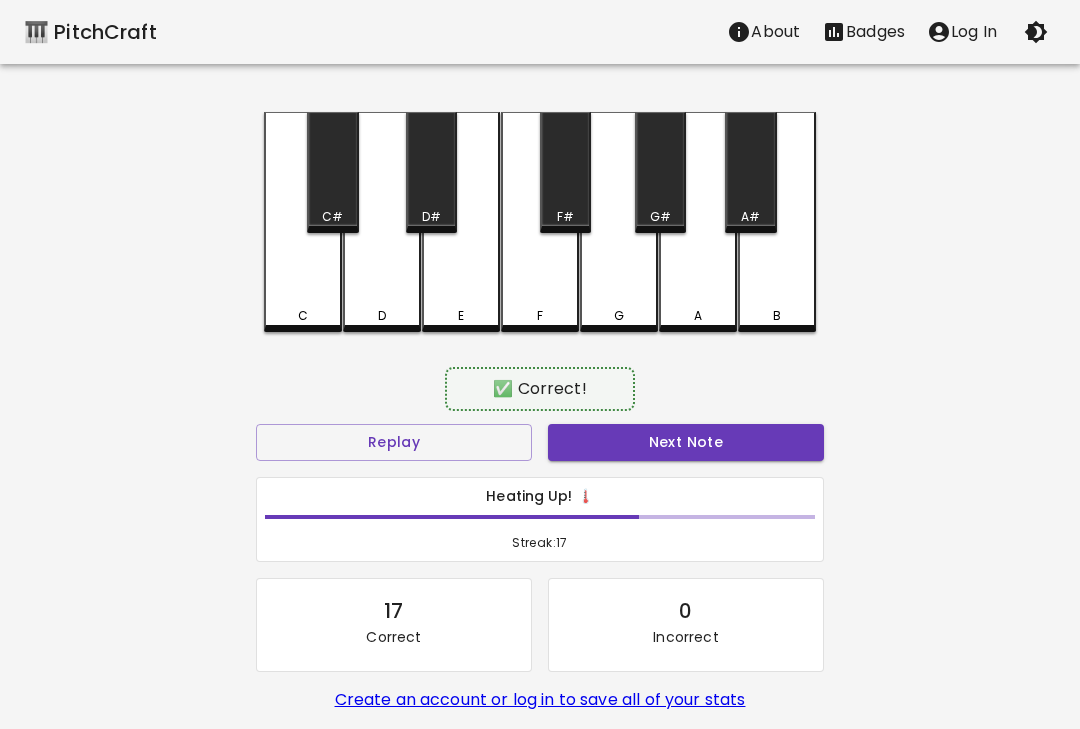 click on "D" at bounding box center (382, 222) 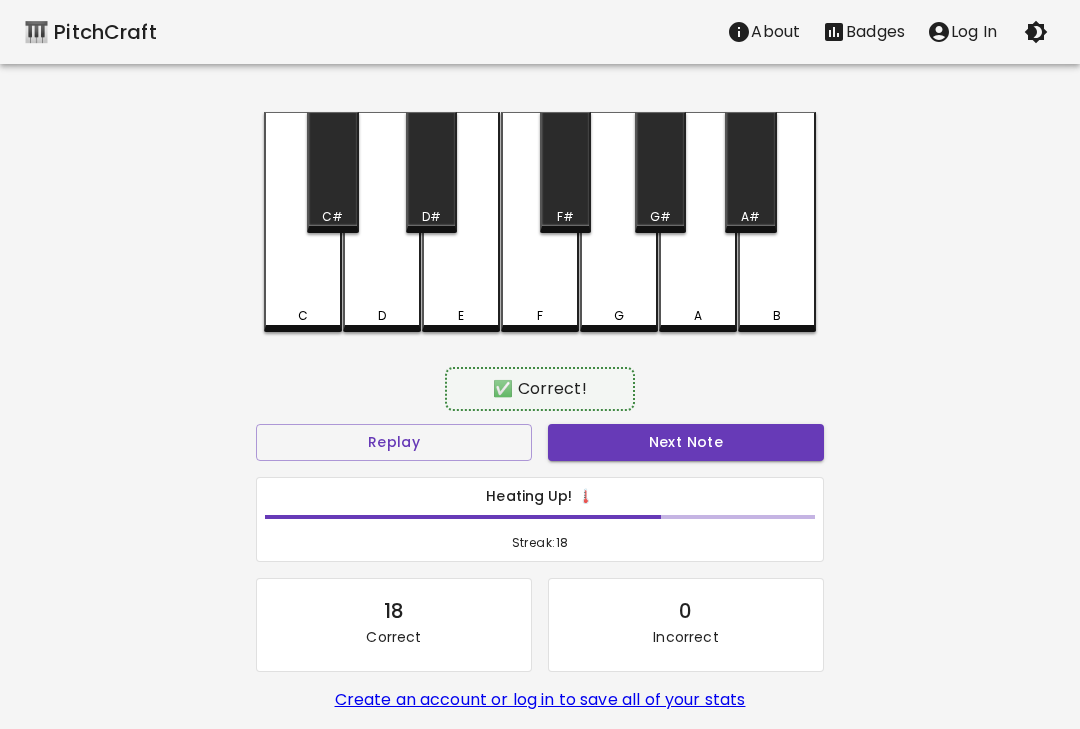click on "C" at bounding box center (303, 222) 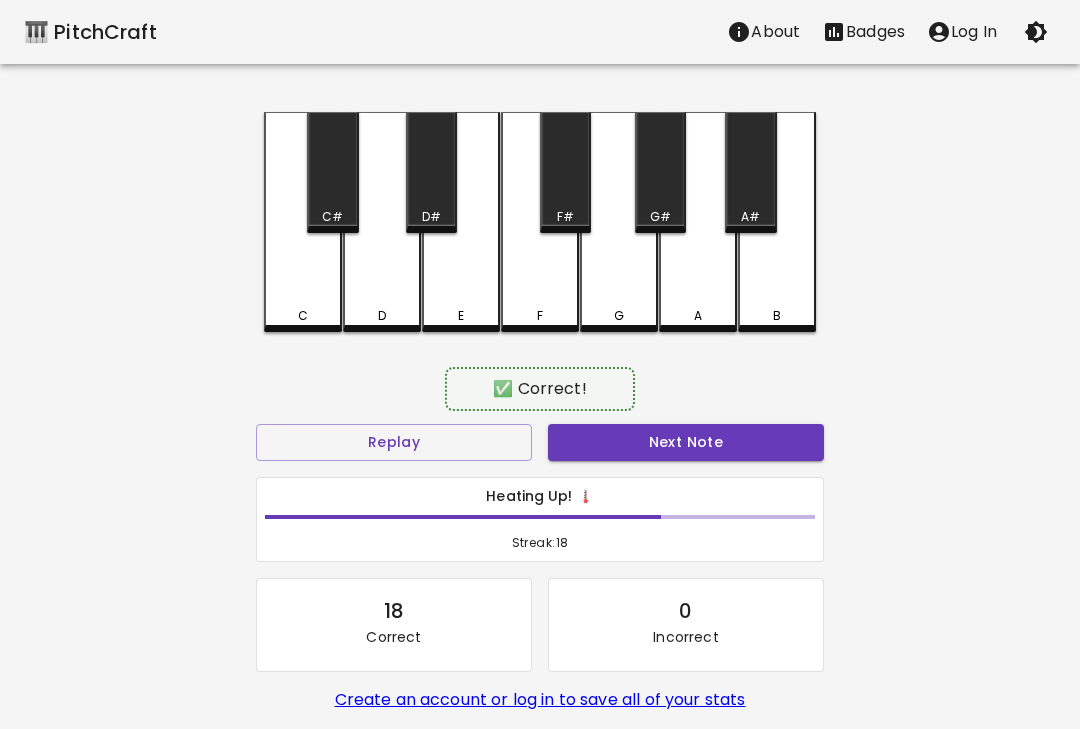 click on "Next Note" at bounding box center (686, 442) 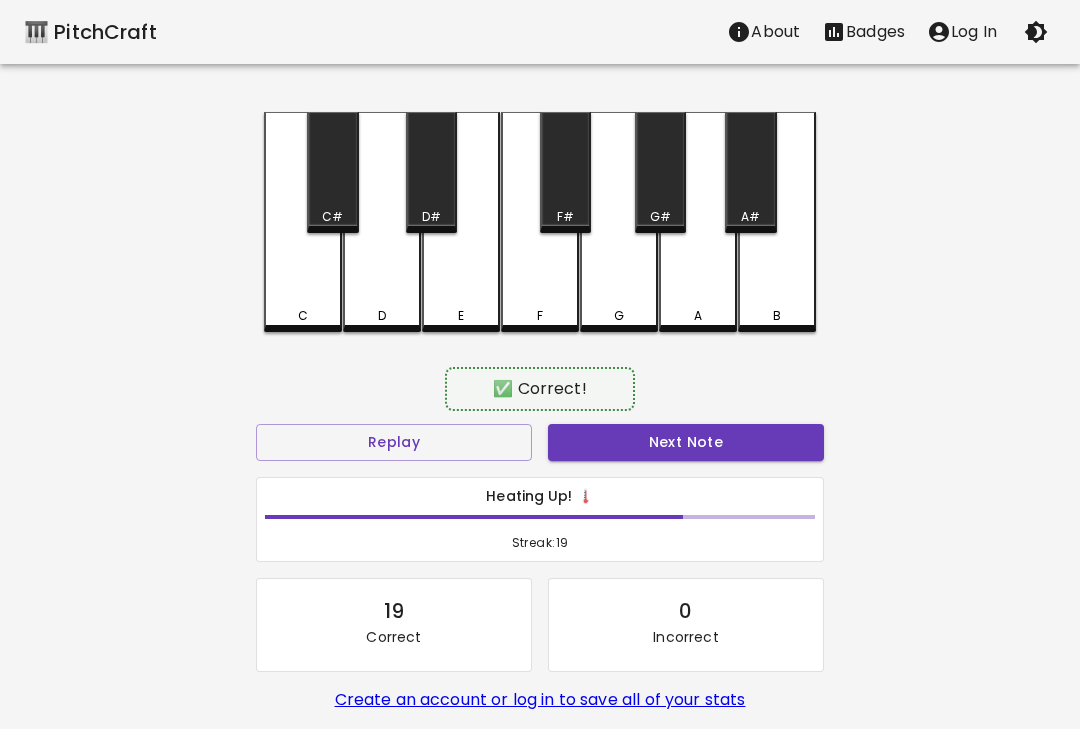click on "D" at bounding box center [382, 222] 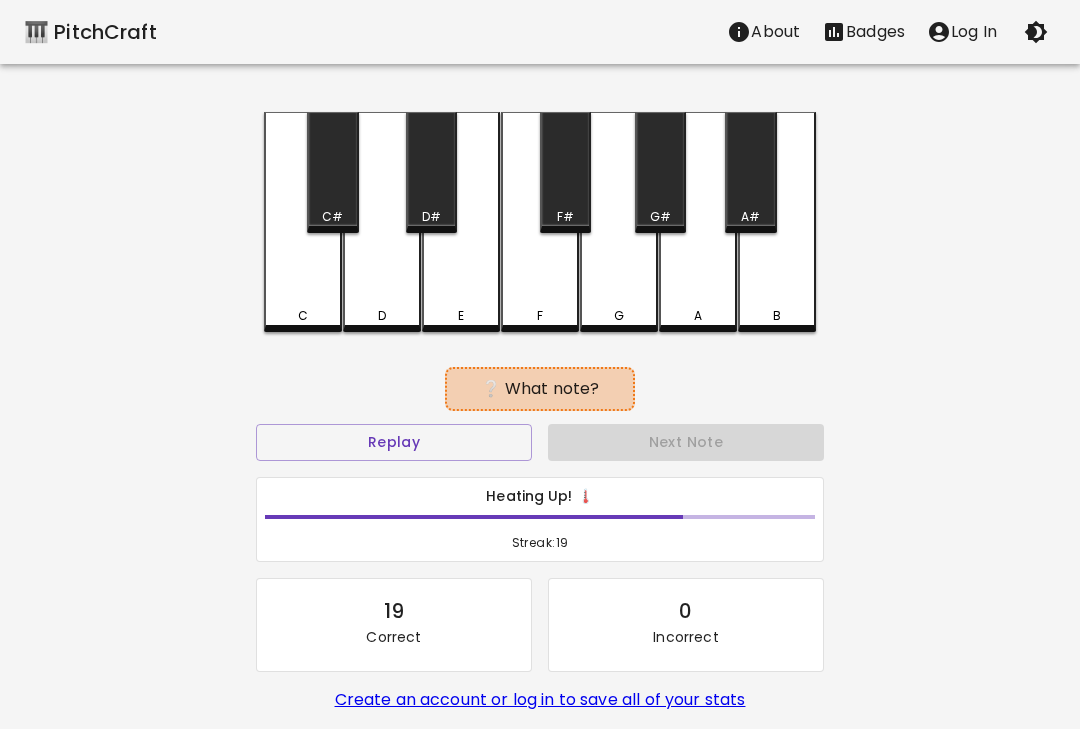 click on "C" at bounding box center (303, 222) 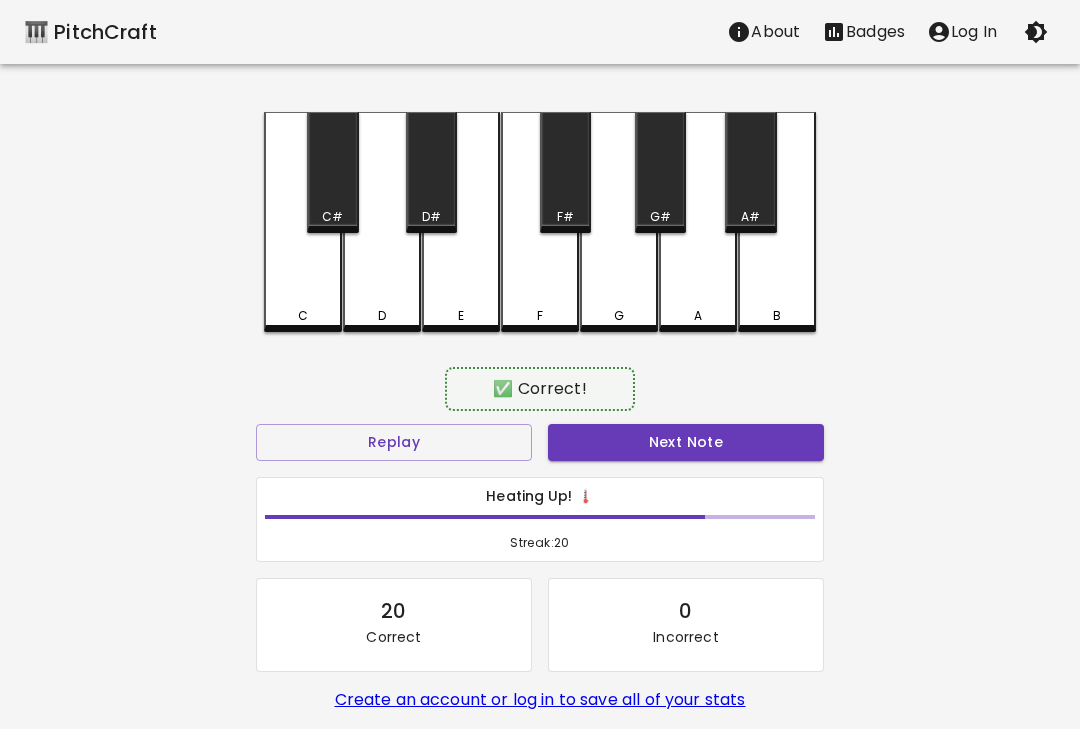 click on "Next Note" at bounding box center (686, 442) 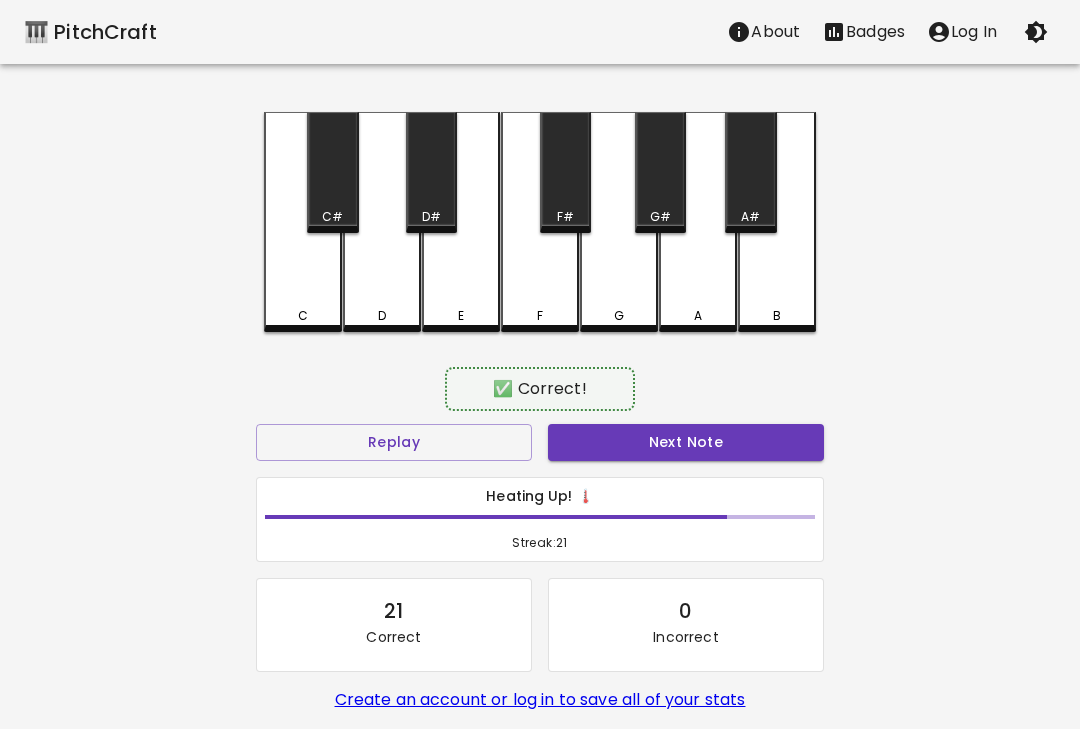 click on "D" at bounding box center [382, 222] 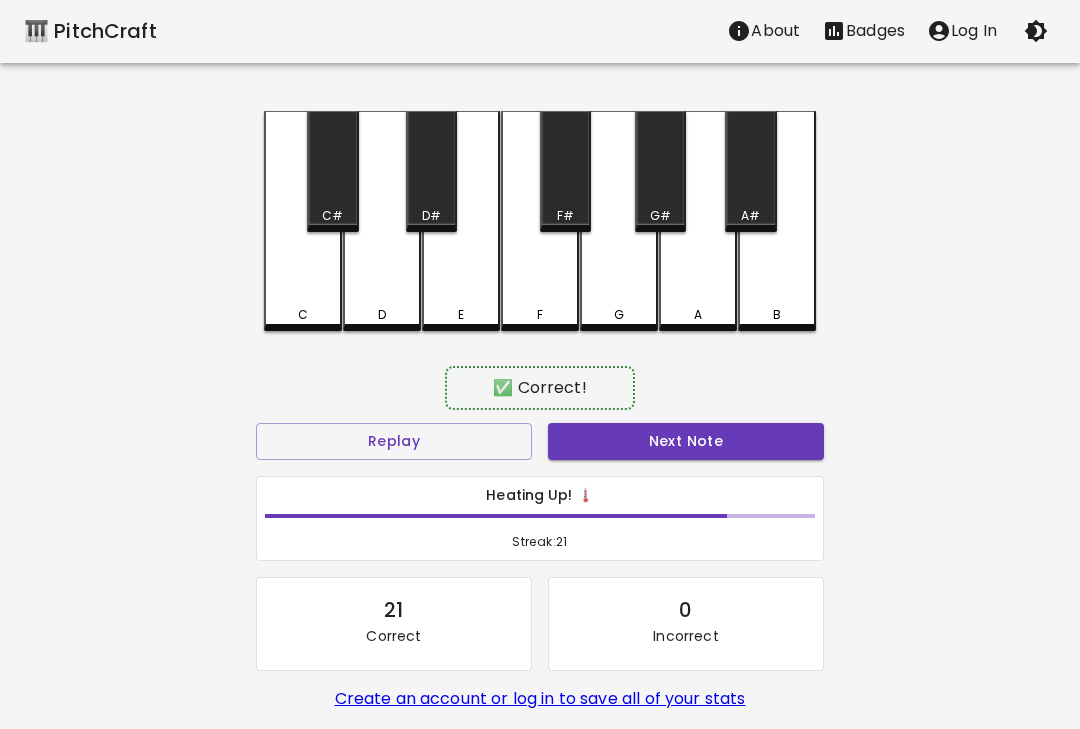 scroll, scrollTop: 3, scrollLeft: 0, axis: vertical 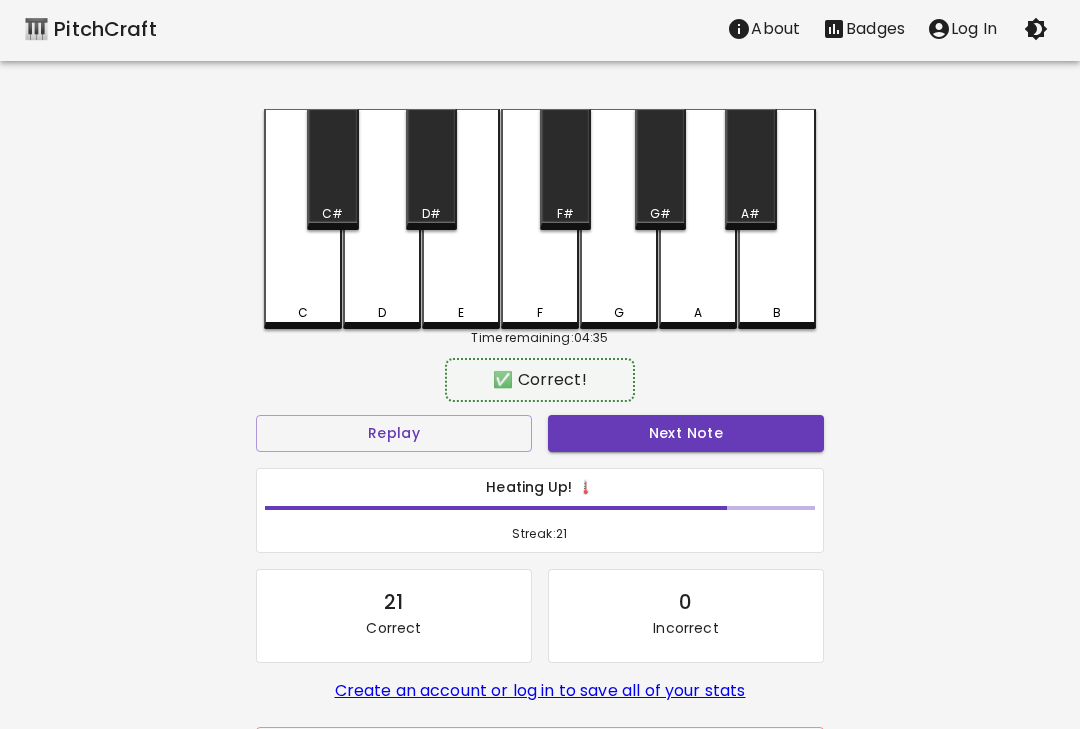 click on "Next Note" at bounding box center [686, 433] 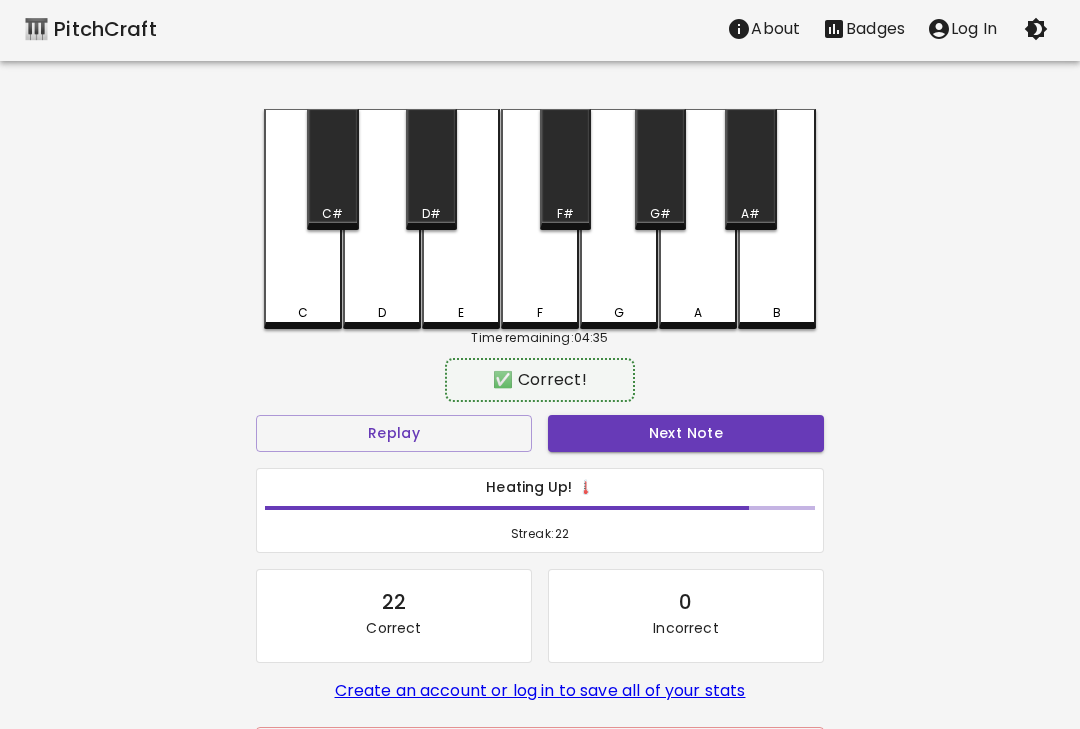 click on "C" at bounding box center (303, 219) 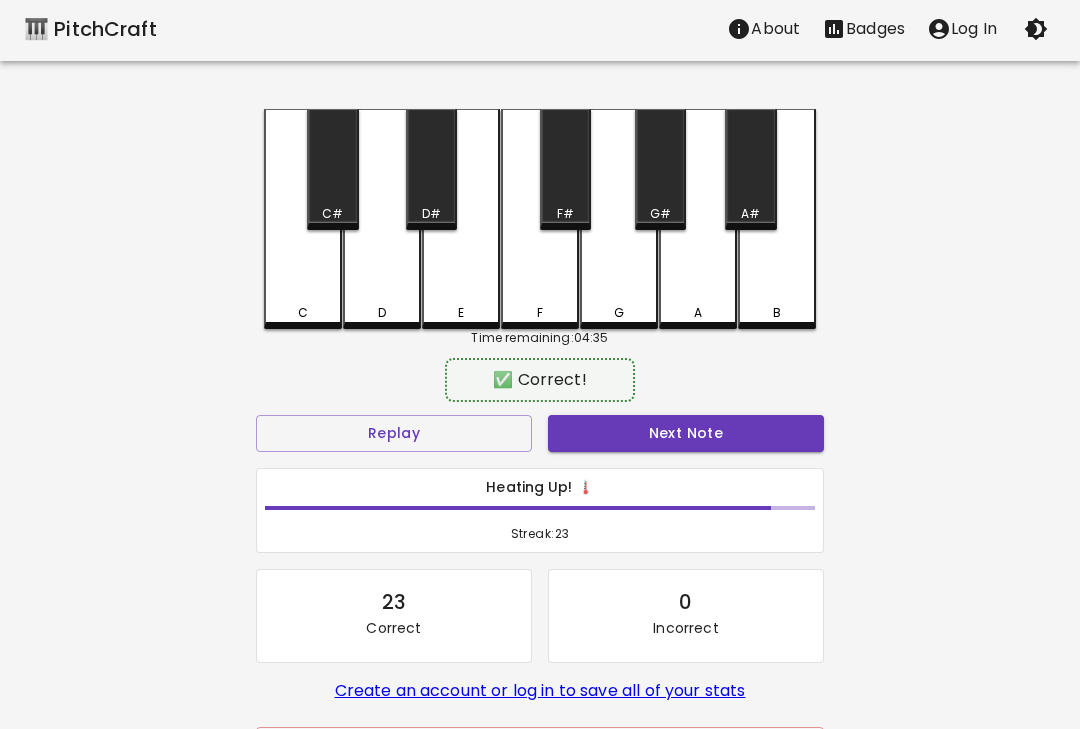 click on "C" at bounding box center [303, 219] 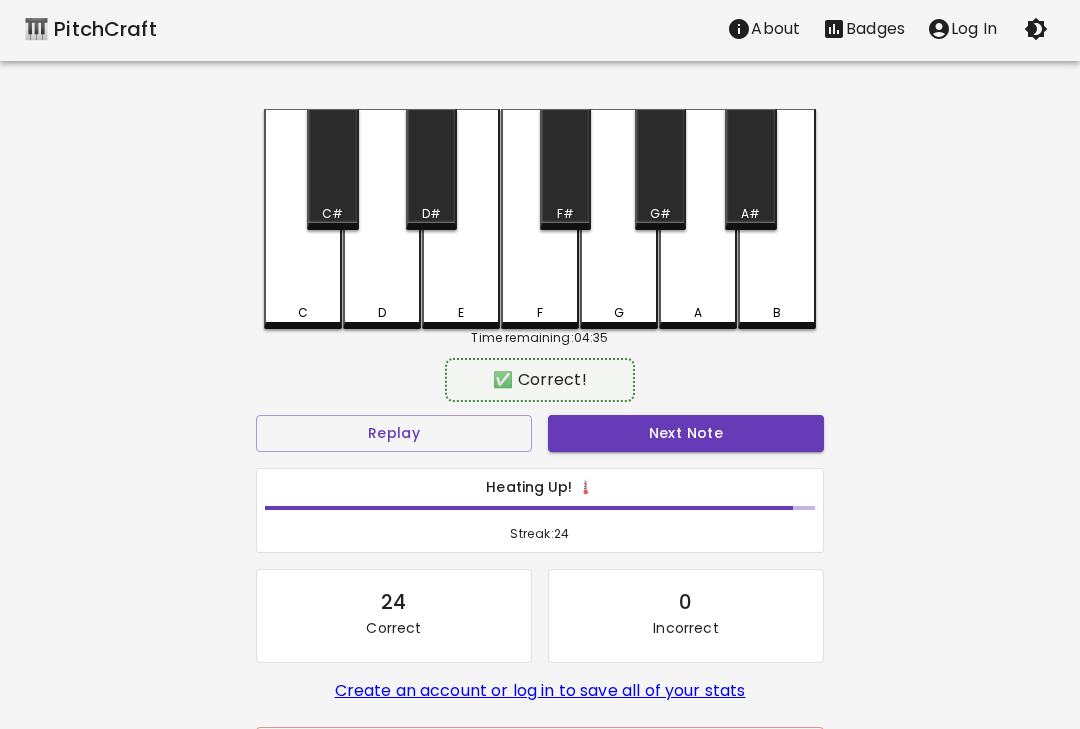 click on "D" at bounding box center [382, 219] 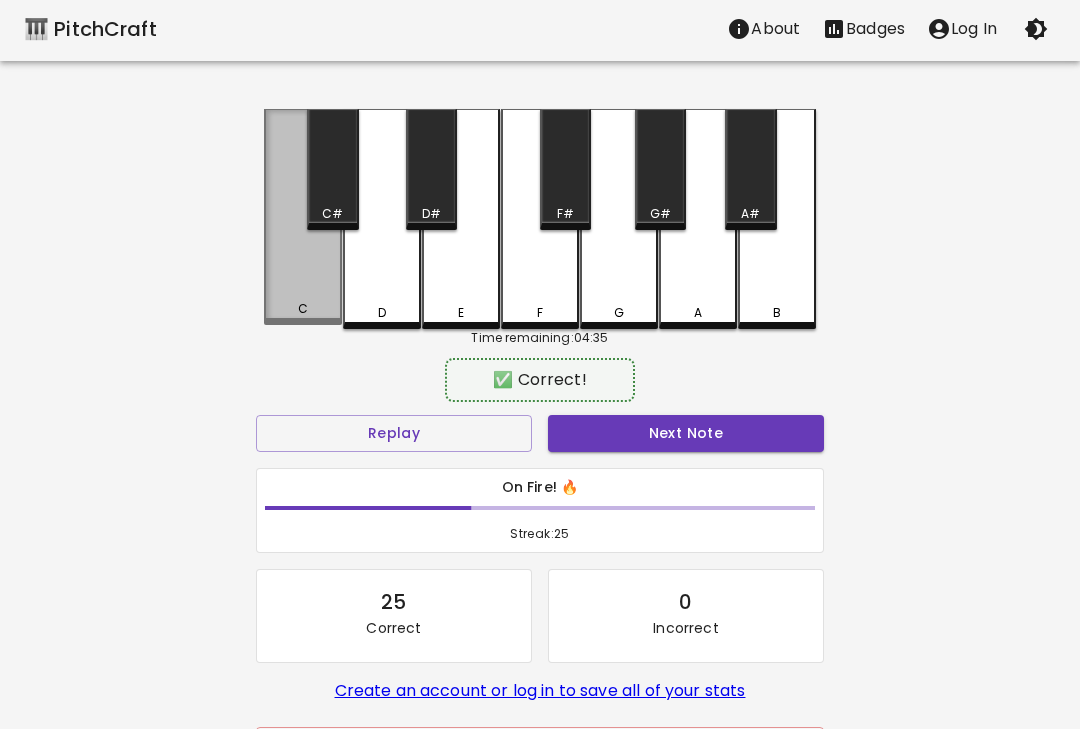 click on "C" at bounding box center [303, 217] 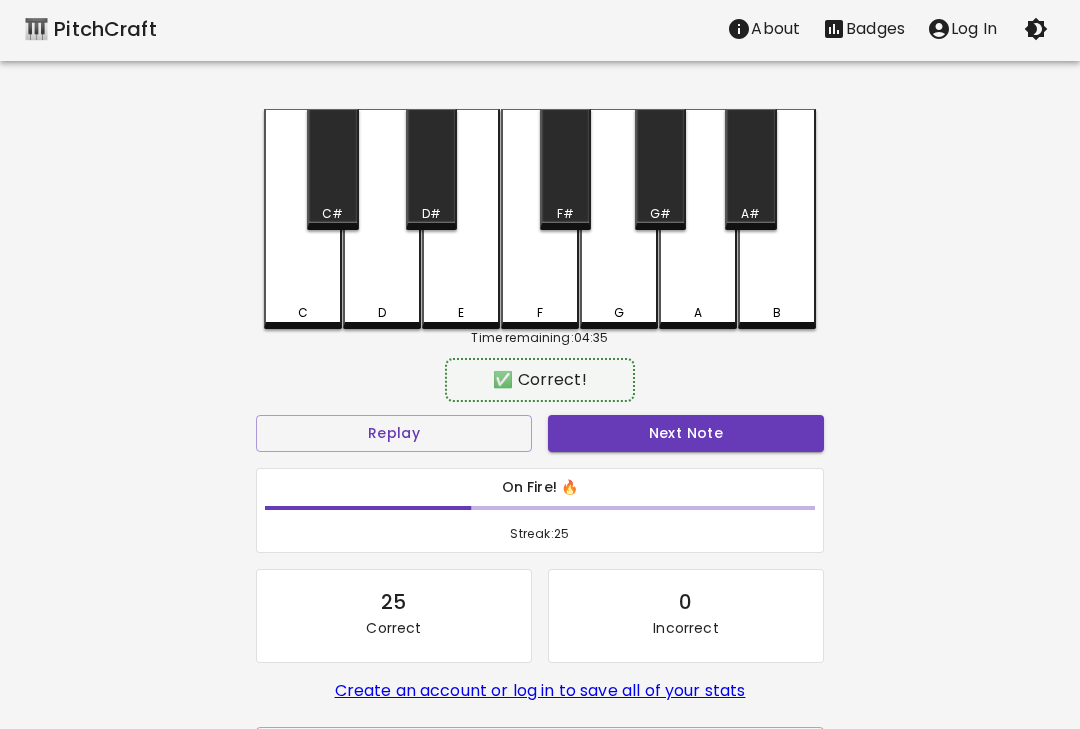 click on "Next Note" at bounding box center (686, 433) 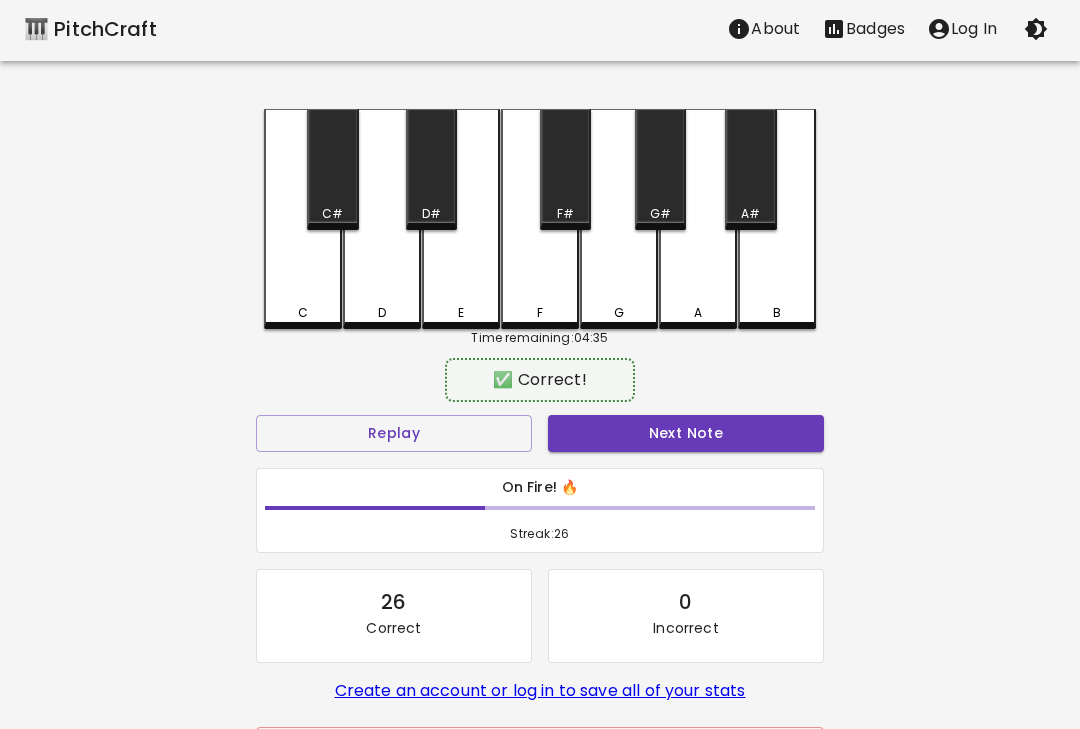 click on "D" at bounding box center (382, 219) 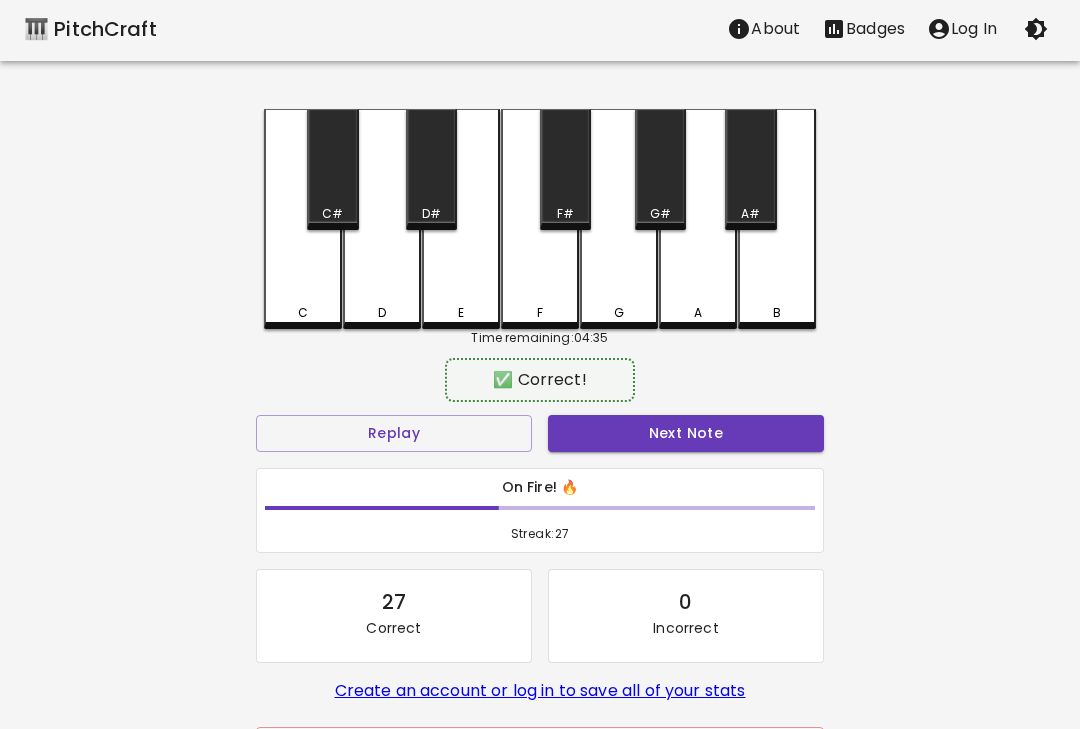click on "C" at bounding box center (303, 219) 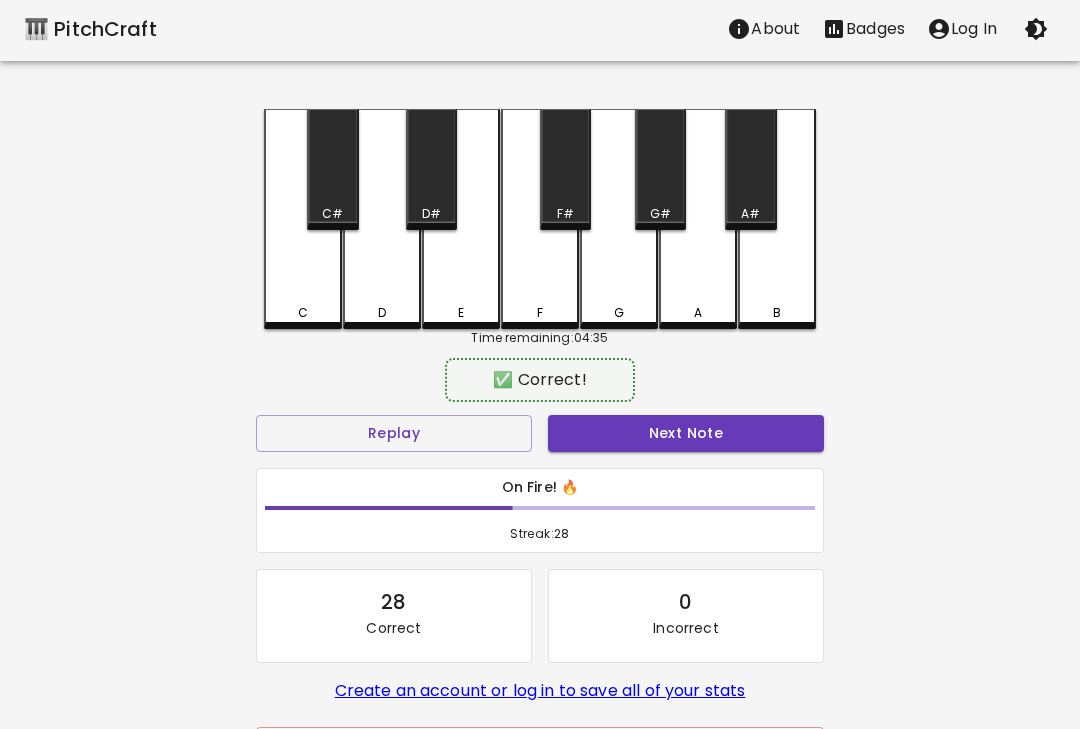 click on "C" at bounding box center (303, 219) 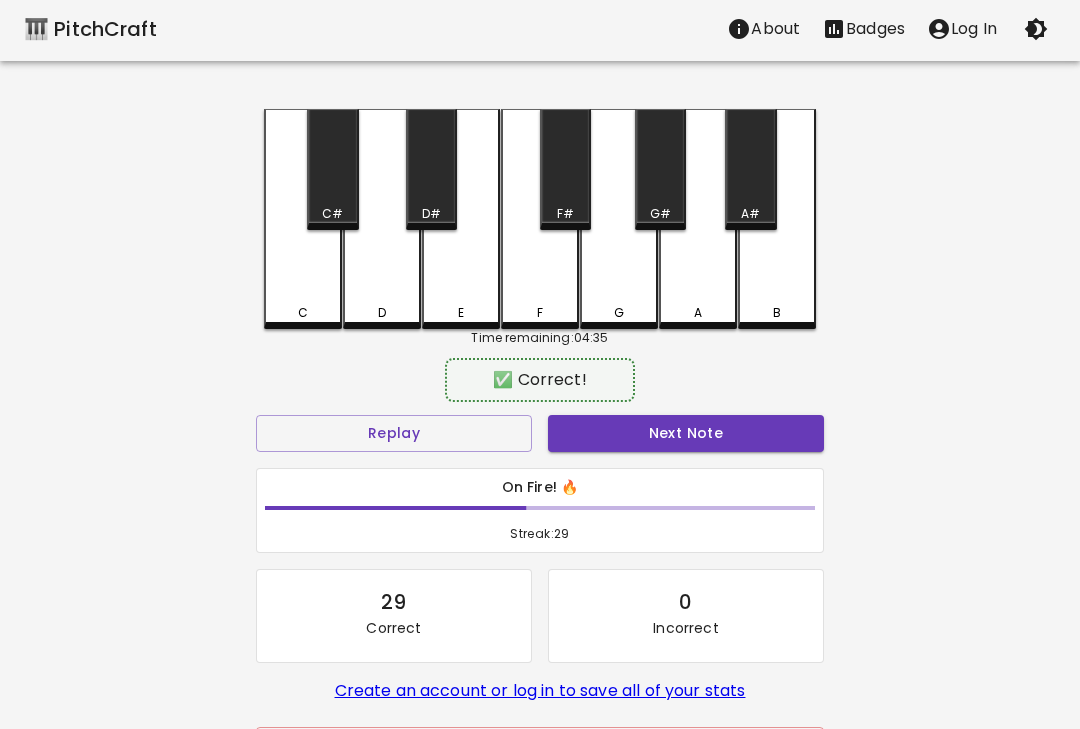 click on "C" at bounding box center [303, 219] 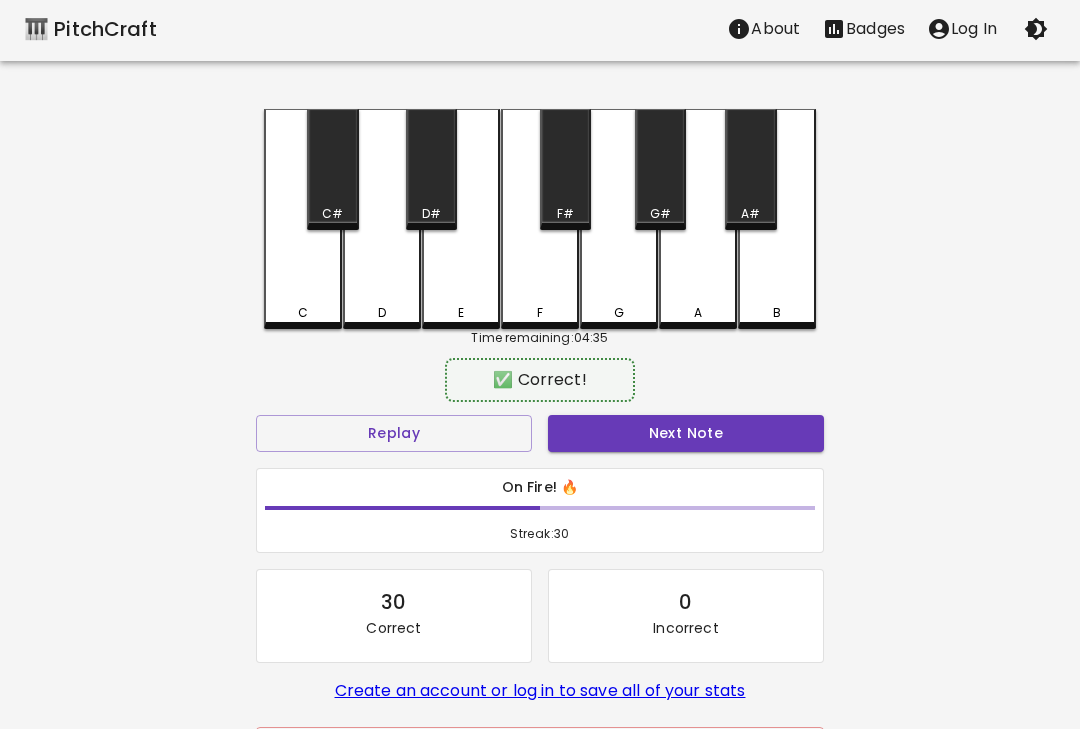 click on "D" at bounding box center (382, 219) 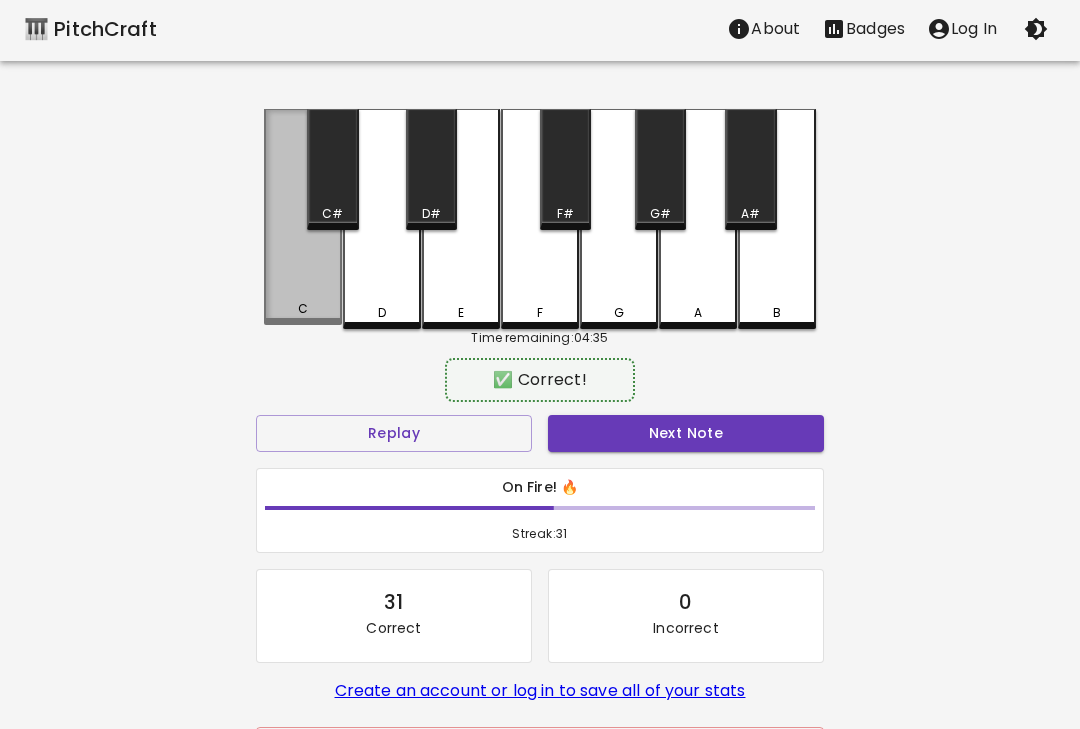 click on "C" at bounding box center (303, 217) 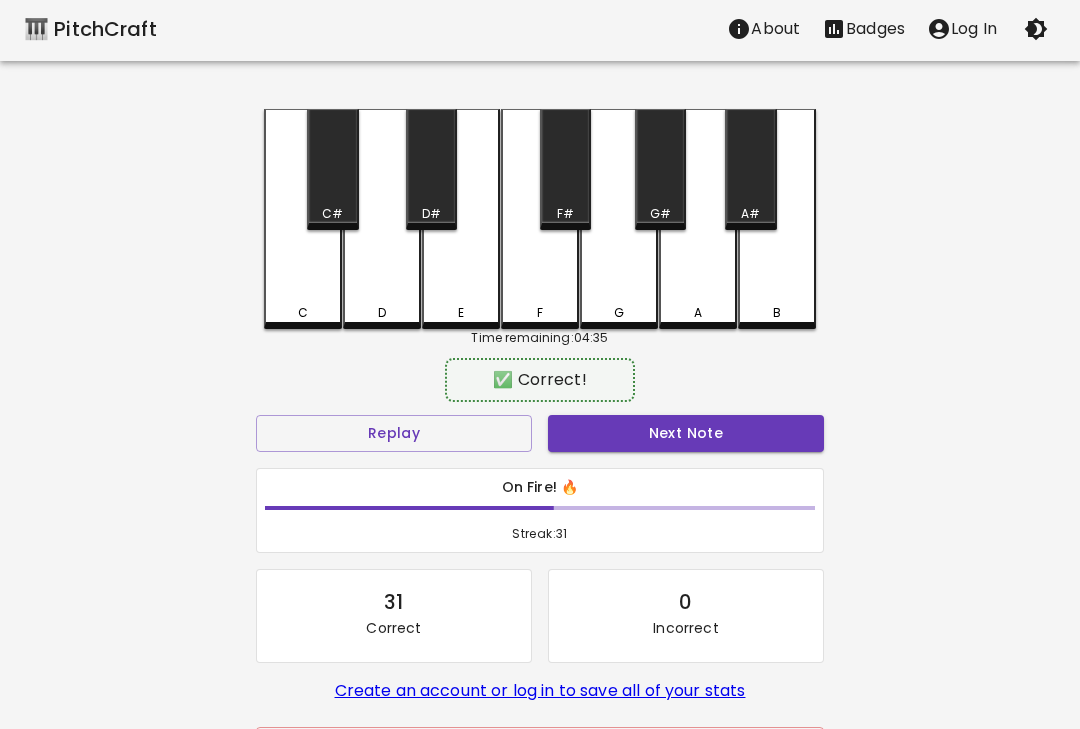 click on "Next Note" at bounding box center (686, 433) 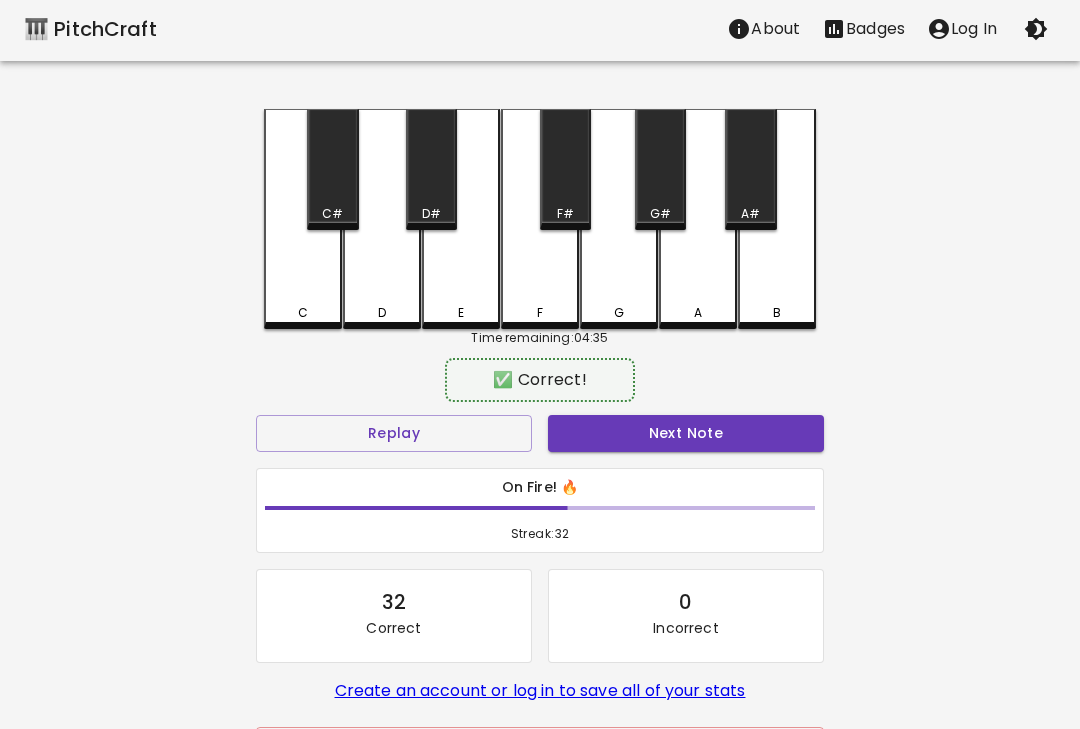 click on "C" at bounding box center [303, 219] 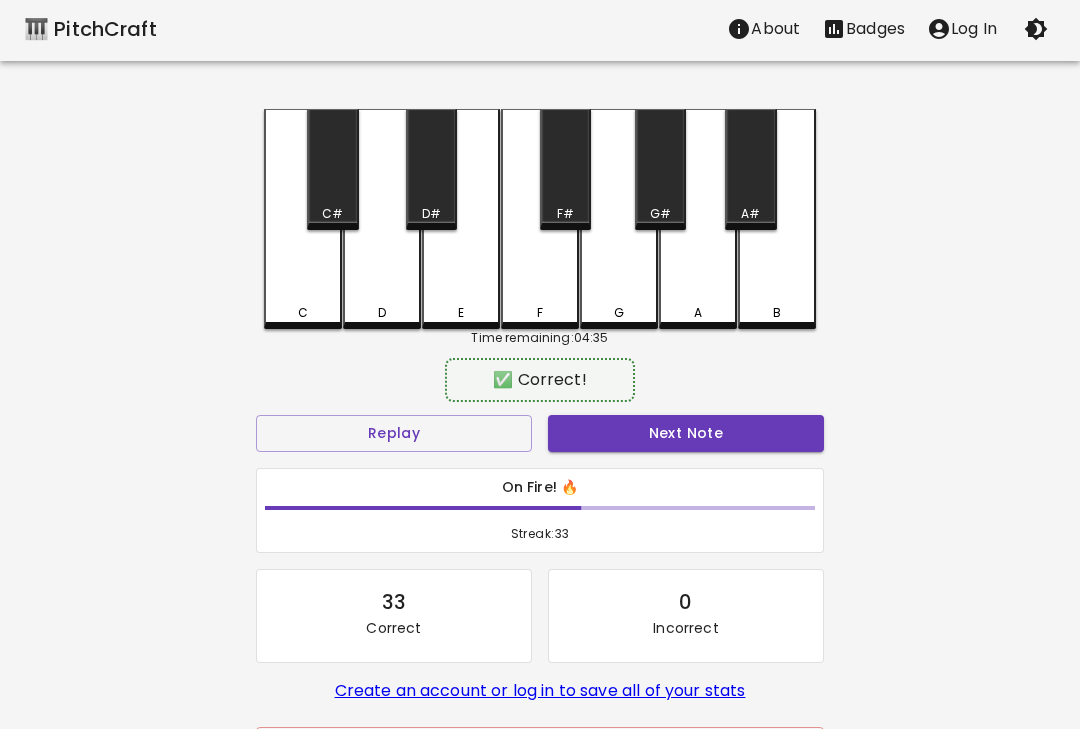 click on "C" at bounding box center [303, 219] 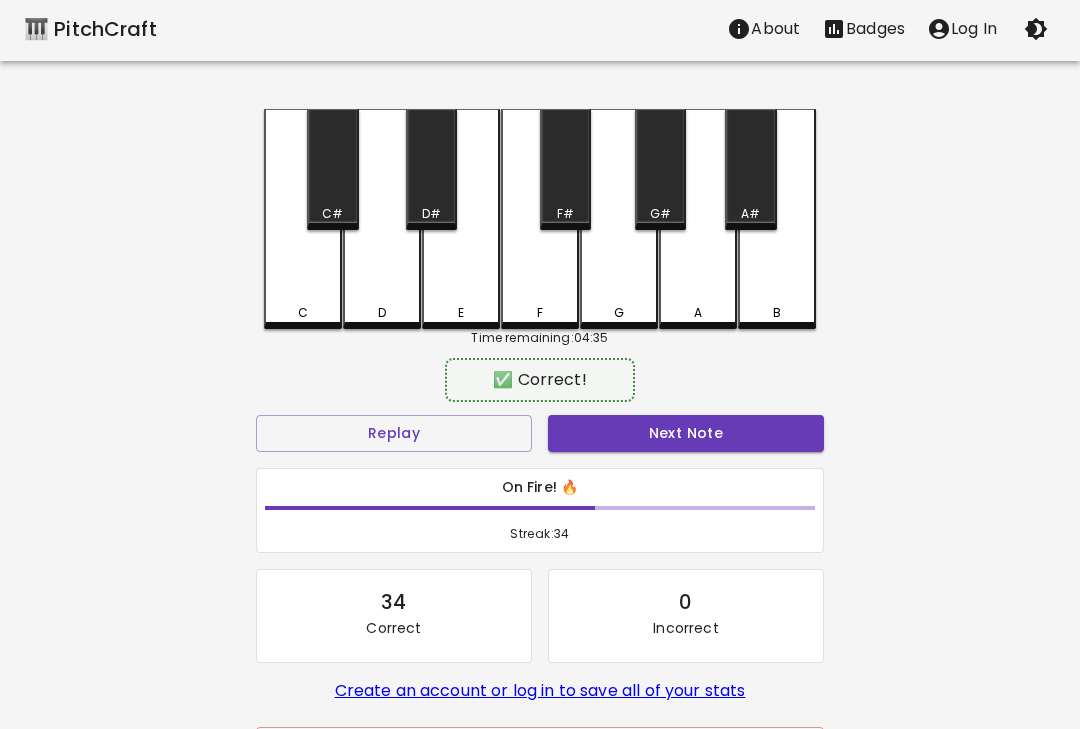 click on "D" at bounding box center (382, 219) 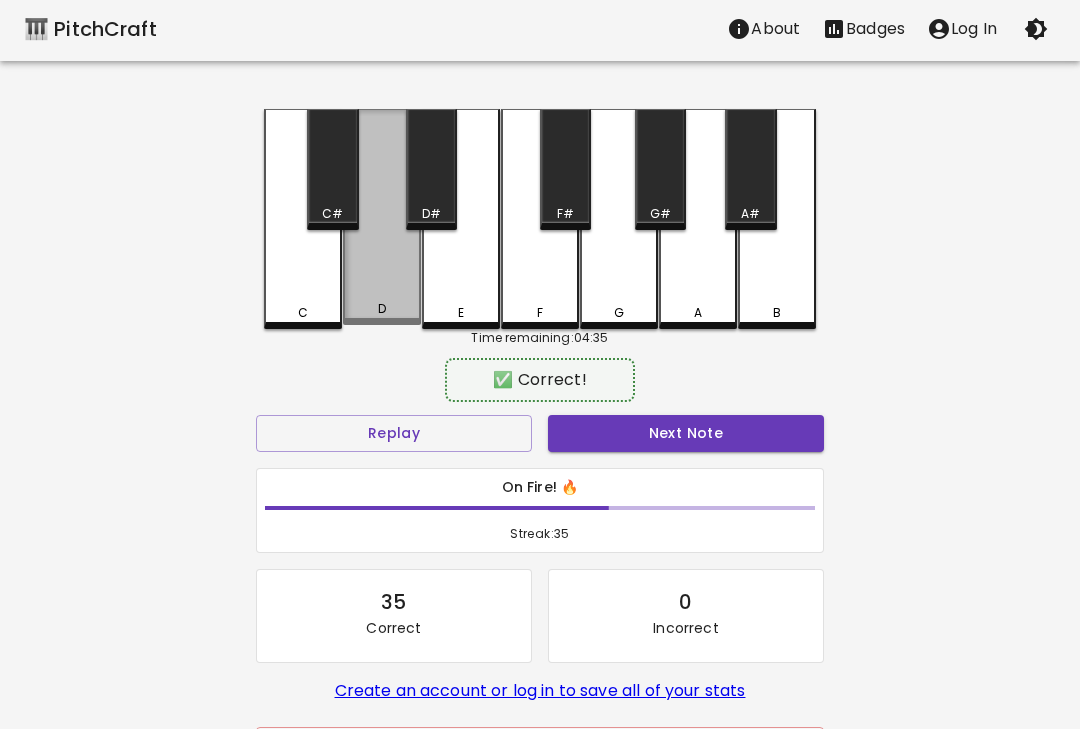click on "D" at bounding box center (382, 217) 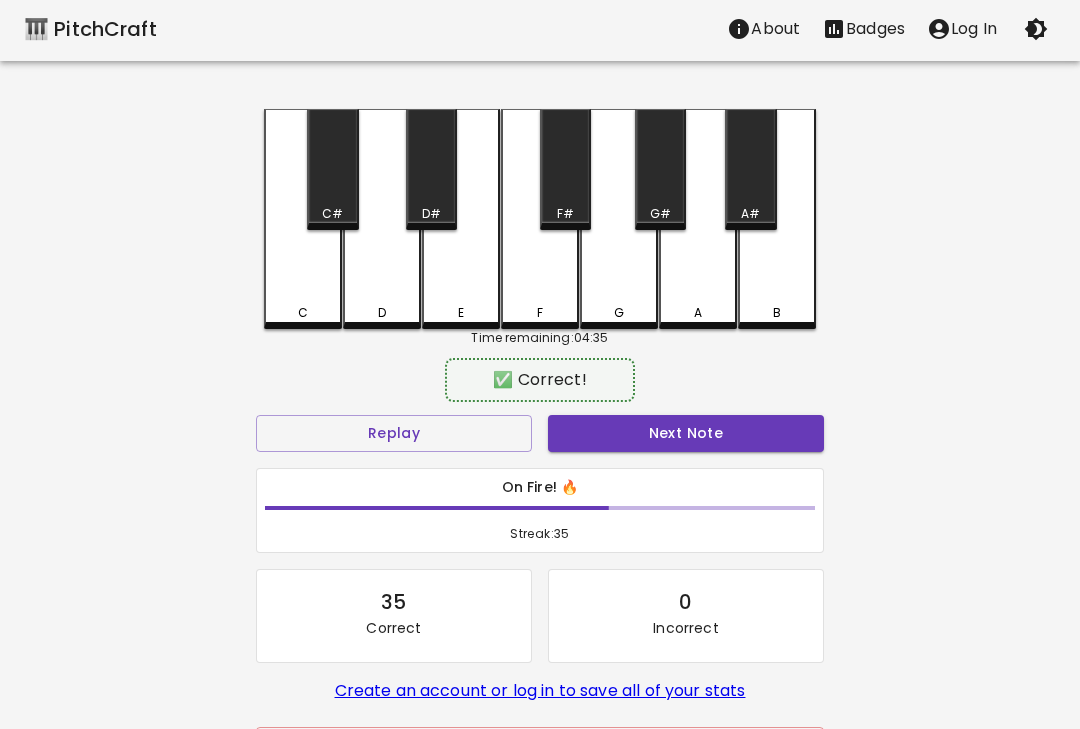 click on "Next Note" at bounding box center (686, 433) 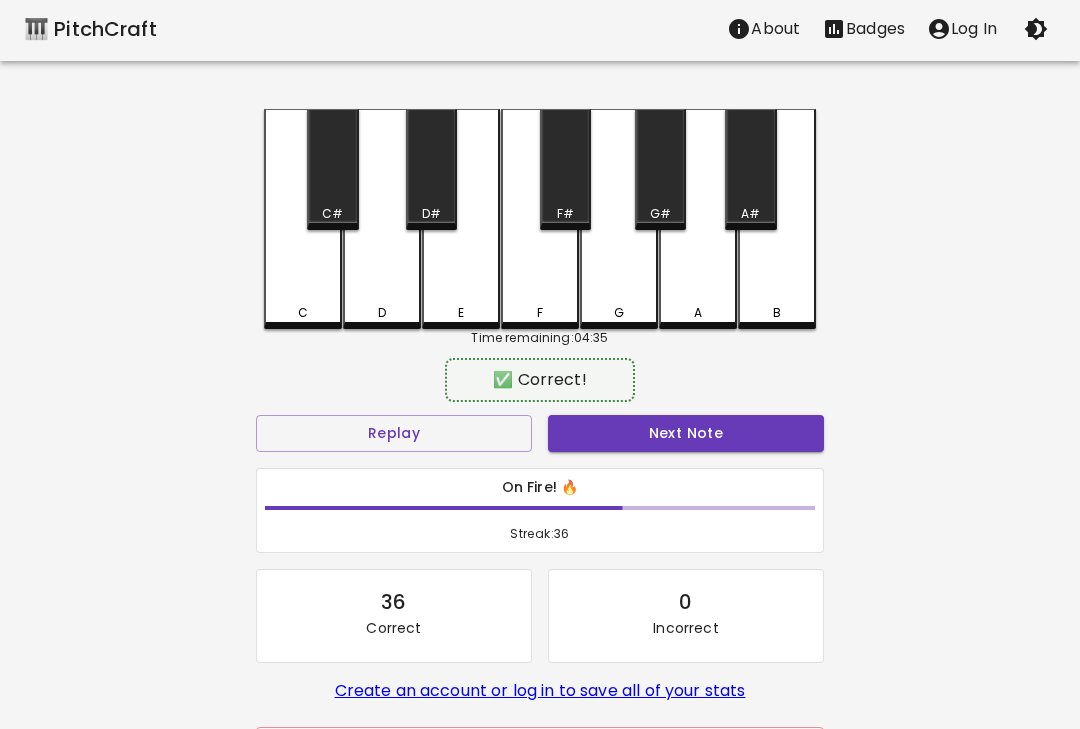 click on "D" at bounding box center [382, 219] 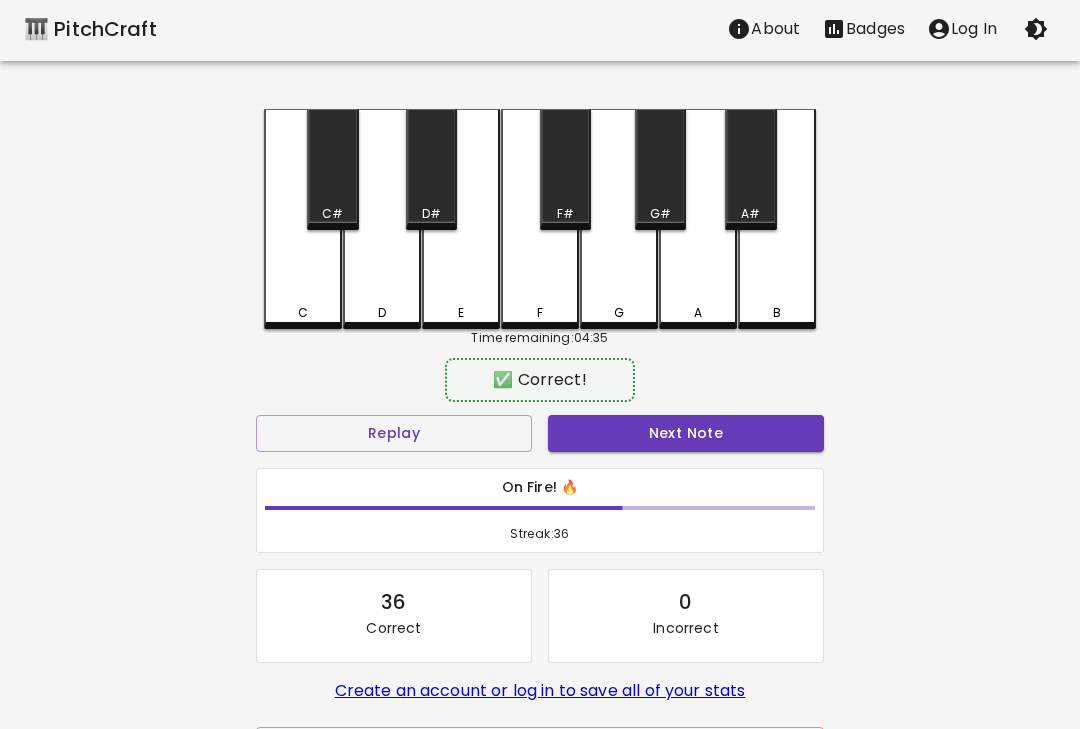 click on "Next Note" at bounding box center [686, 433] 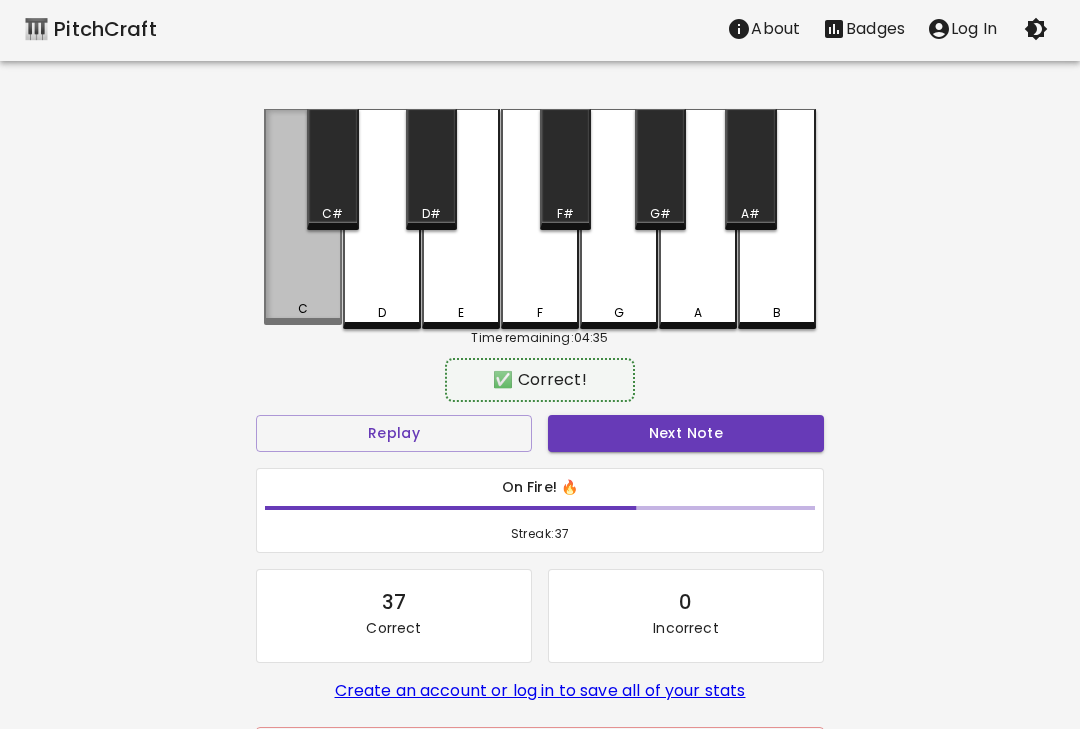 click on "C" at bounding box center [303, 217] 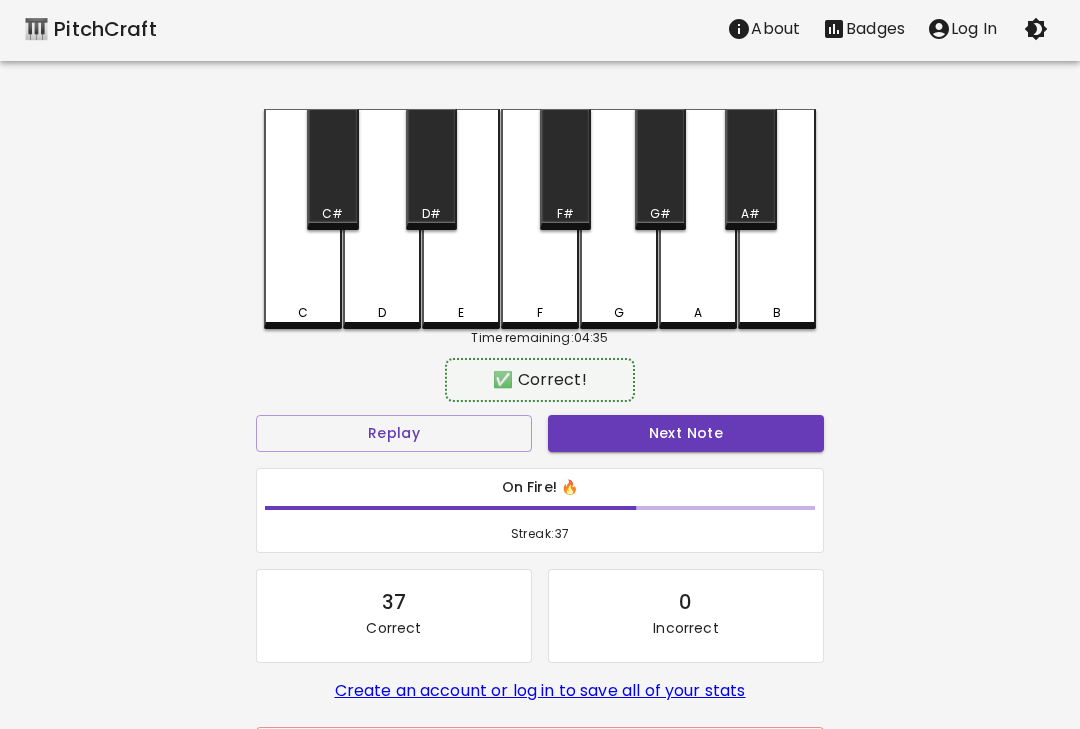 click on "Next Note" at bounding box center (686, 433) 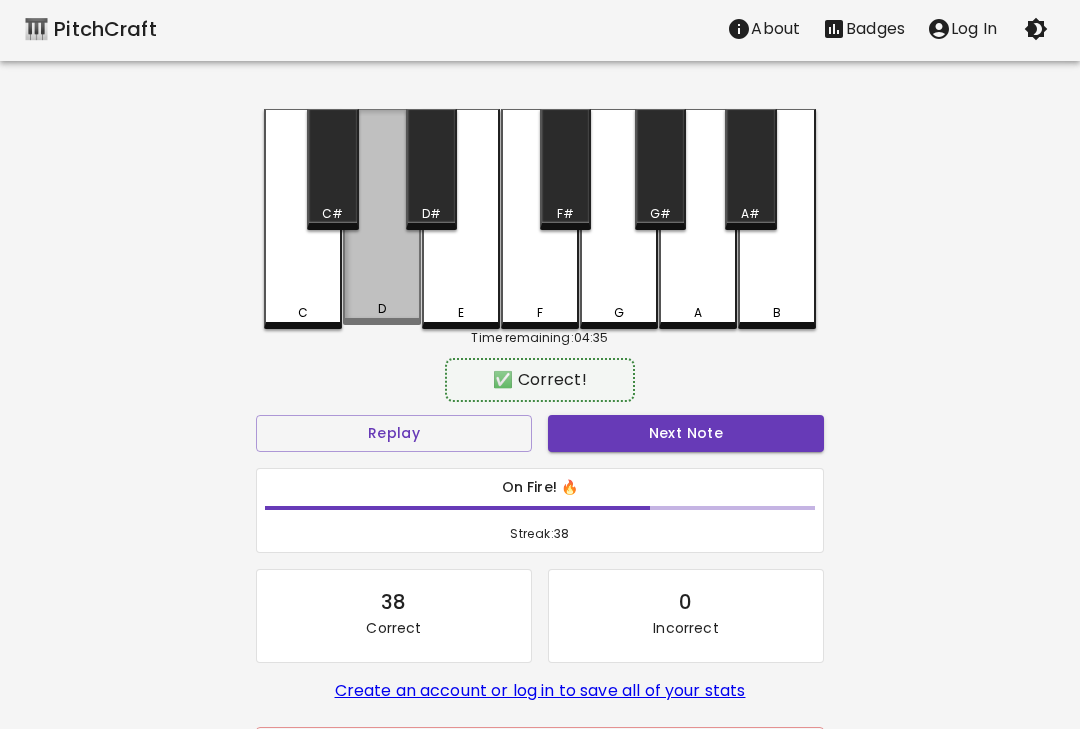 click on "D" at bounding box center [382, 217] 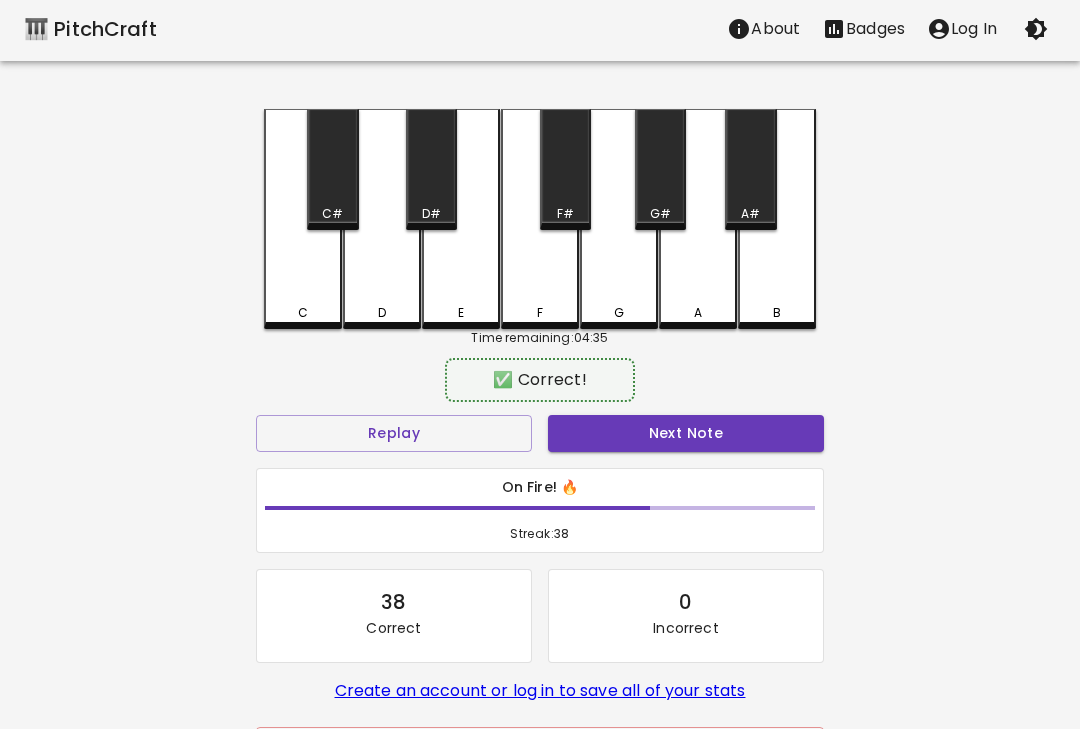 click on "Next Note" at bounding box center (686, 433) 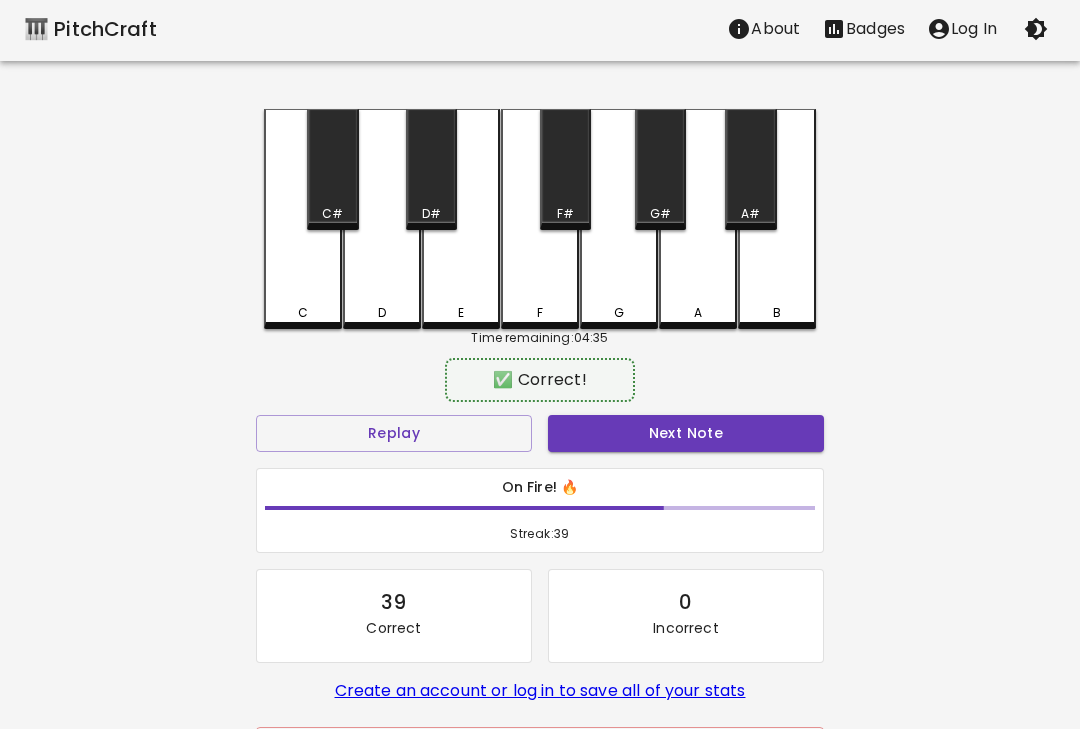 click on "C" at bounding box center (303, 313) 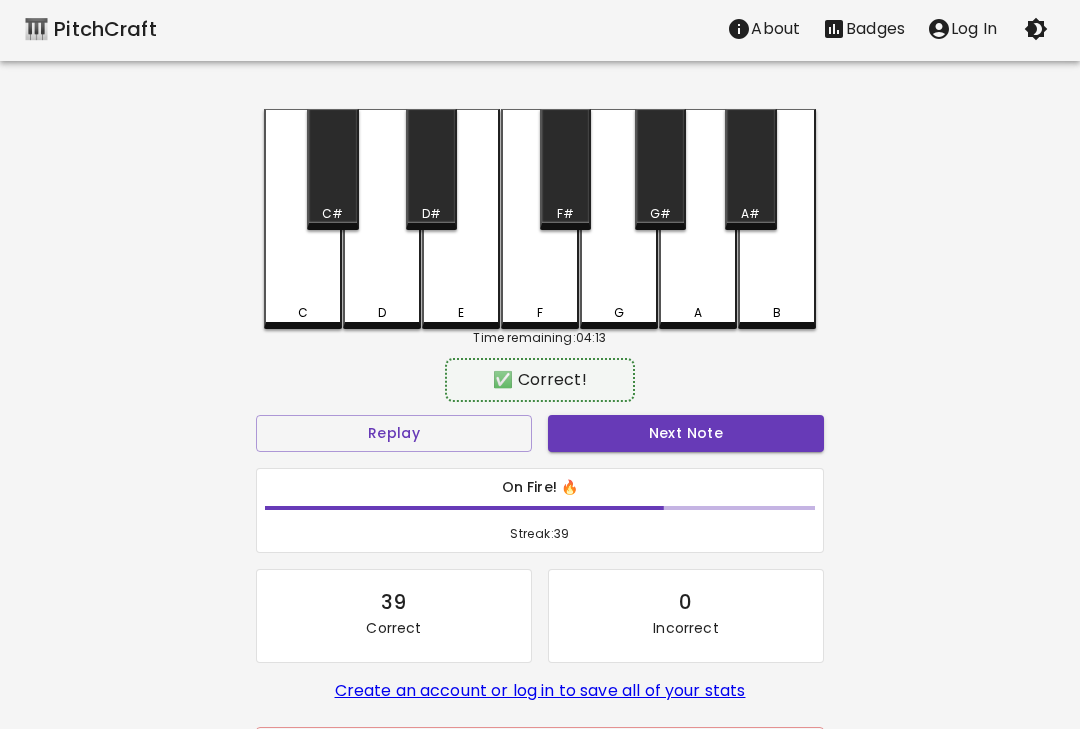 click on "Next Note" at bounding box center (686, 433) 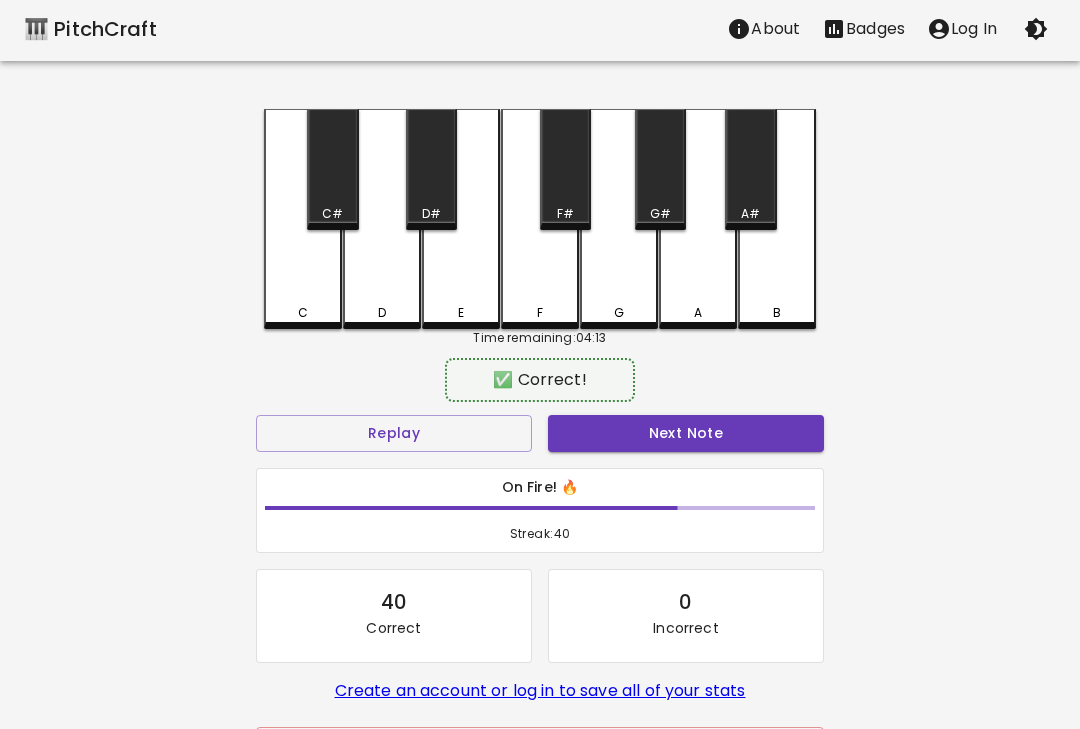 click on "D" at bounding box center [382, 219] 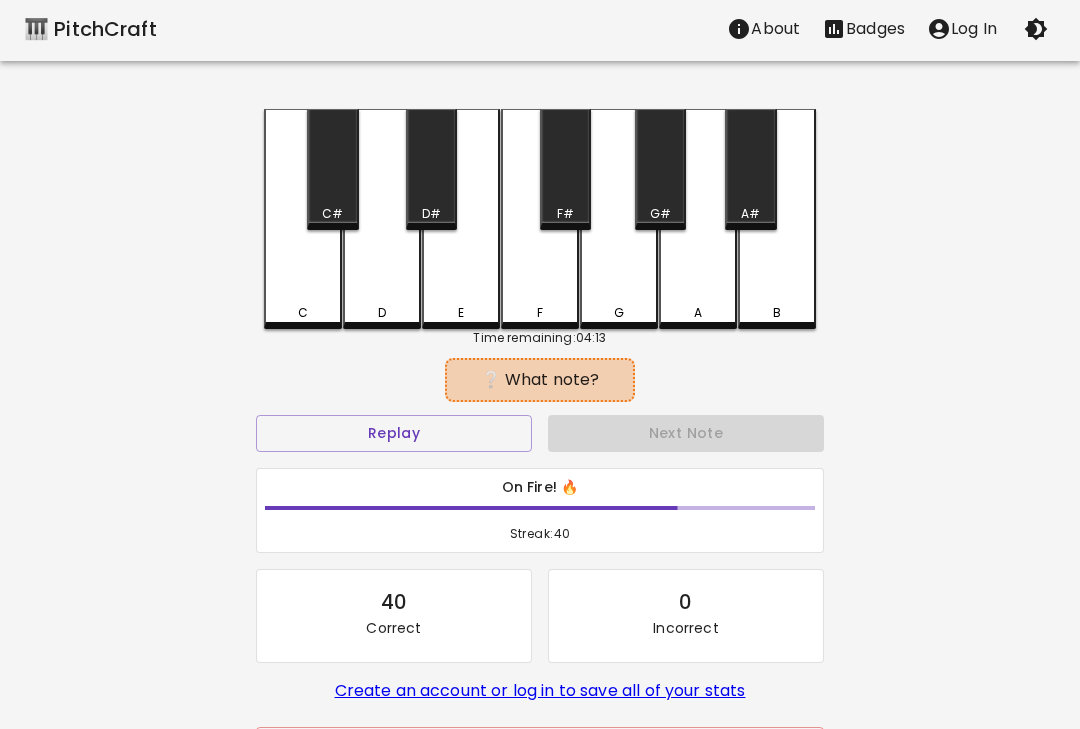 click on "D" at bounding box center [382, 219] 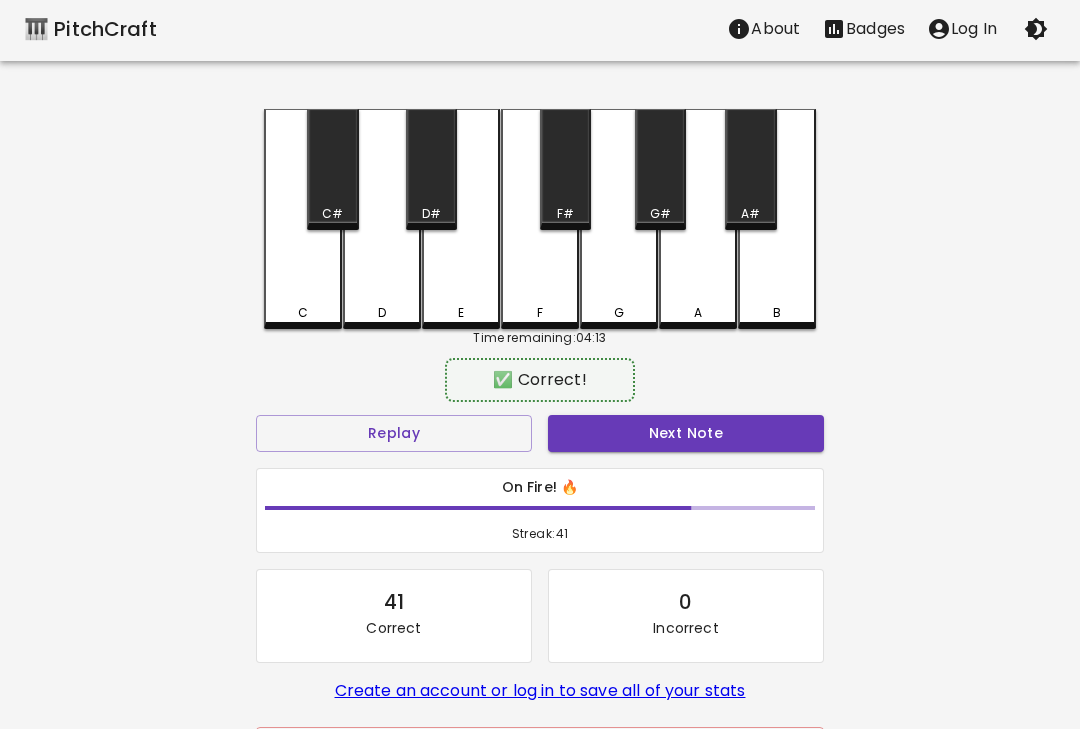 click on "Next Note" at bounding box center (686, 433) 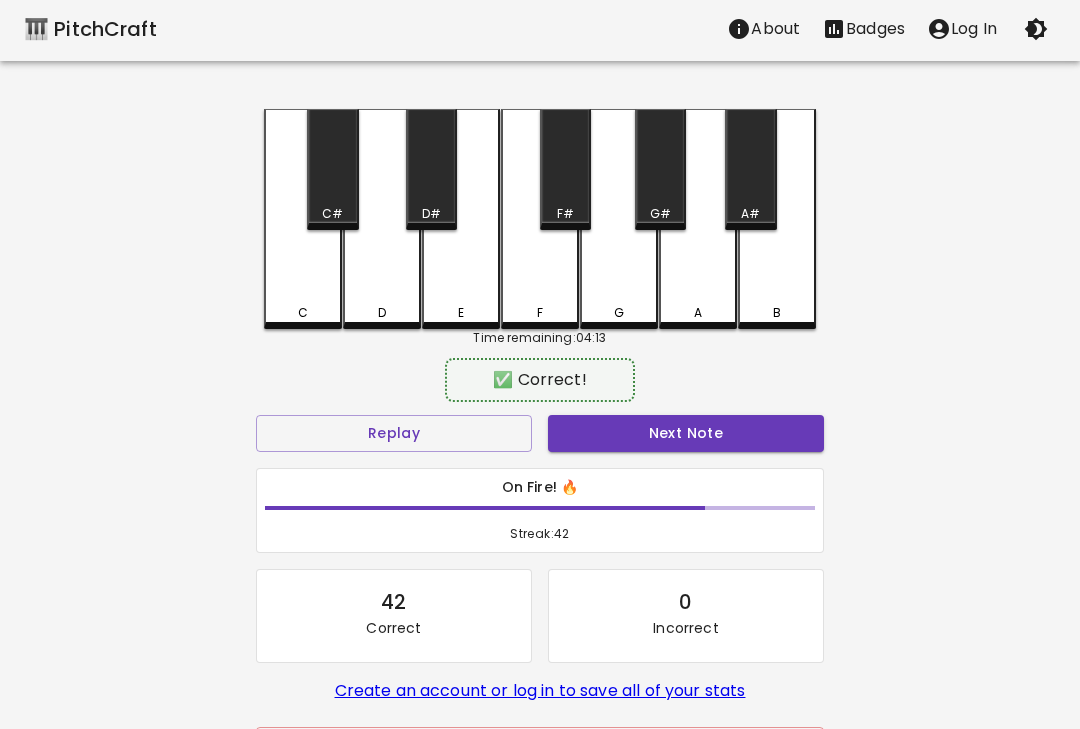 click on "D" at bounding box center (382, 219) 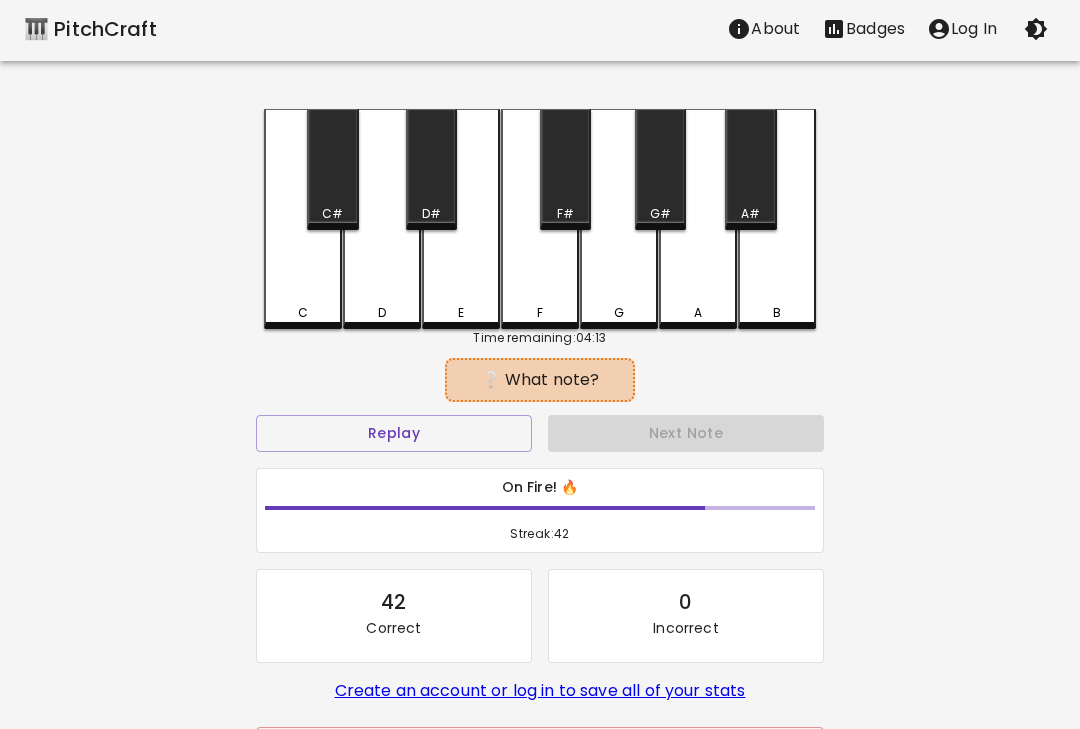 click on "D" at bounding box center [382, 219] 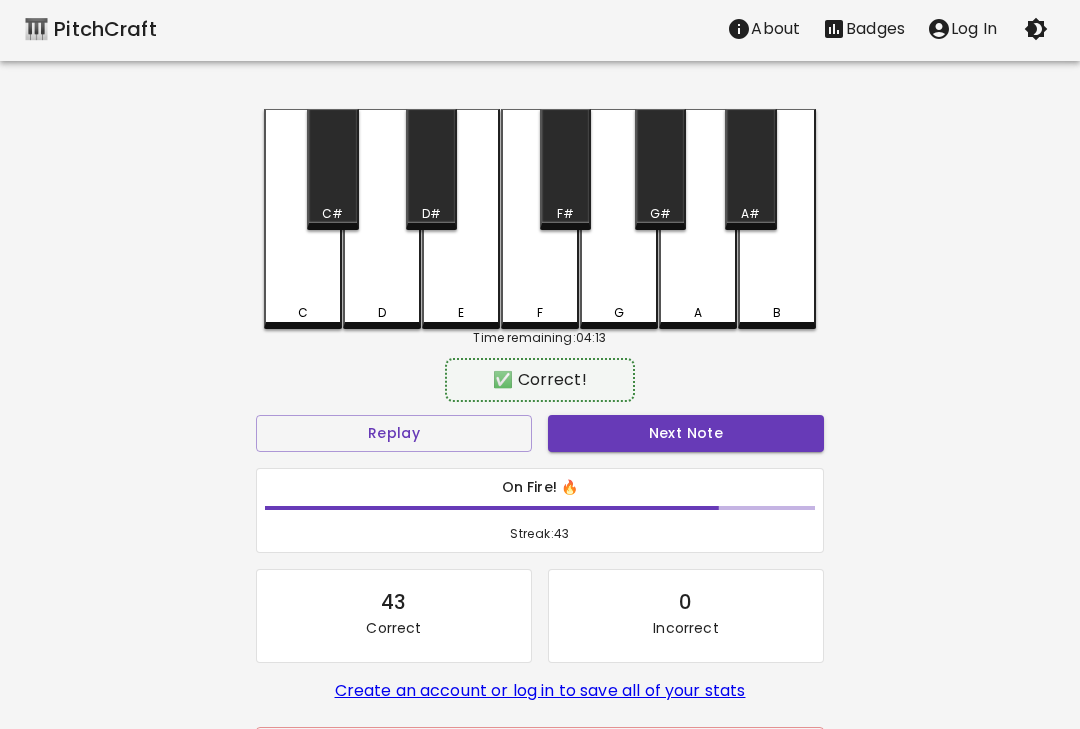 click on "Next Note" at bounding box center (686, 433) 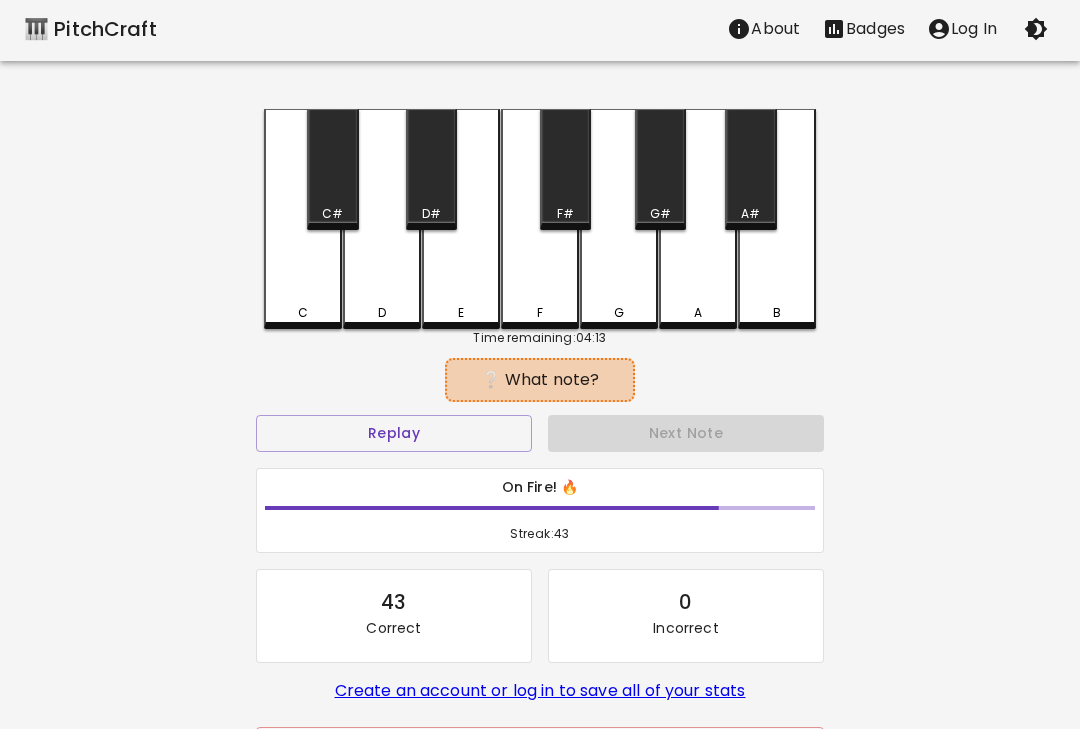 click on "D" at bounding box center (382, 313) 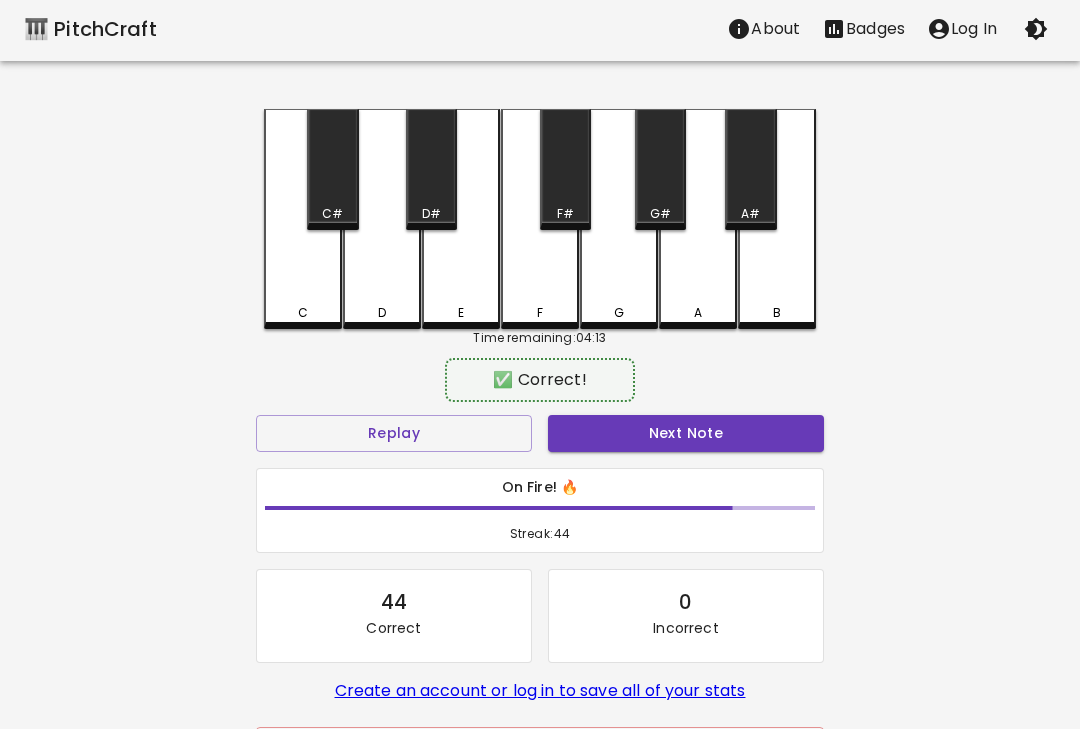 click on "Next Note" at bounding box center [686, 433] 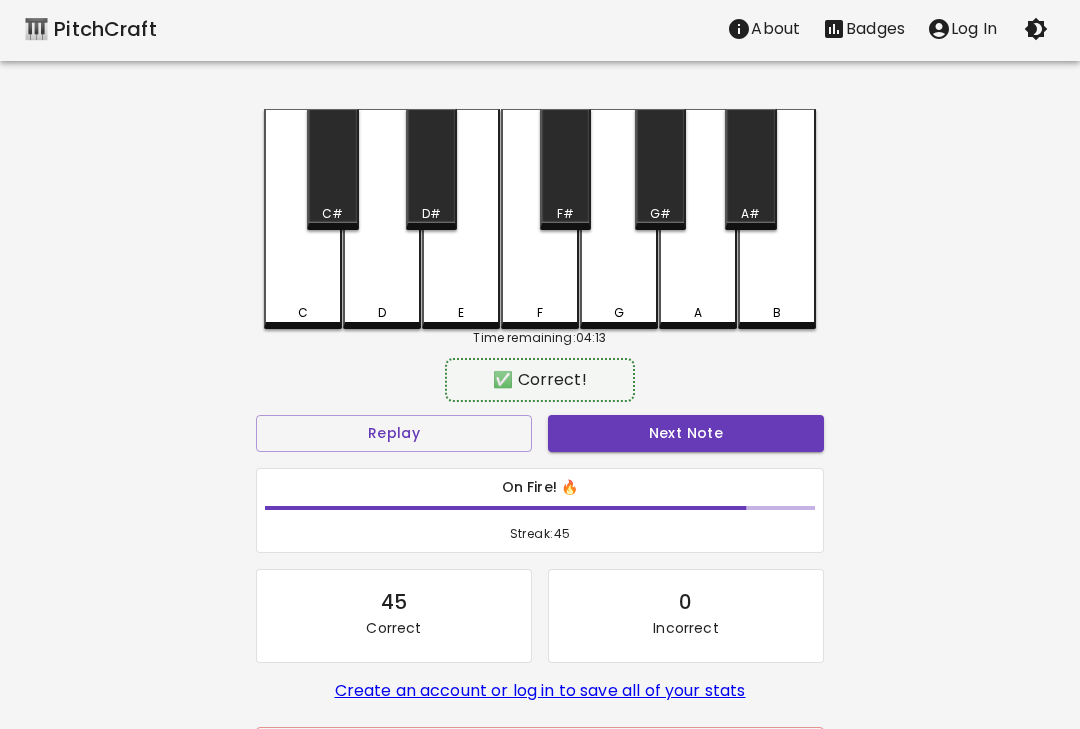 click on "D" at bounding box center [382, 313] 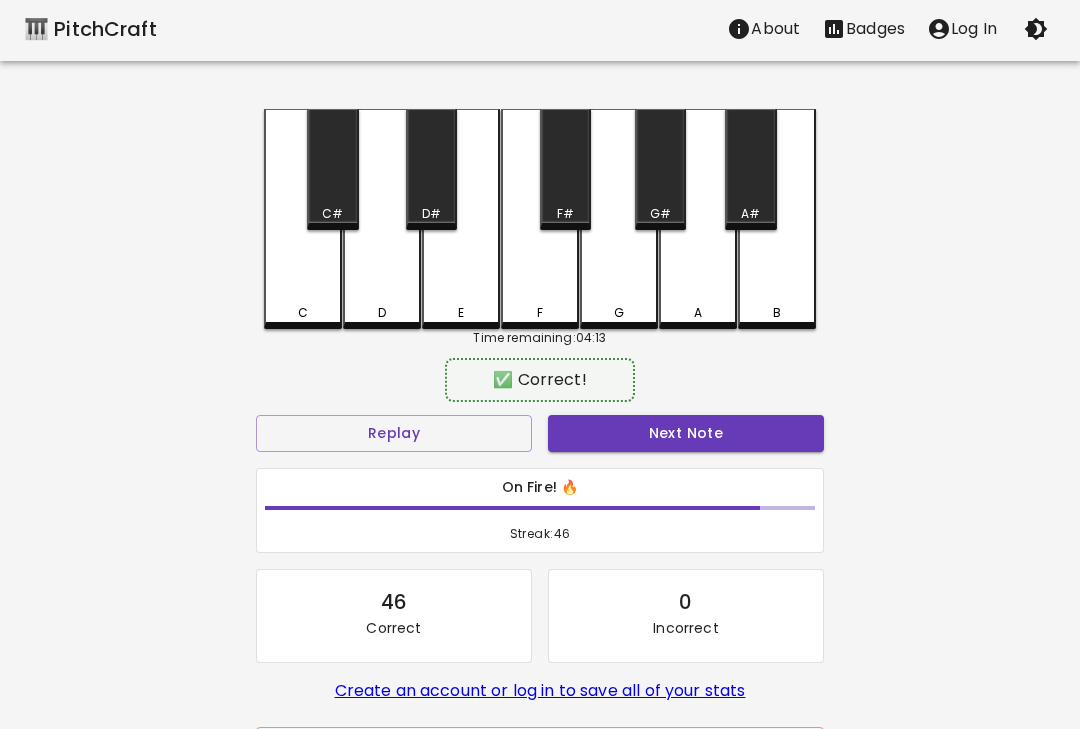 click on "Next Note" at bounding box center (686, 433) 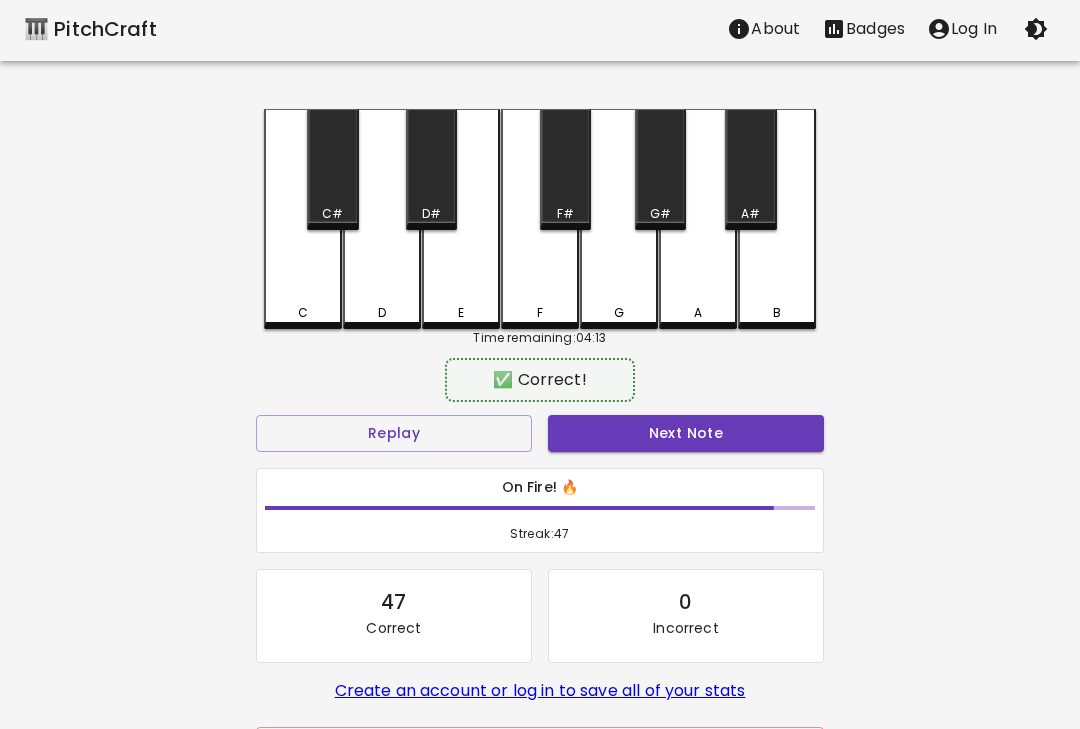 click on "D" at bounding box center [382, 313] 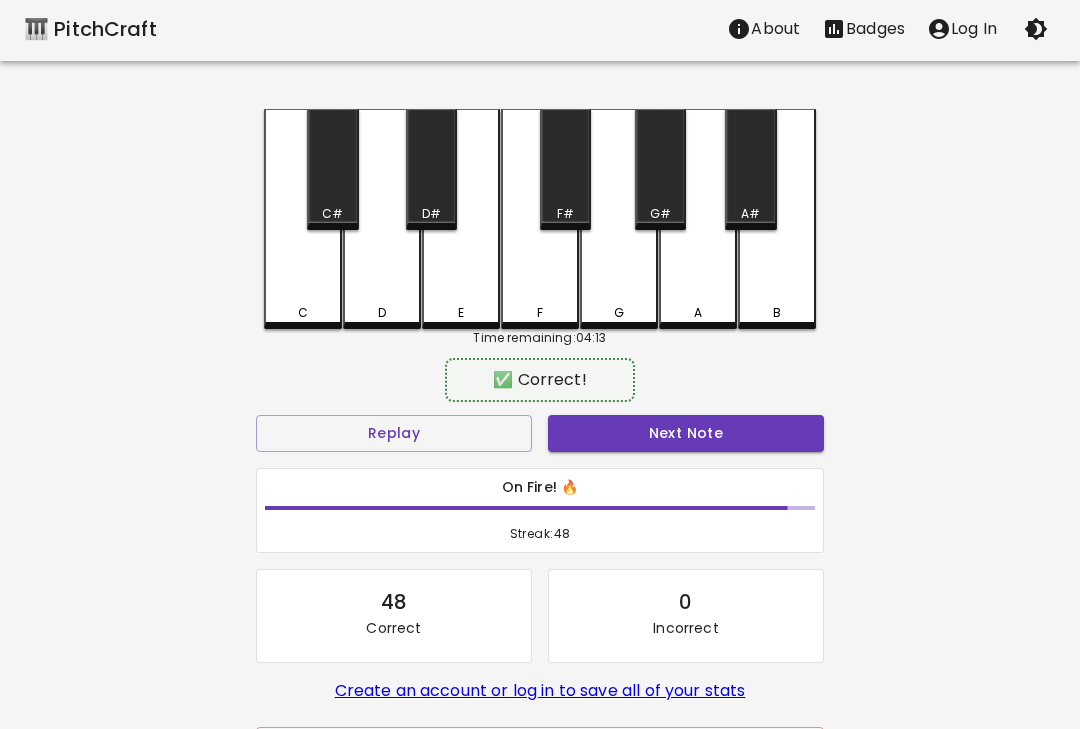 click on "D" at bounding box center (382, 219) 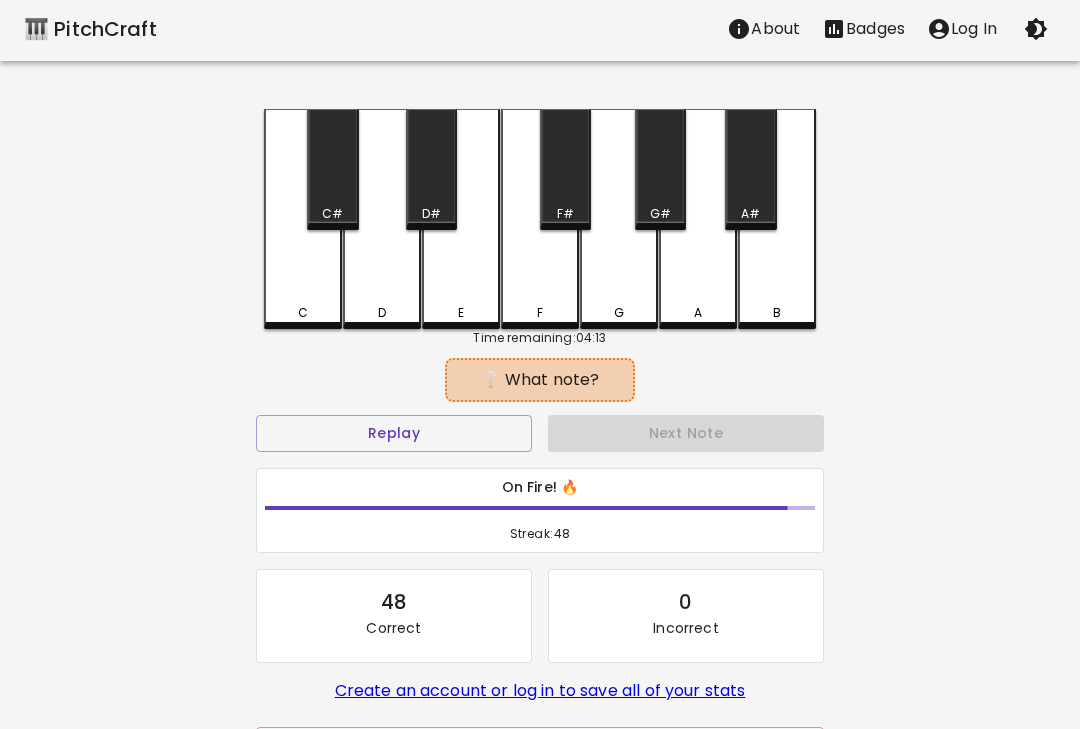 click on "C" at bounding box center [303, 219] 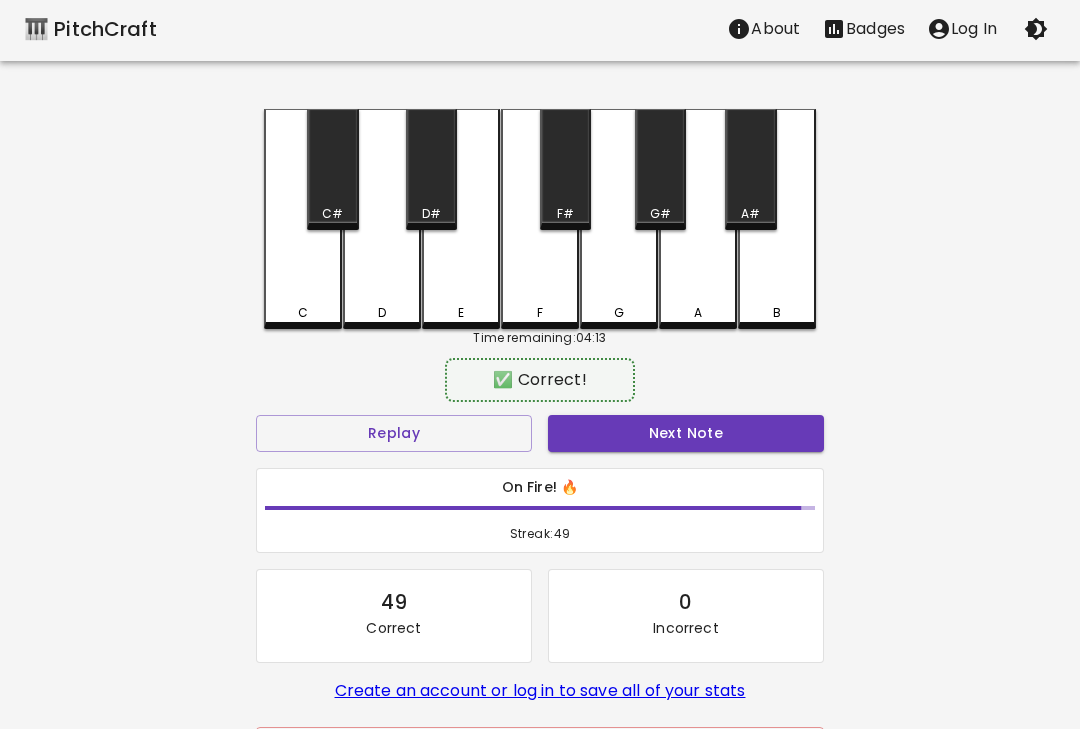 click on "Next Note" at bounding box center (686, 433) 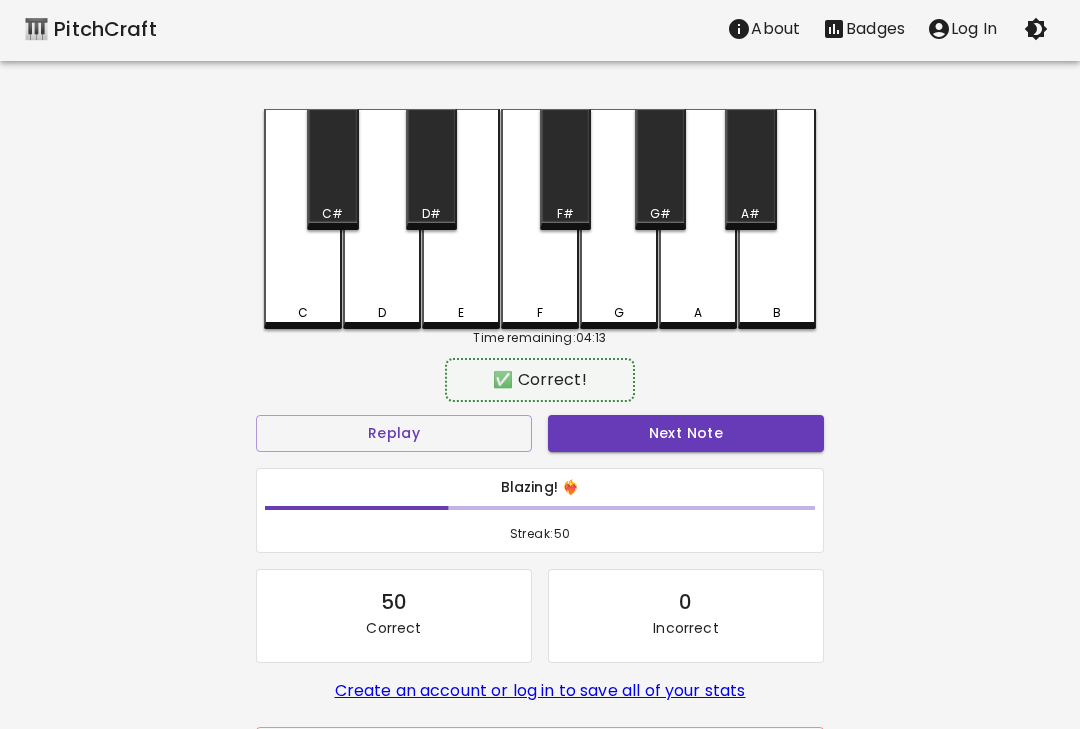 click on "D" at bounding box center (382, 219) 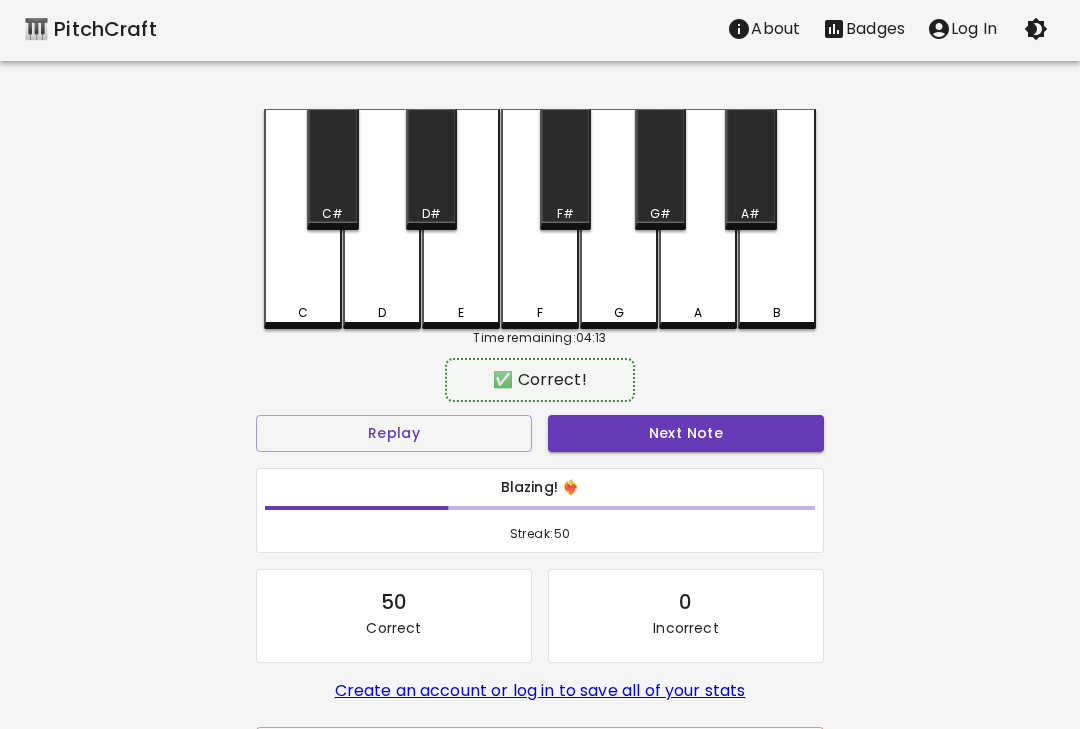 click on "Next Note" at bounding box center (686, 433) 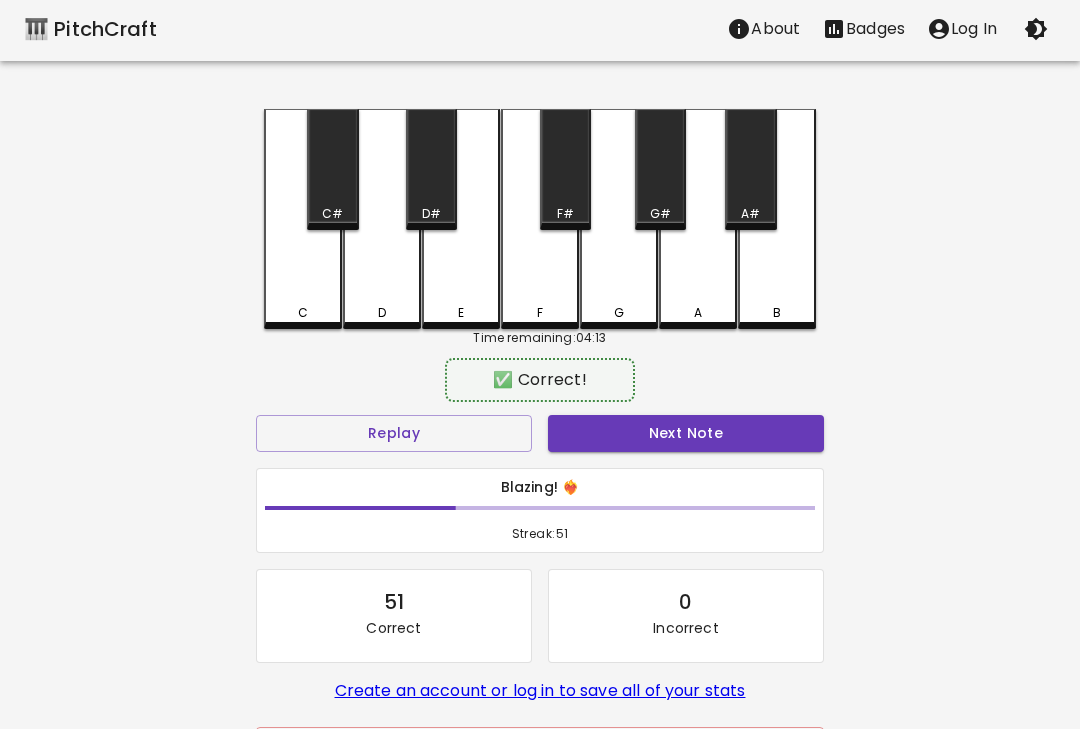 click on "C" at bounding box center (303, 219) 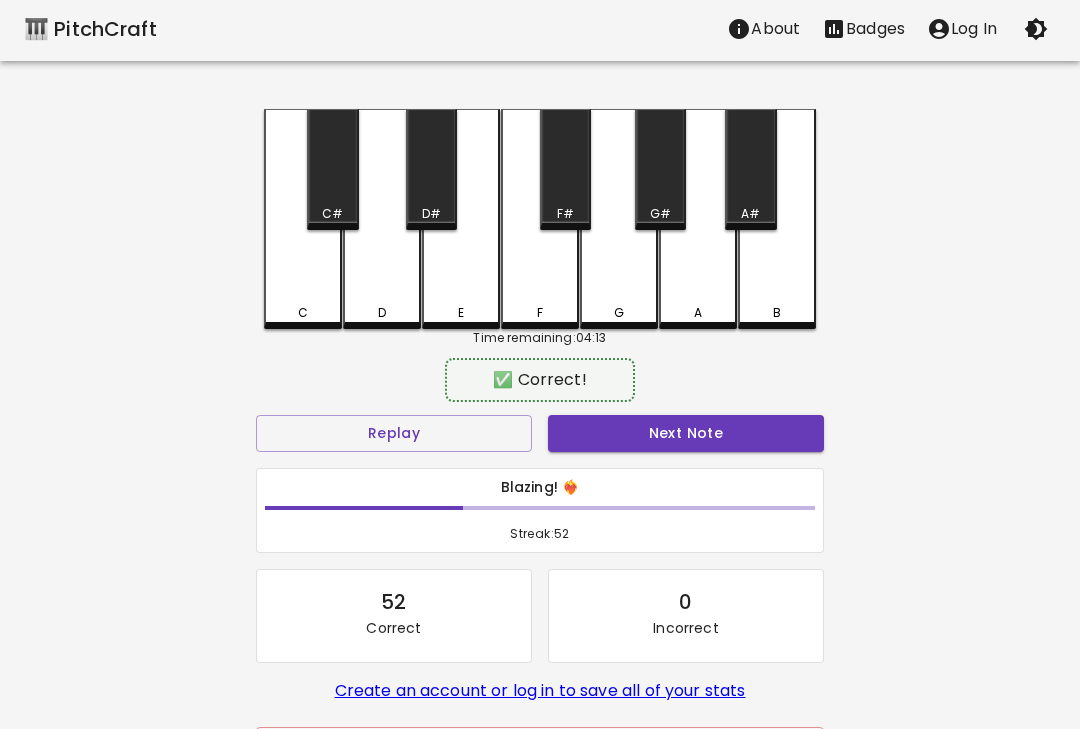 click on "C" at bounding box center (303, 219) 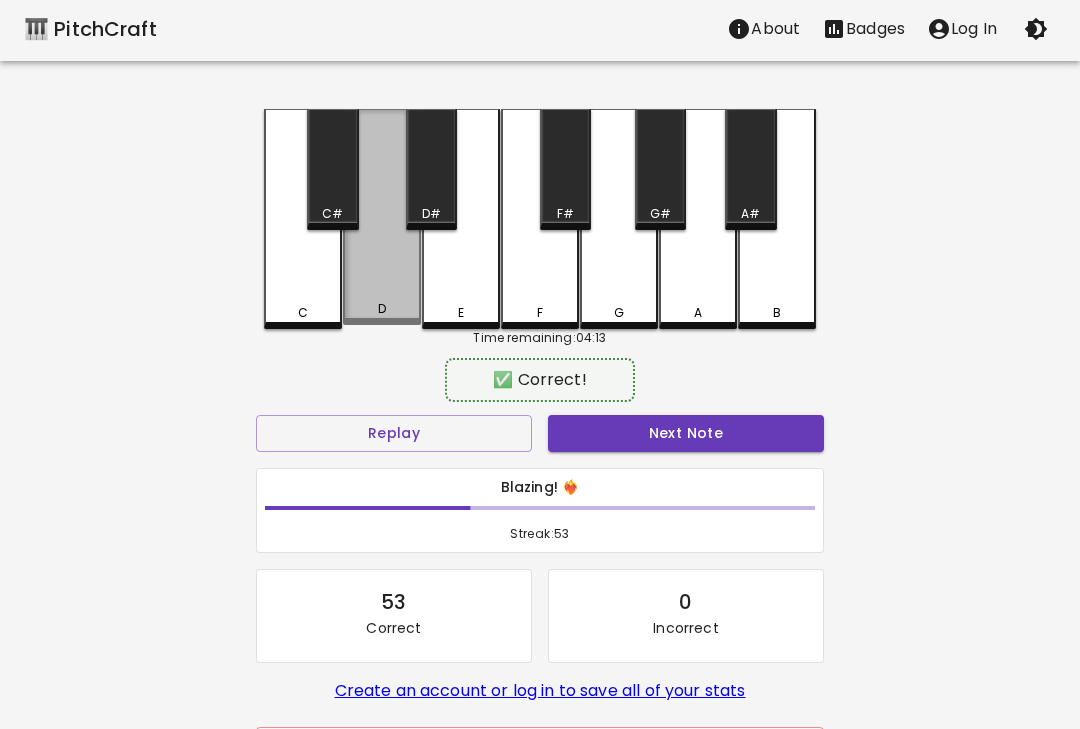 scroll, scrollTop: 0, scrollLeft: 0, axis: both 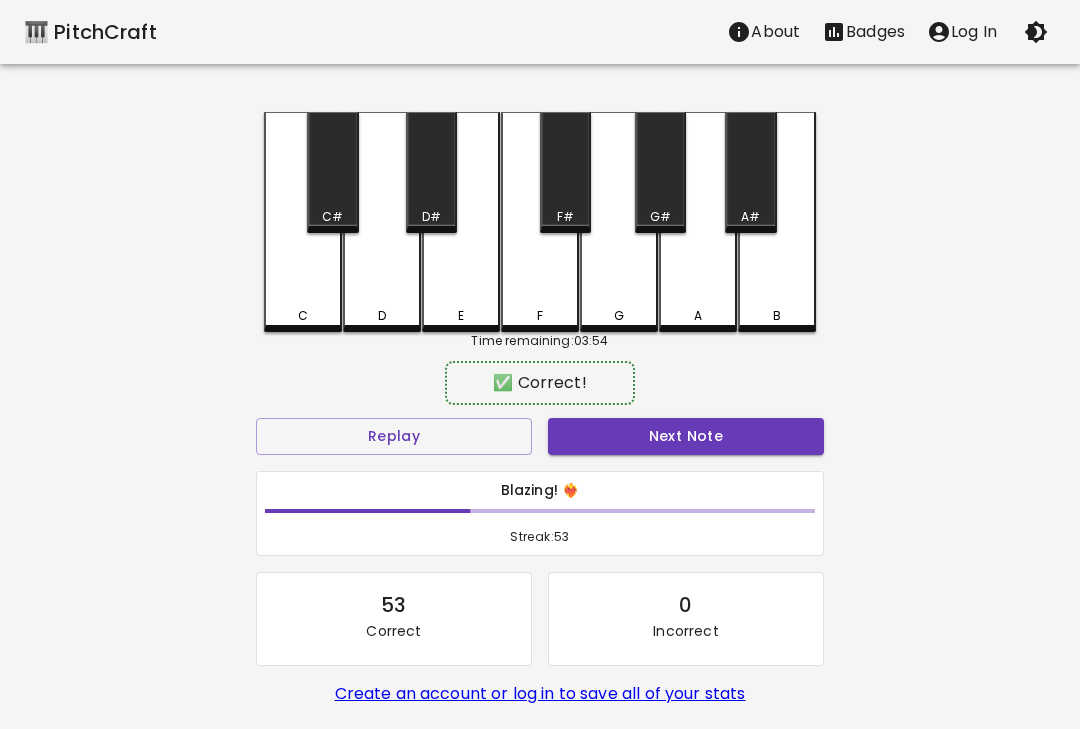 click on "Next Note" at bounding box center [686, 436] 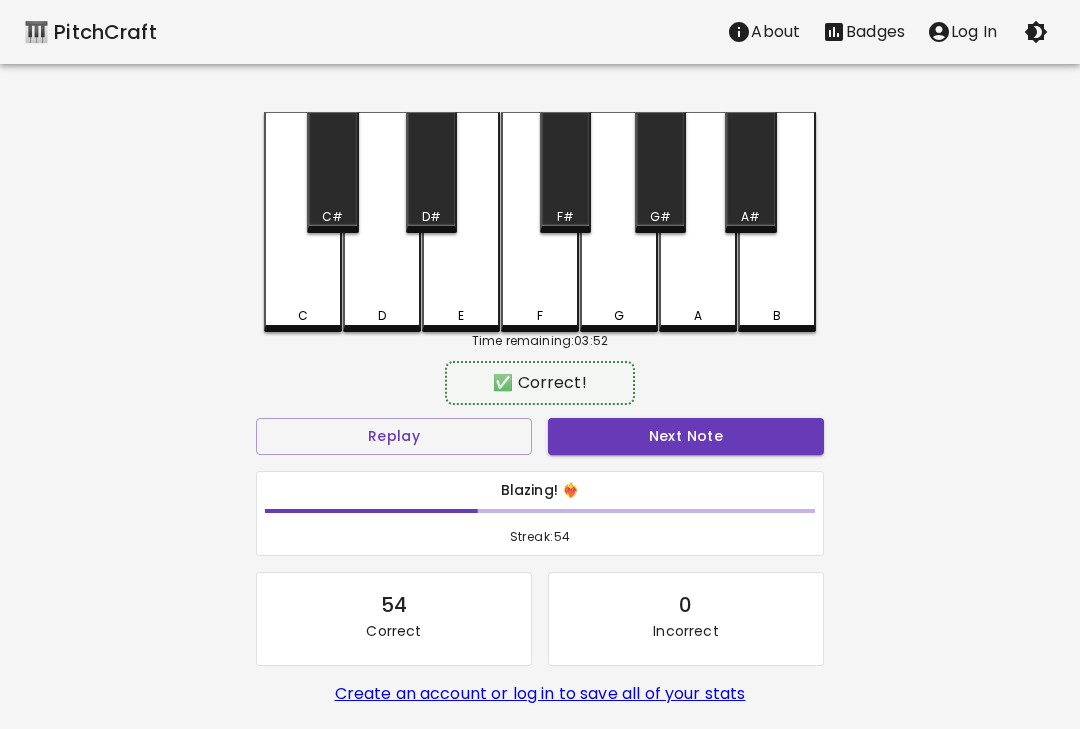 click on "D" at bounding box center [382, 222] 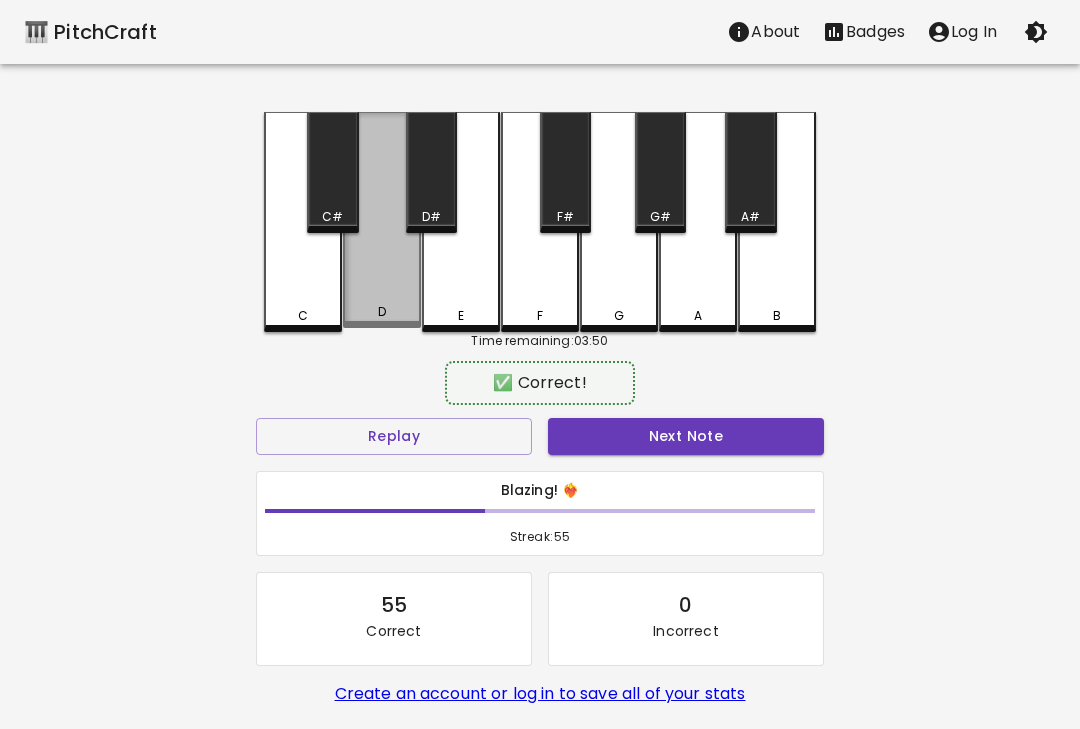 click on "D" at bounding box center [382, 220] 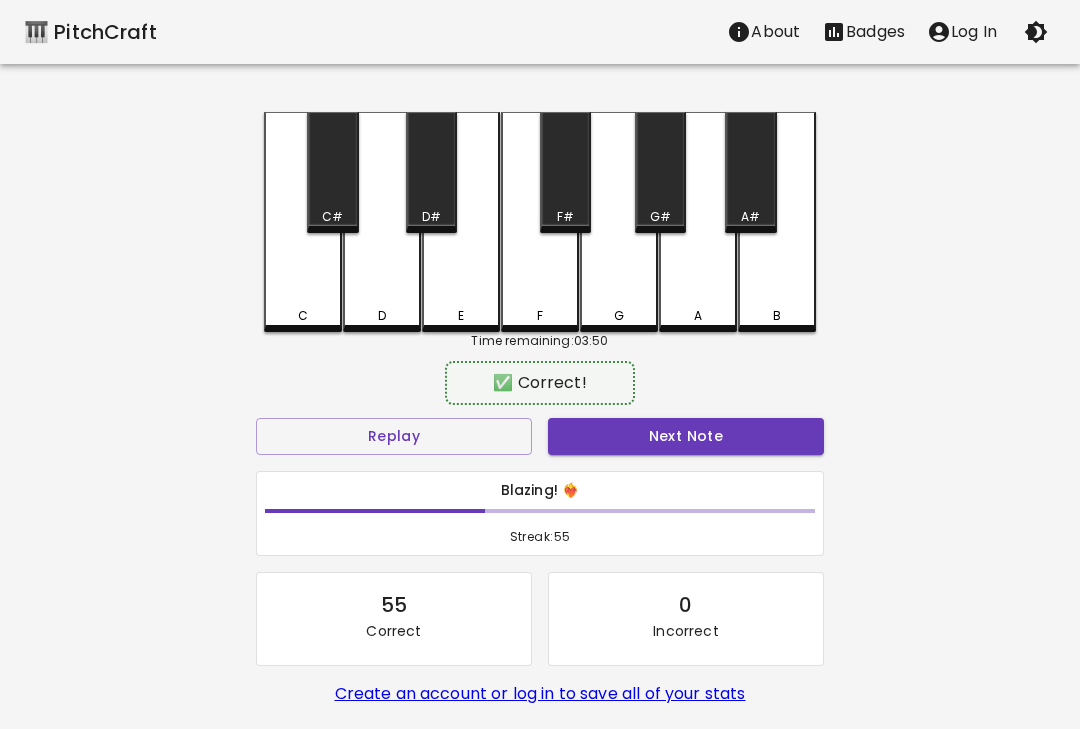 click on "Next Note" at bounding box center (686, 436) 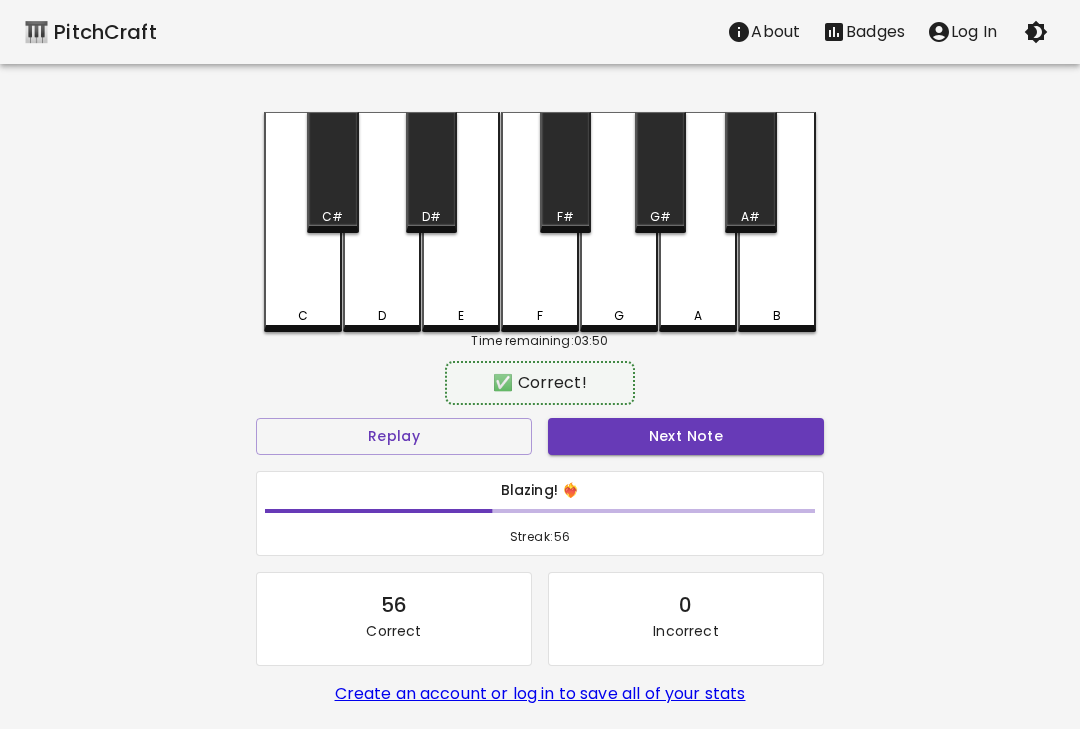 click on "C" at bounding box center (303, 316) 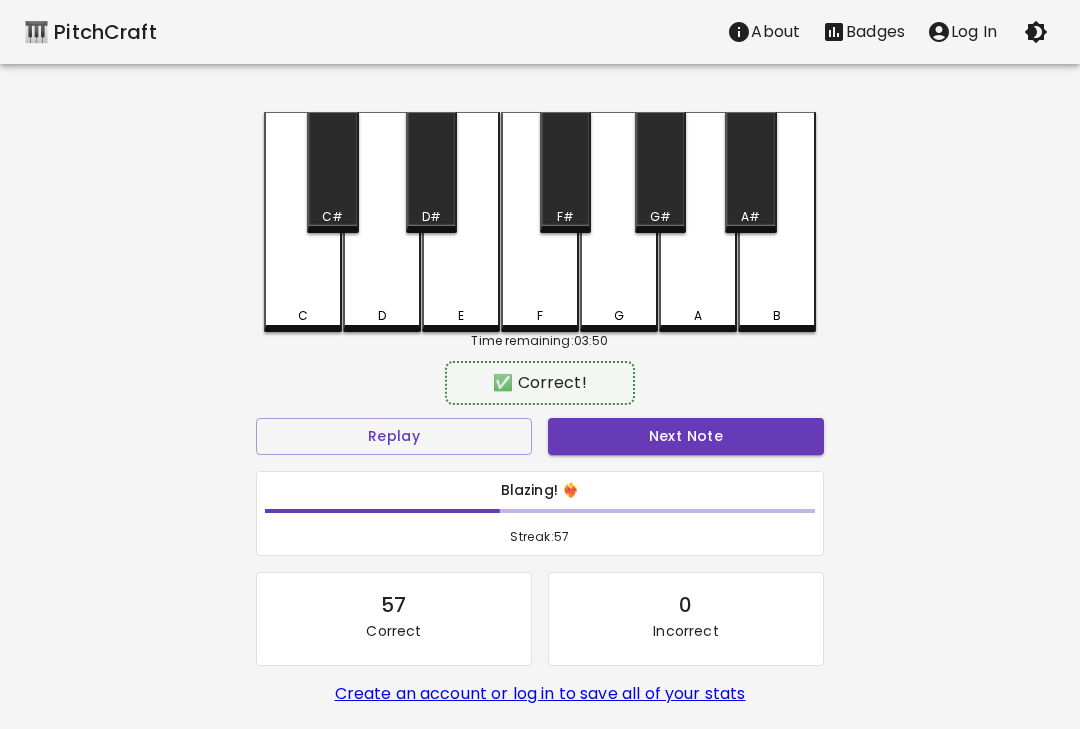 click on "C" at bounding box center (303, 222) 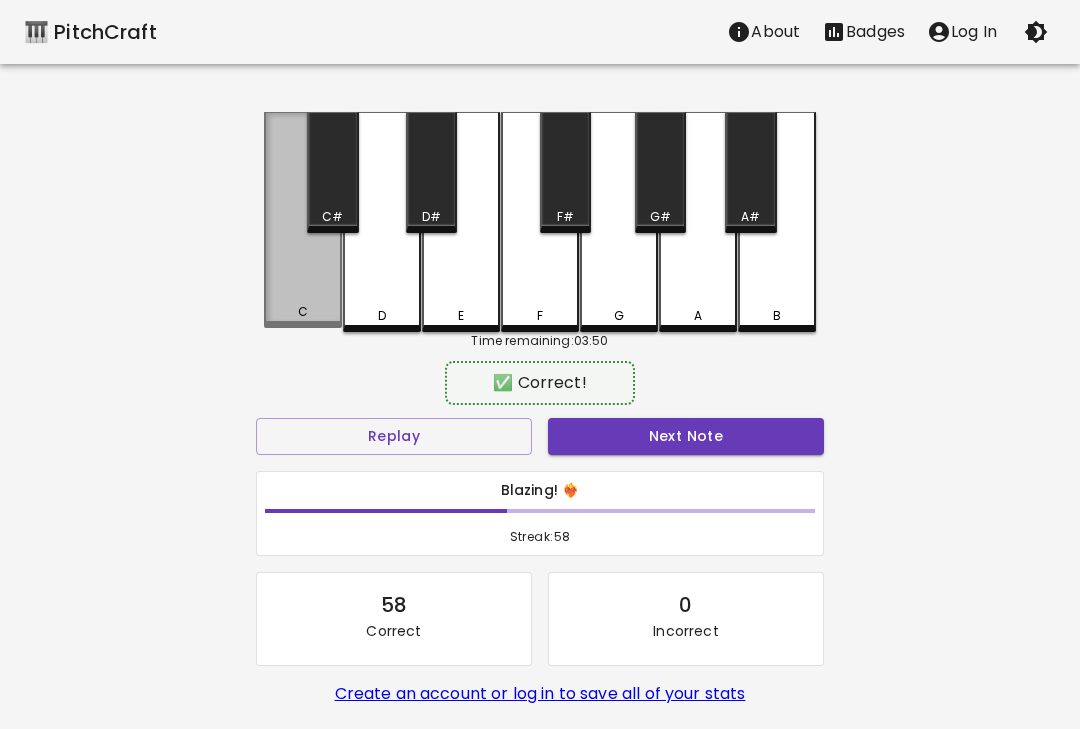 click on "C" at bounding box center [303, 312] 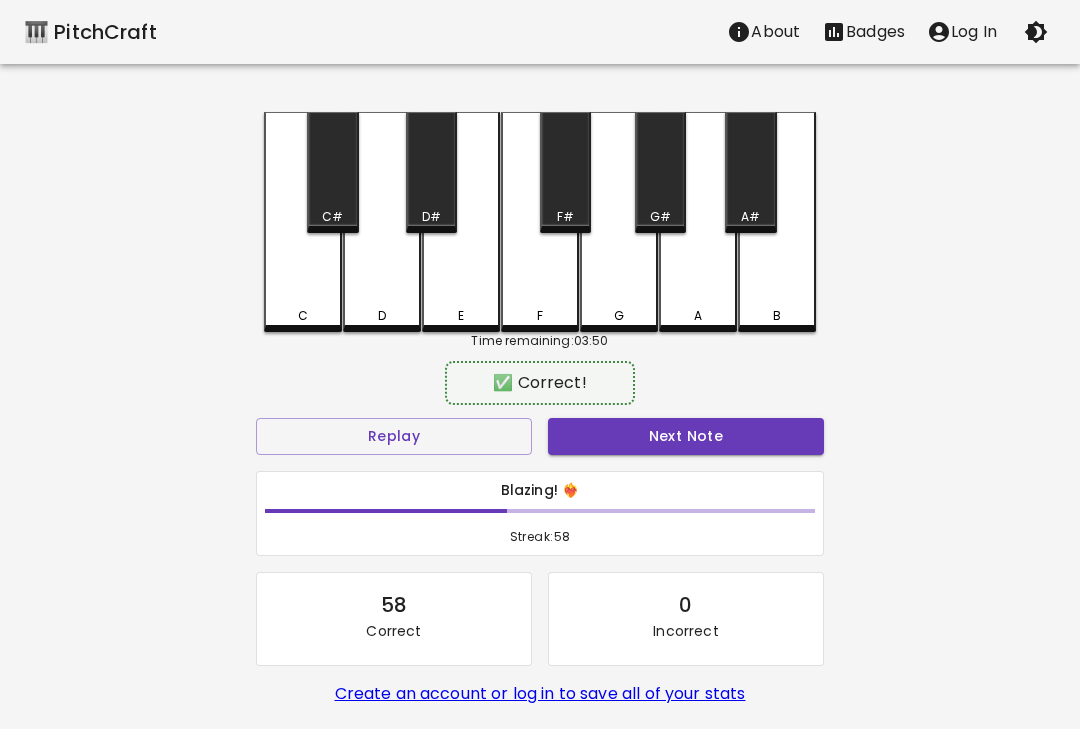 click on "Next Note" at bounding box center (686, 436) 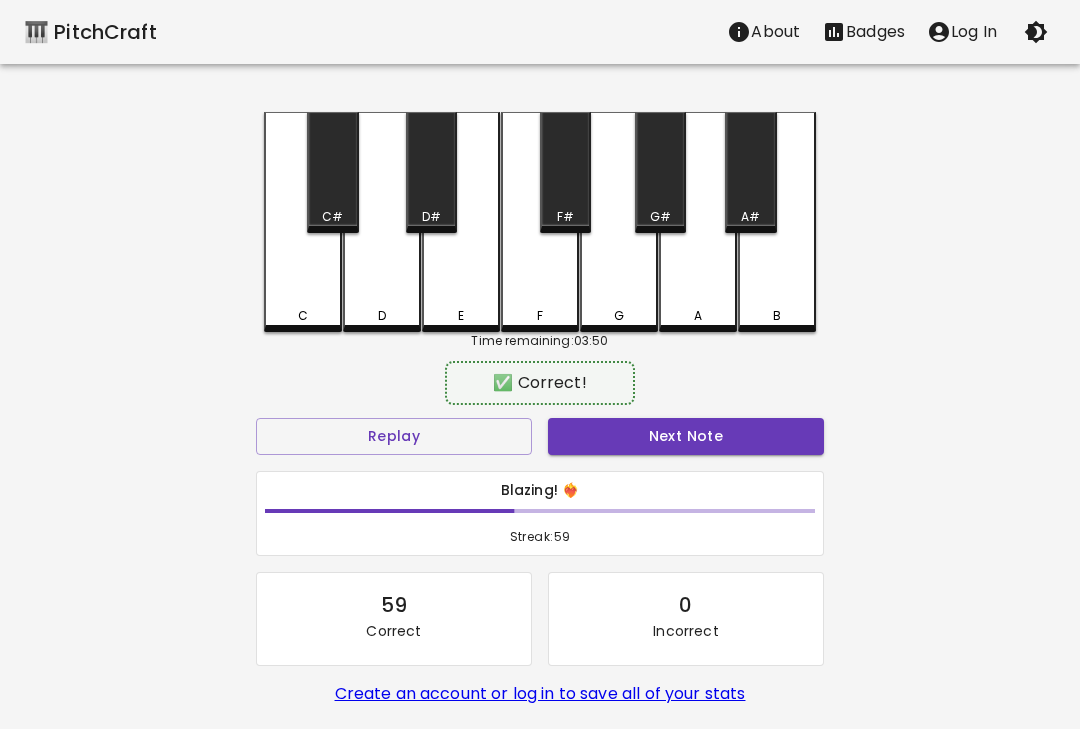 click on "C" at bounding box center [303, 316] 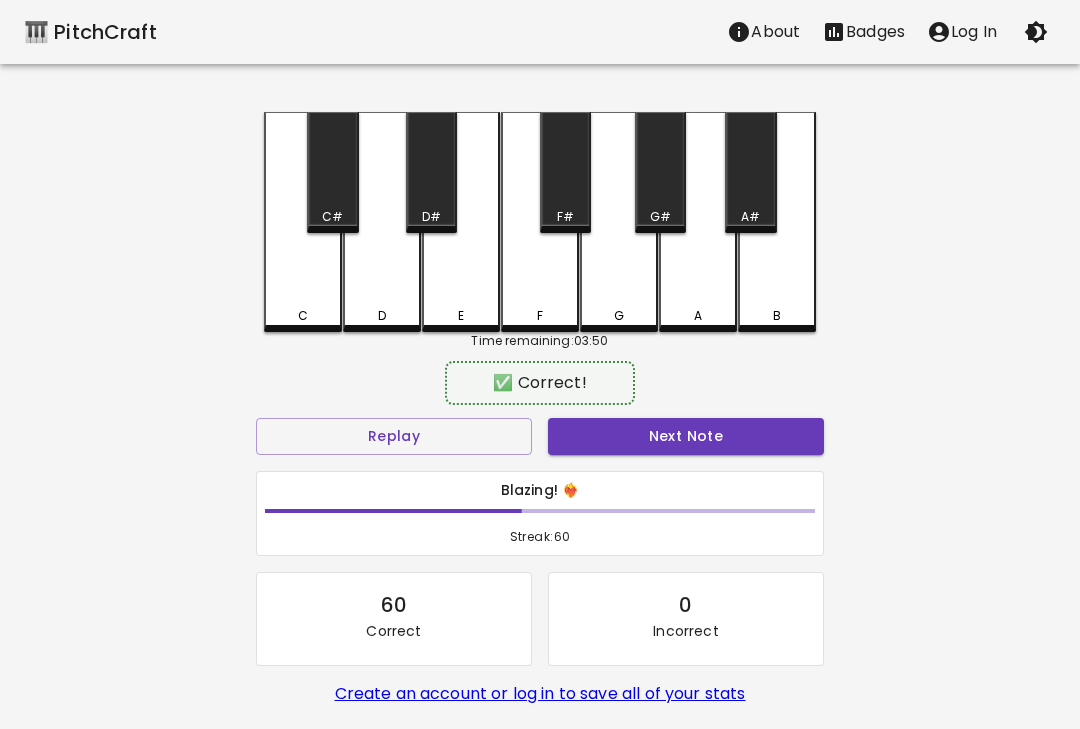 click on "C" at bounding box center [303, 316] 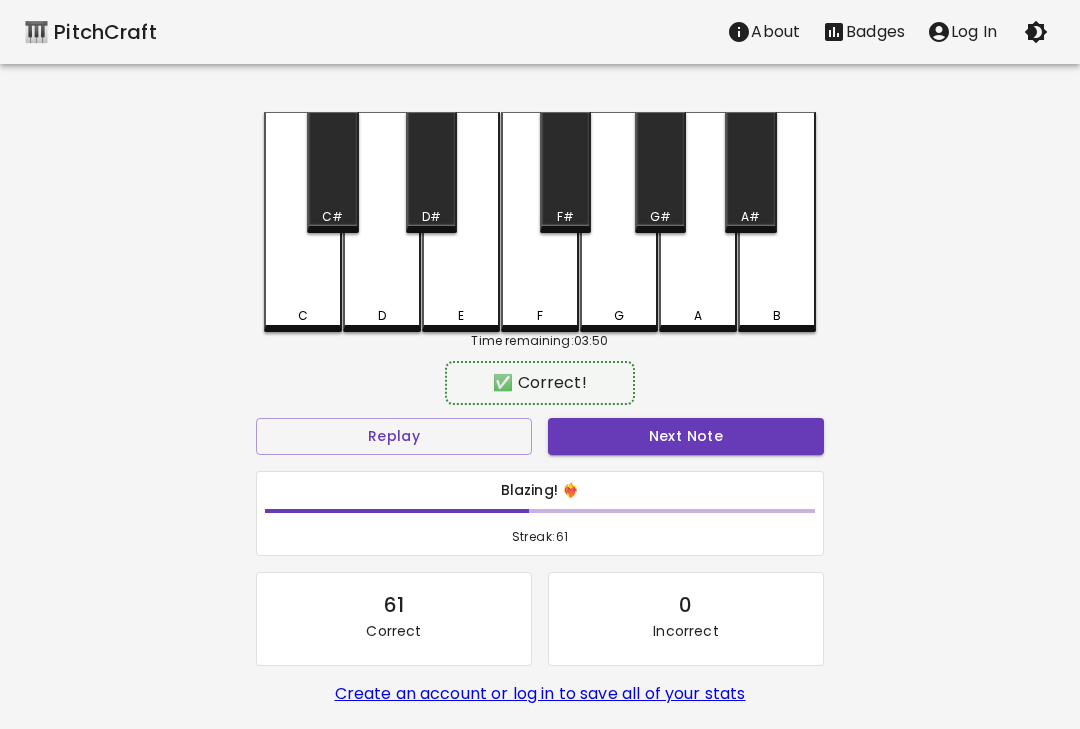 click on "C" at bounding box center (303, 222) 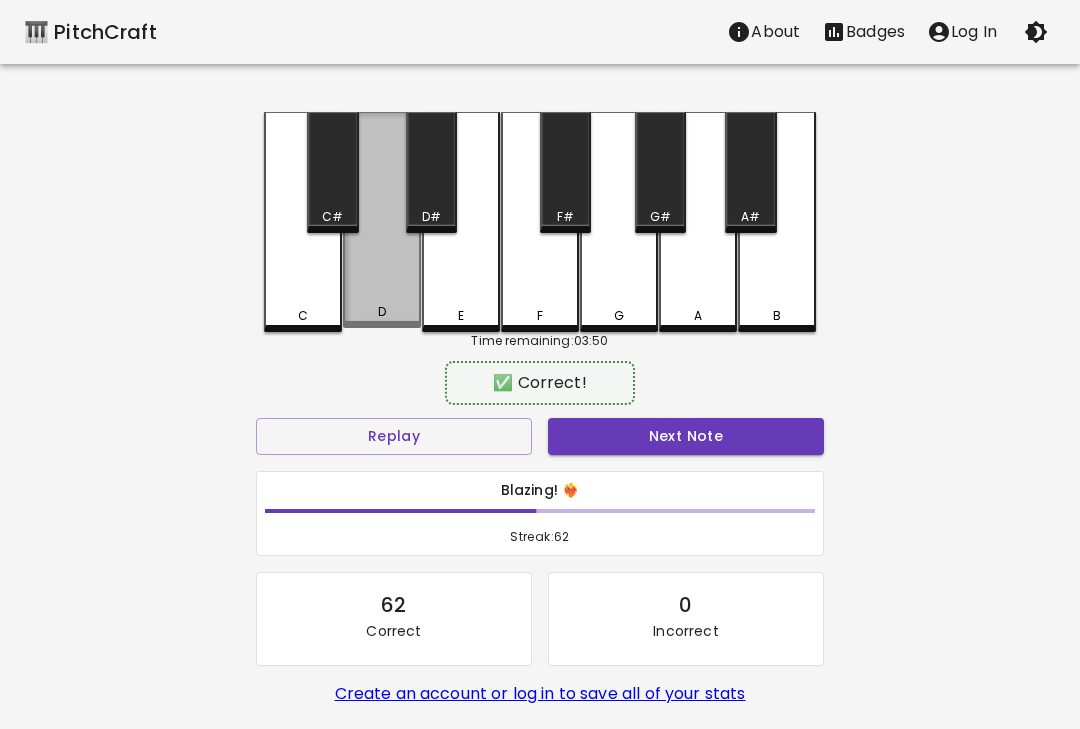 click on "D" at bounding box center (382, 220) 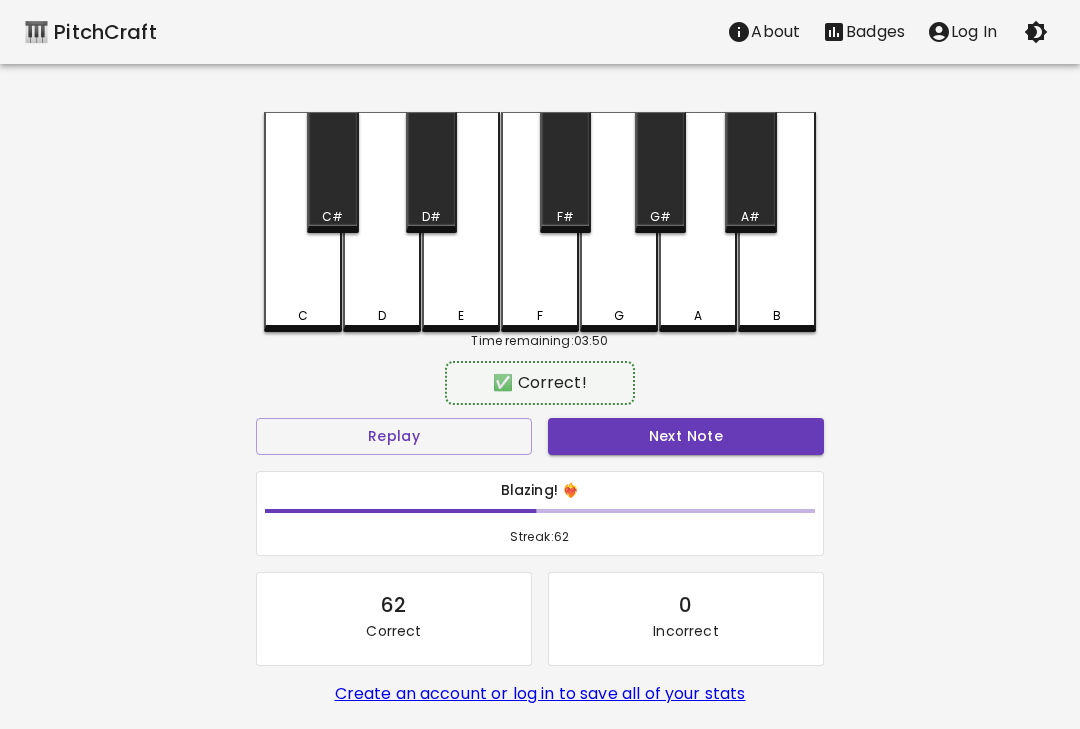 click on "Next Note" at bounding box center (686, 436) 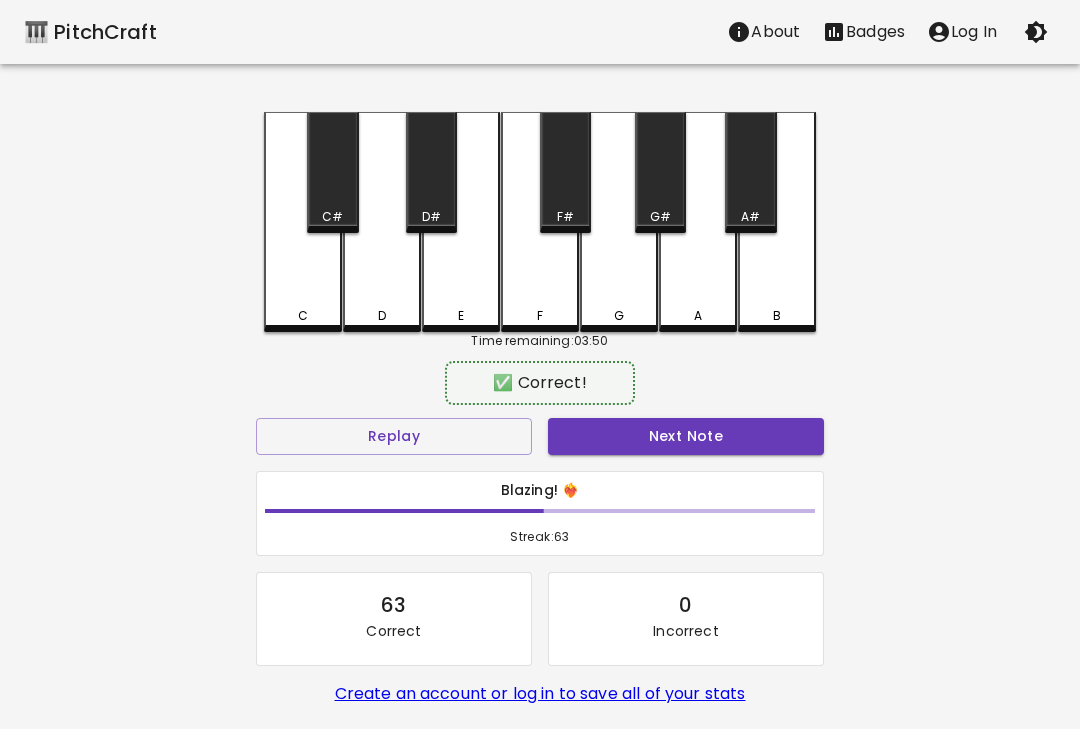click on "D" at bounding box center (382, 316) 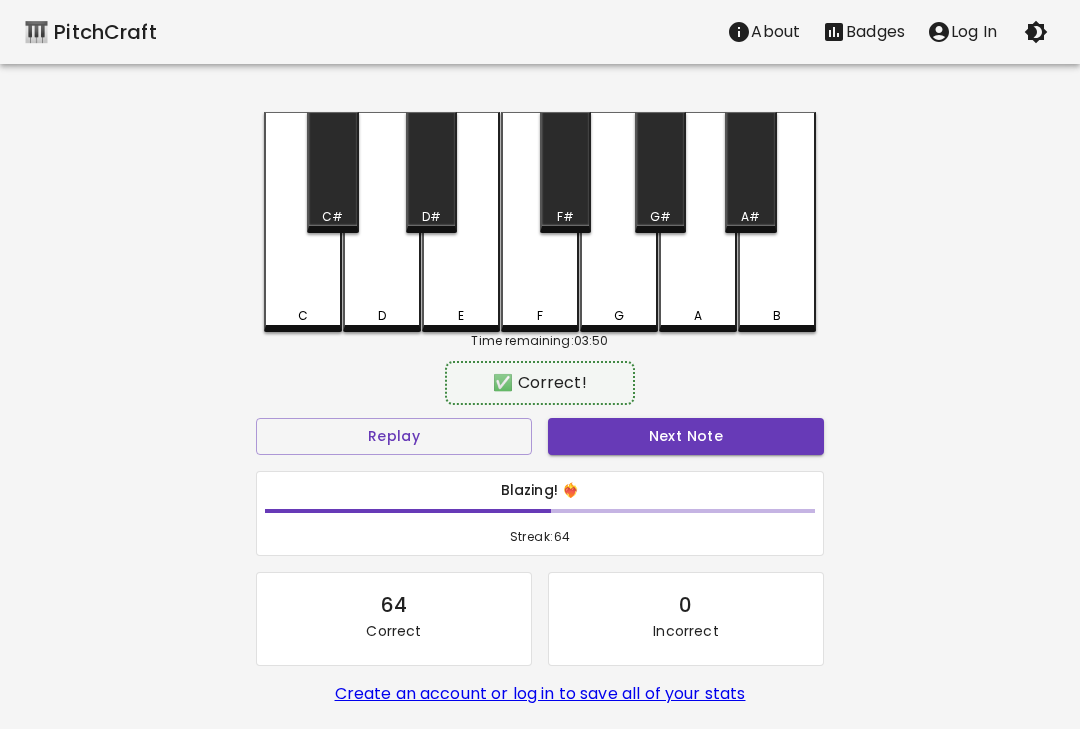 click on "Next Note" at bounding box center [686, 436] 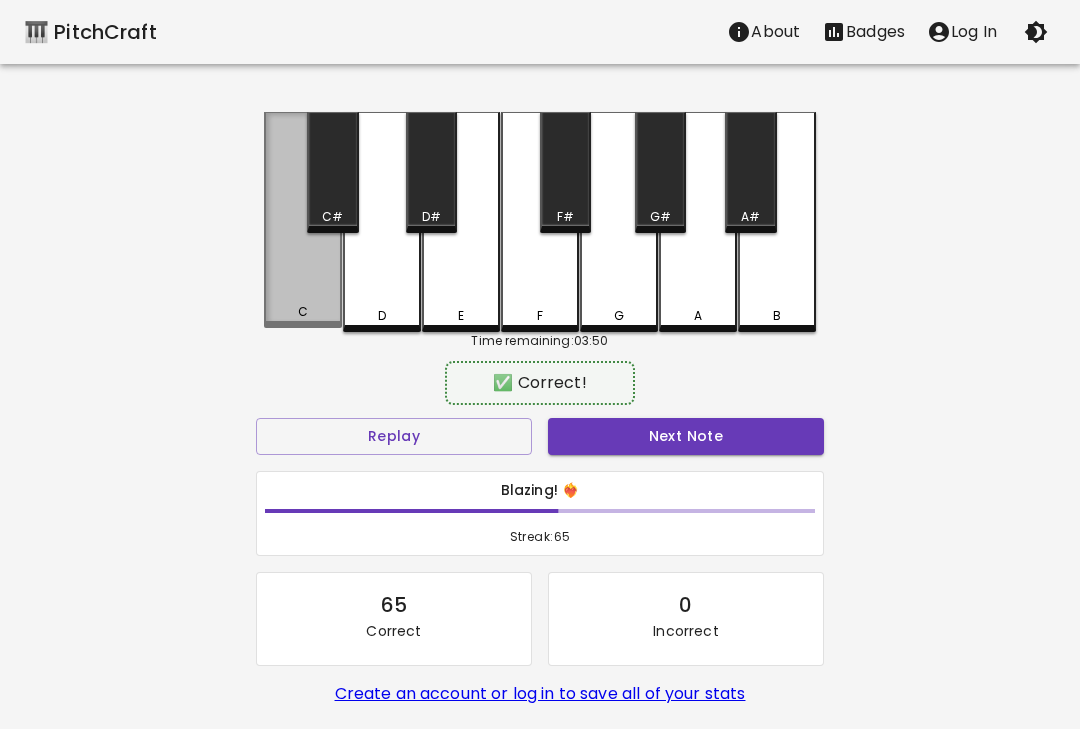 click on "C" at bounding box center (303, 312) 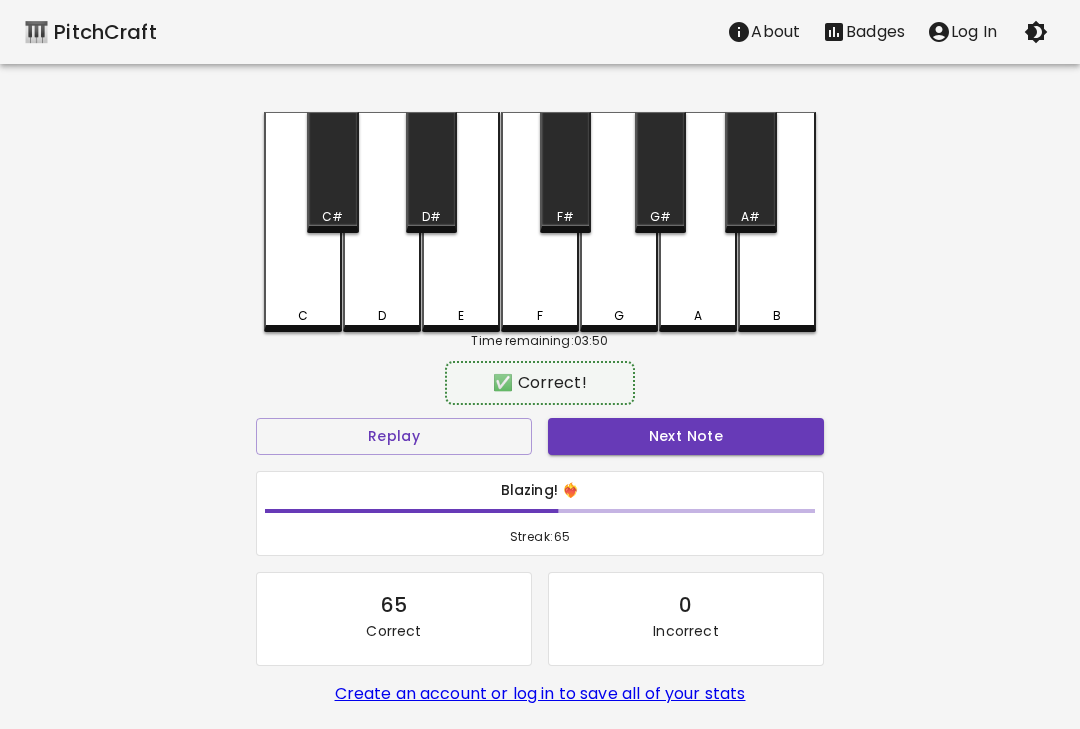 click on "Next Note" at bounding box center [686, 436] 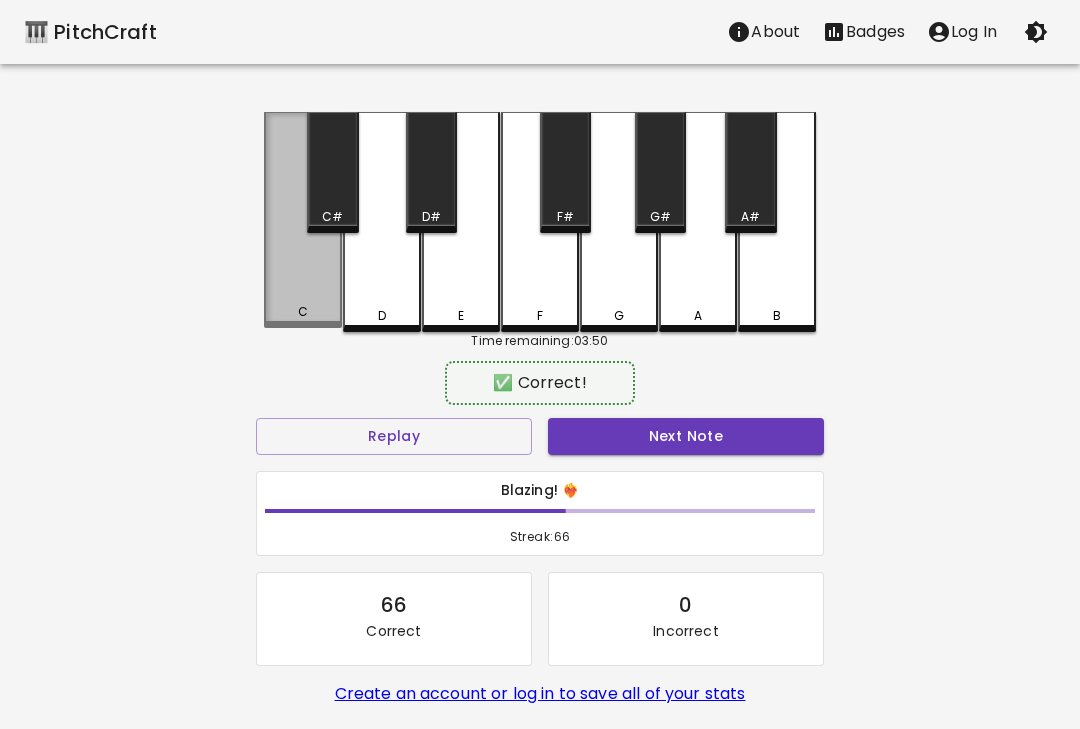 click on "C" at bounding box center (303, 312) 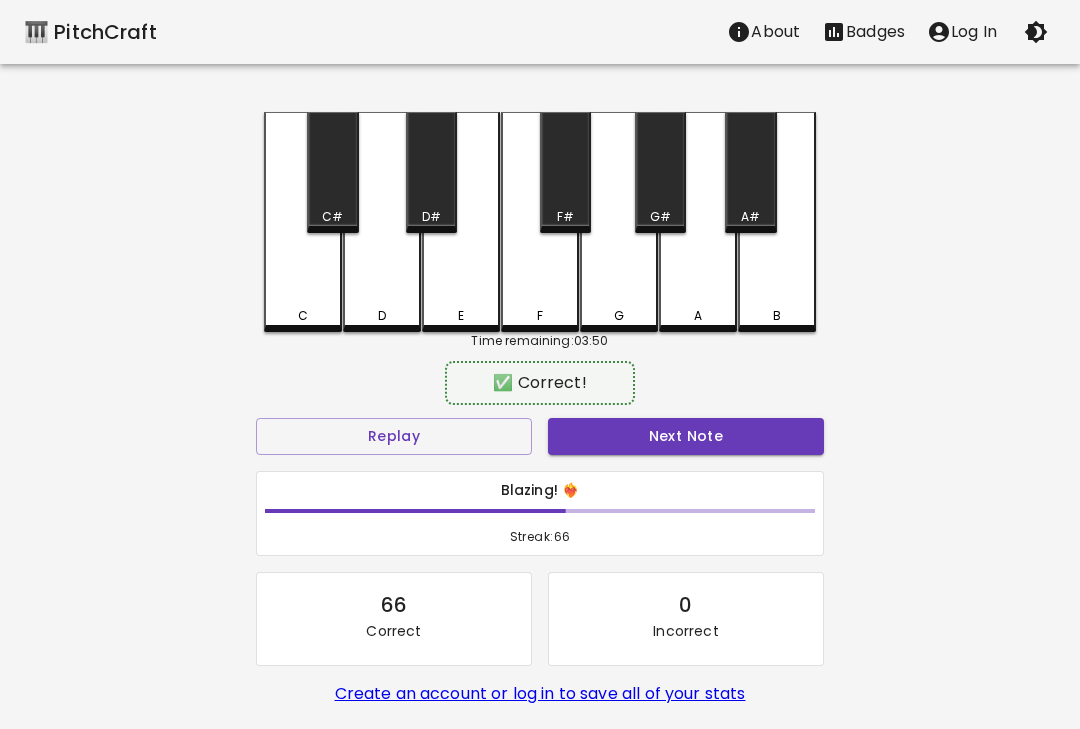 click on "Next Note" at bounding box center [686, 436] 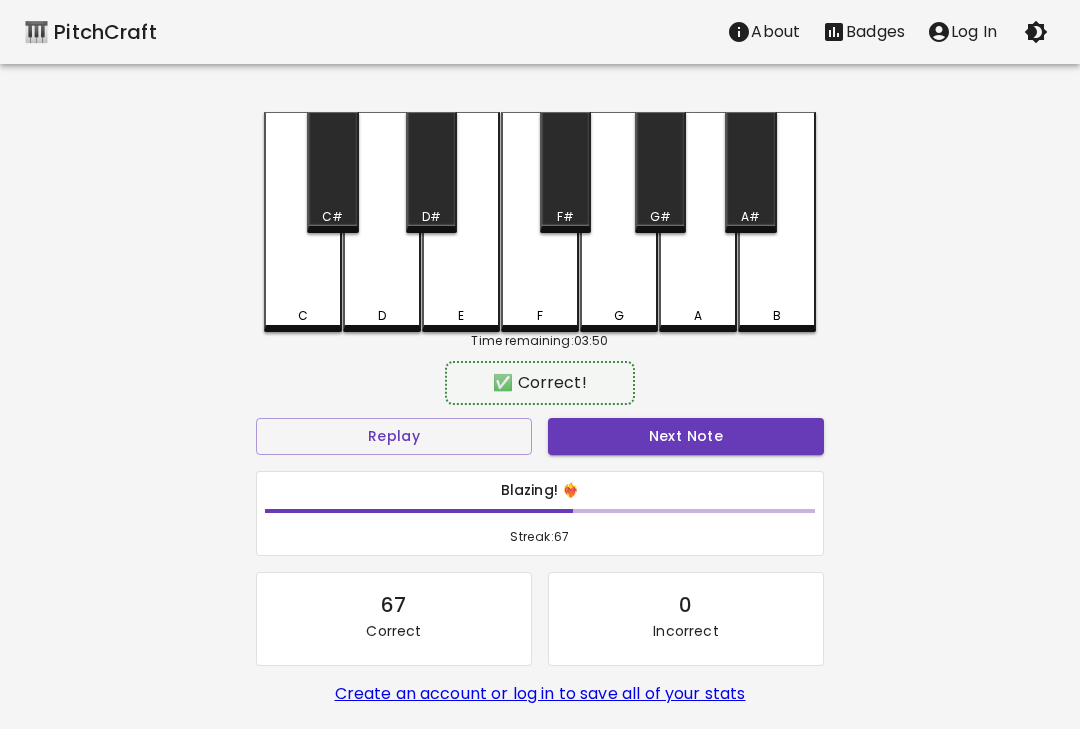 click on "C" at bounding box center (303, 316) 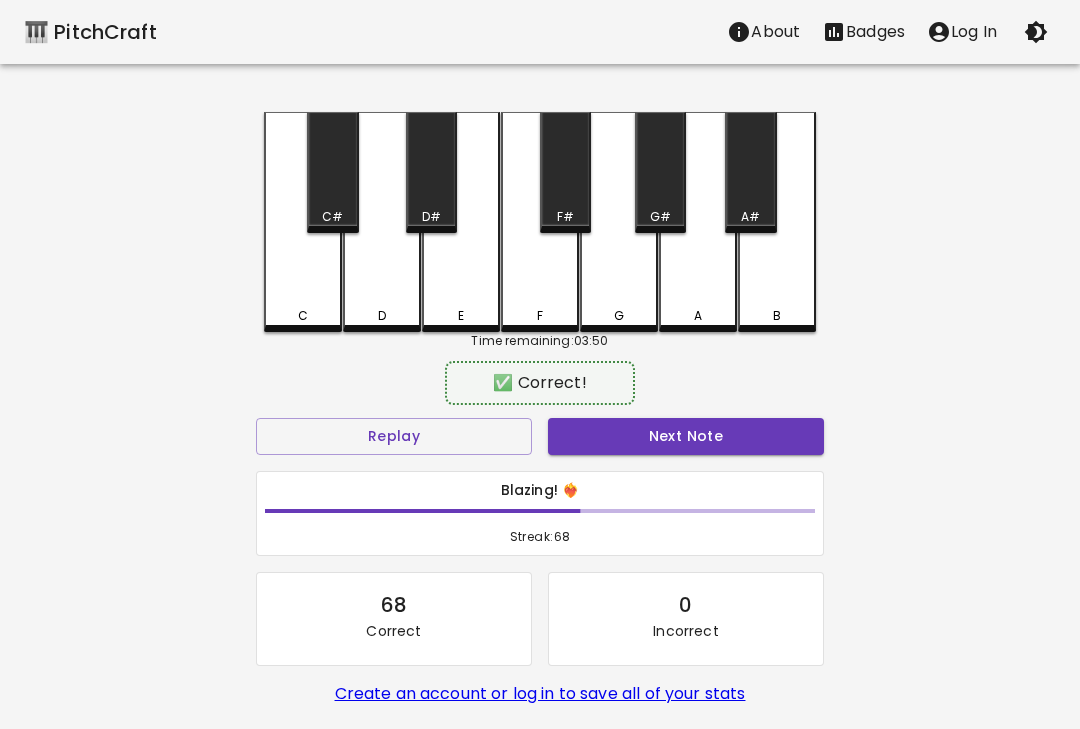 click on "D" at bounding box center (382, 316) 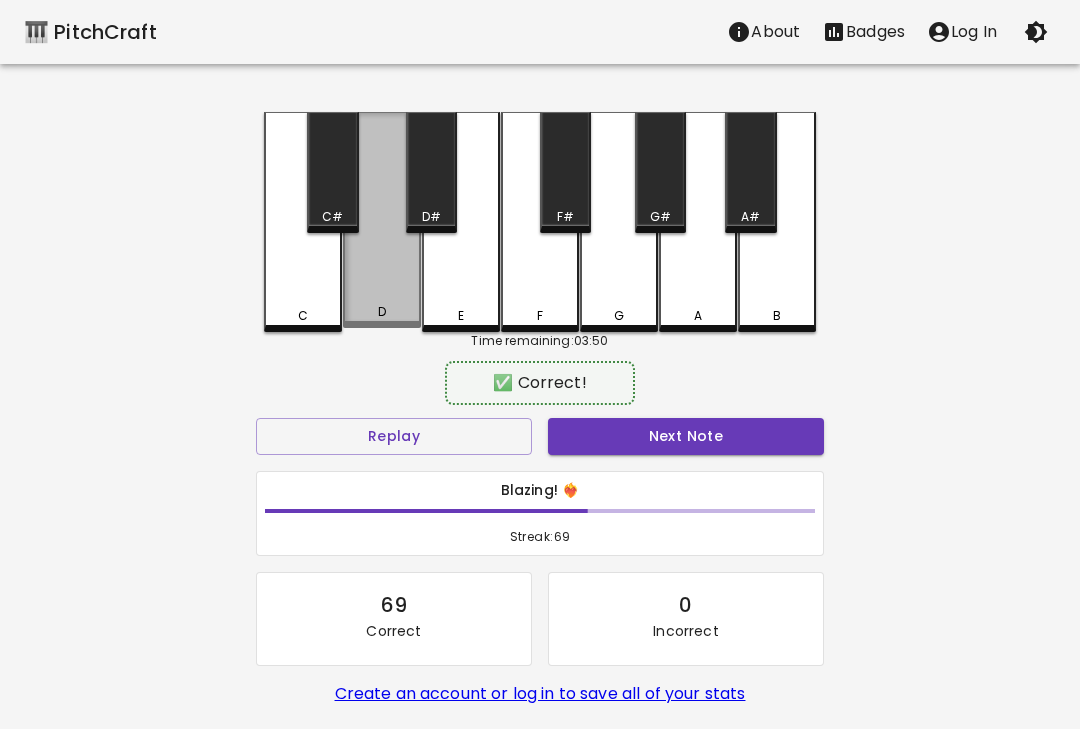 click on "D" at bounding box center (382, 220) 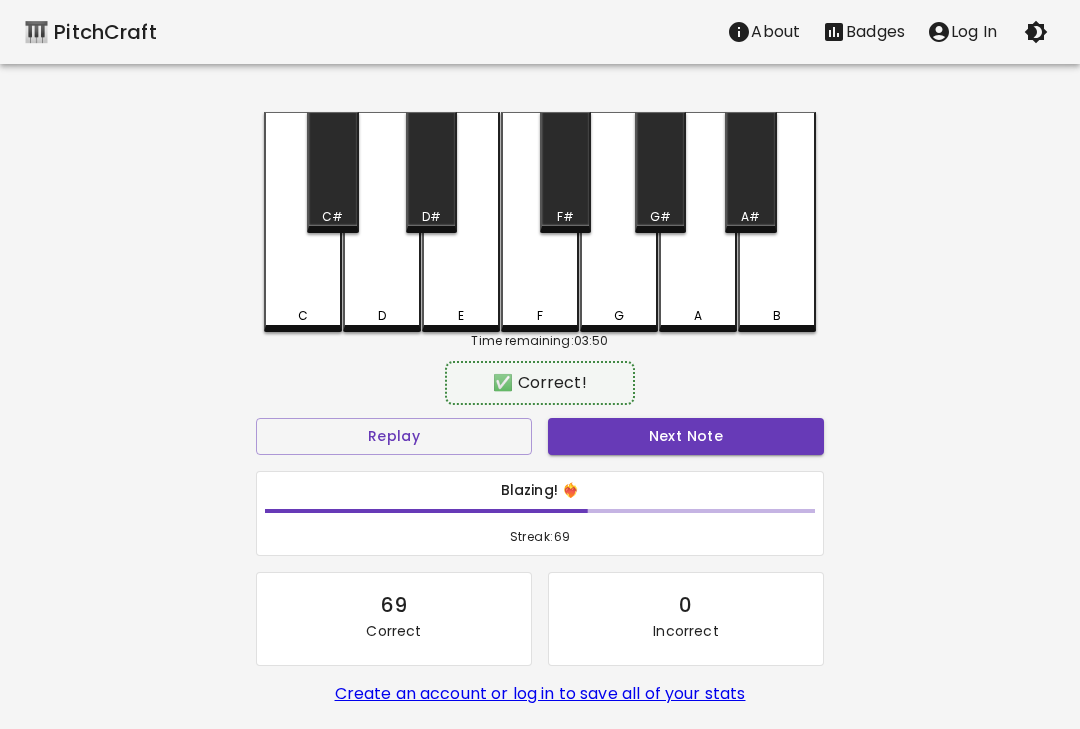 click on "Next Note" at bounding box center [686, 436] 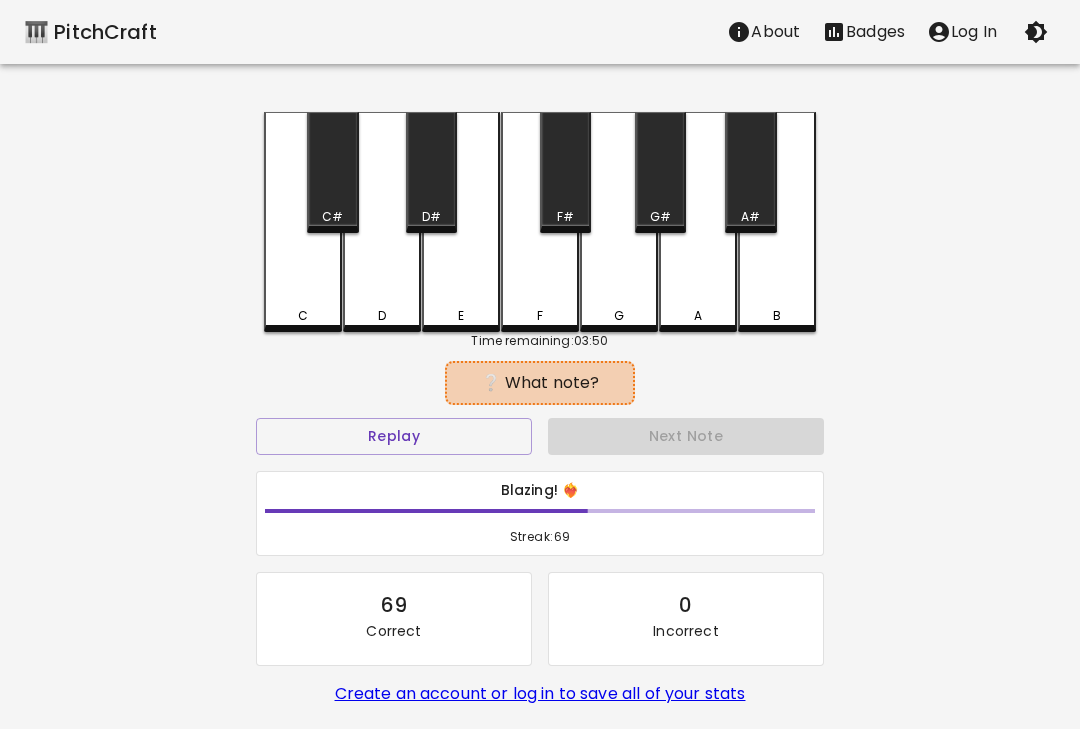 click on "D" at bounding box center [382, 222] 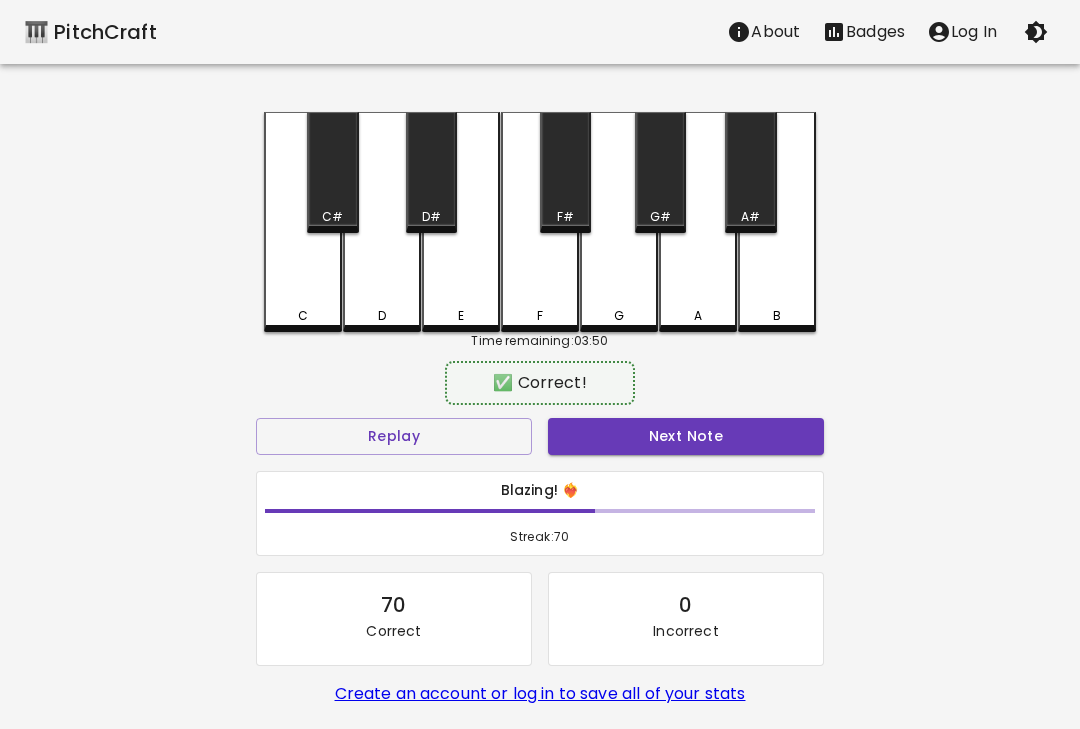 click on "Next Note" at bounding box center (686, 436) 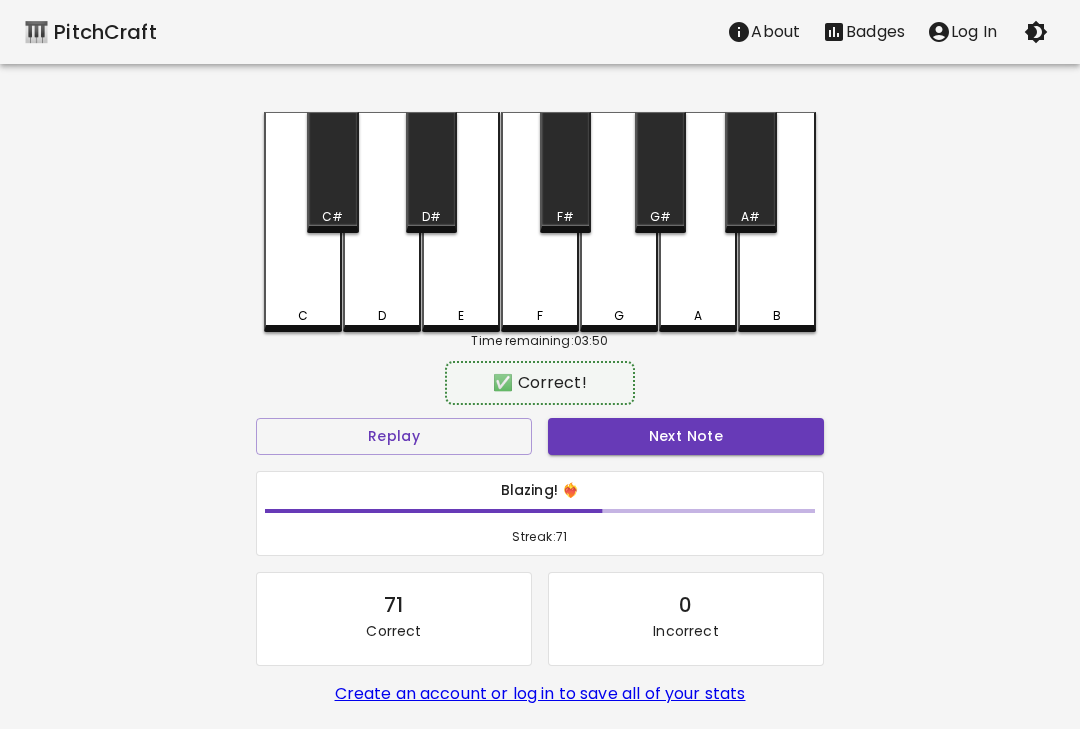 click on "D" at bounding box center (382, 222) 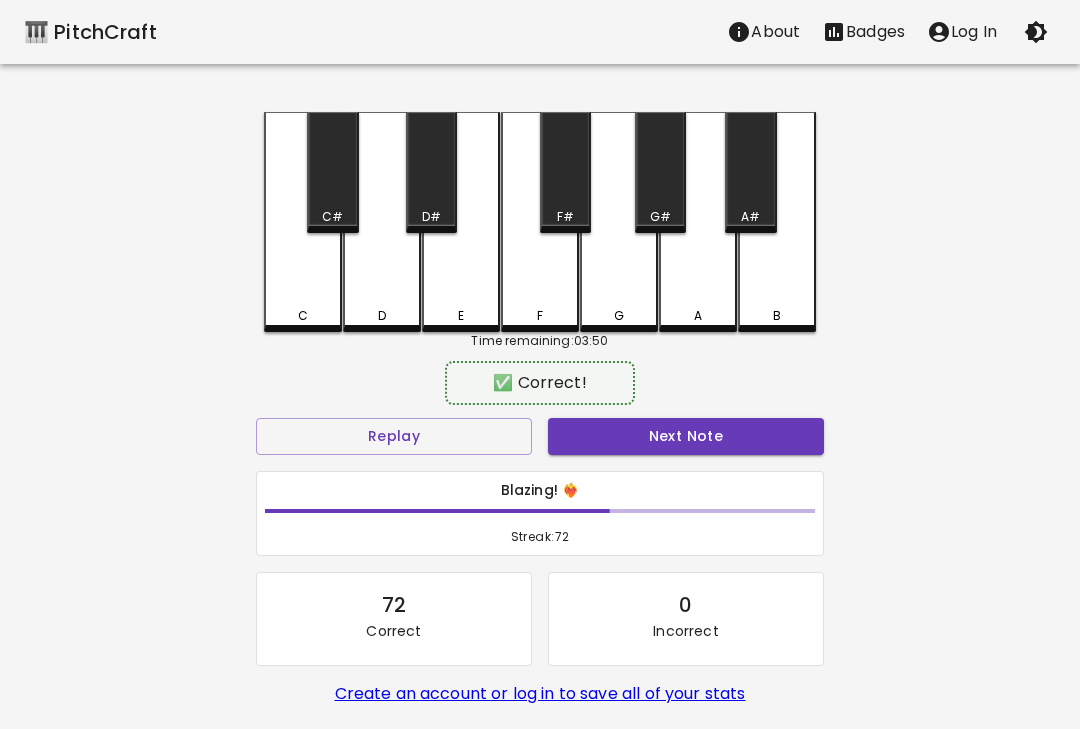click on "C" at bounding box center (303, 222) 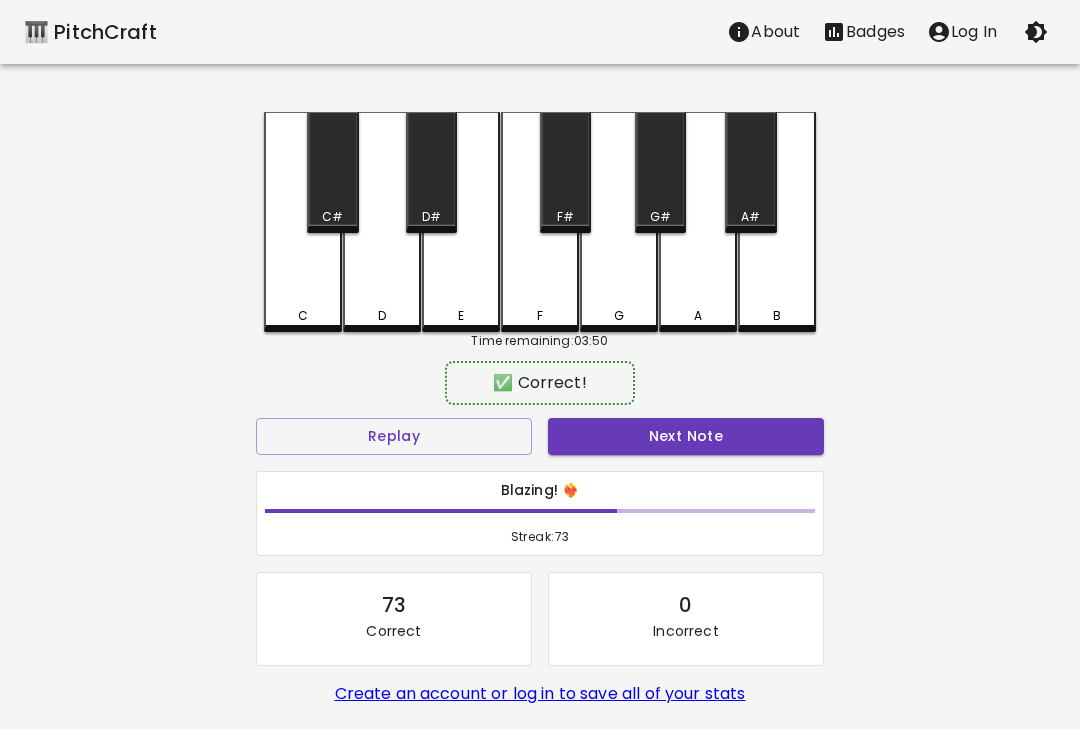 click on "D" at bounding box center [382, 222] 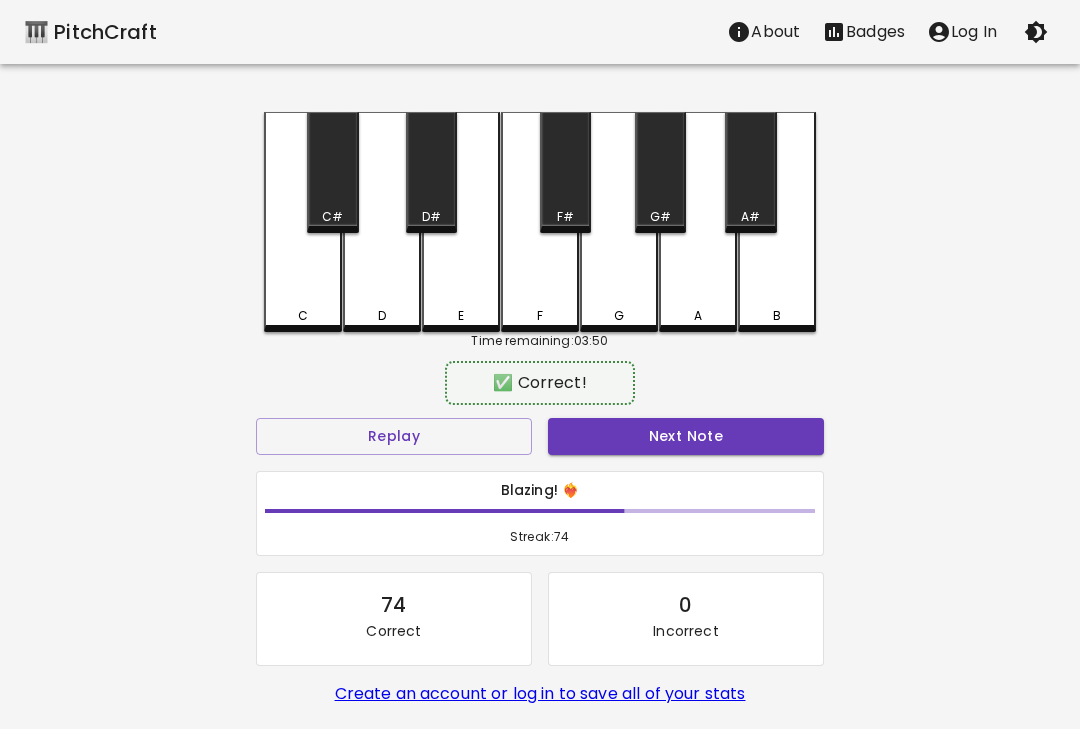 click on "C" at bounding box center [303, 222] 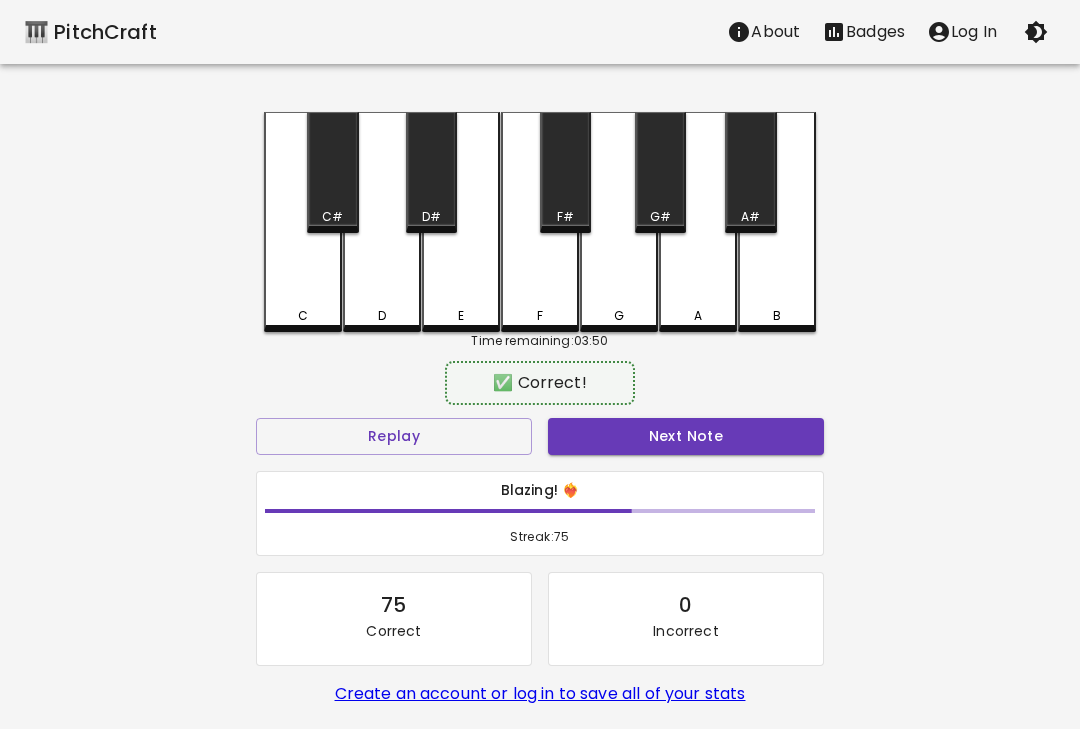 click on "Next Note" at bounding box center [686, 436] 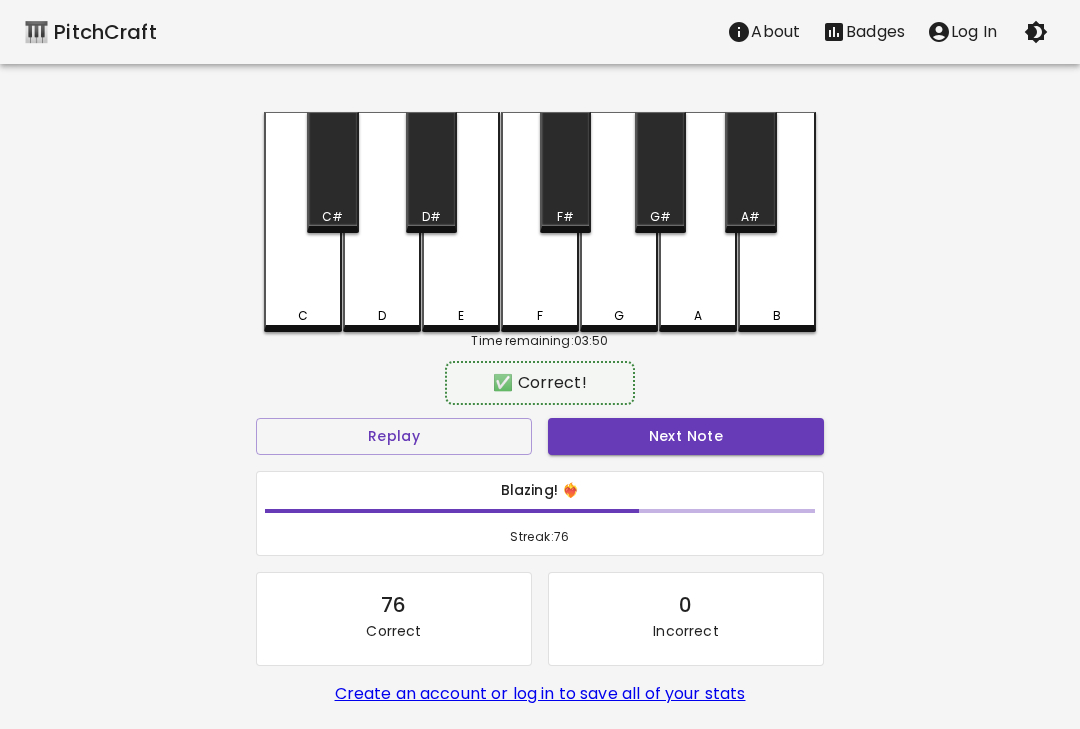 click on "D" at bounding box center [382, 222] 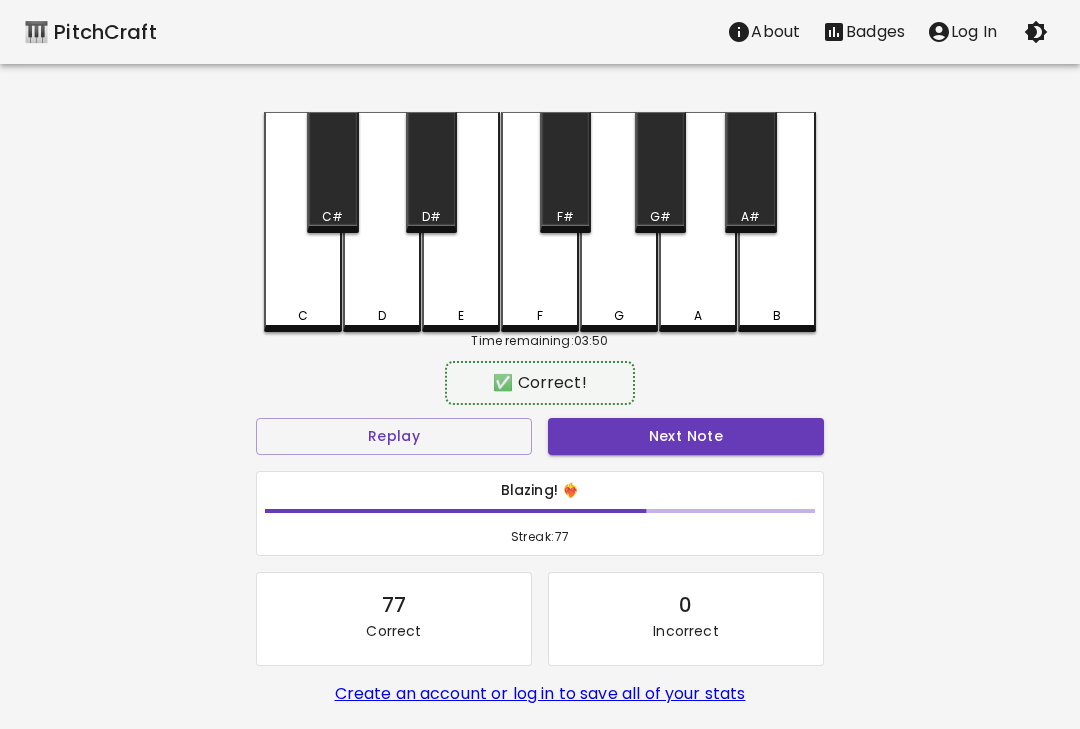 click on "D" at bounding box center [382, 222] 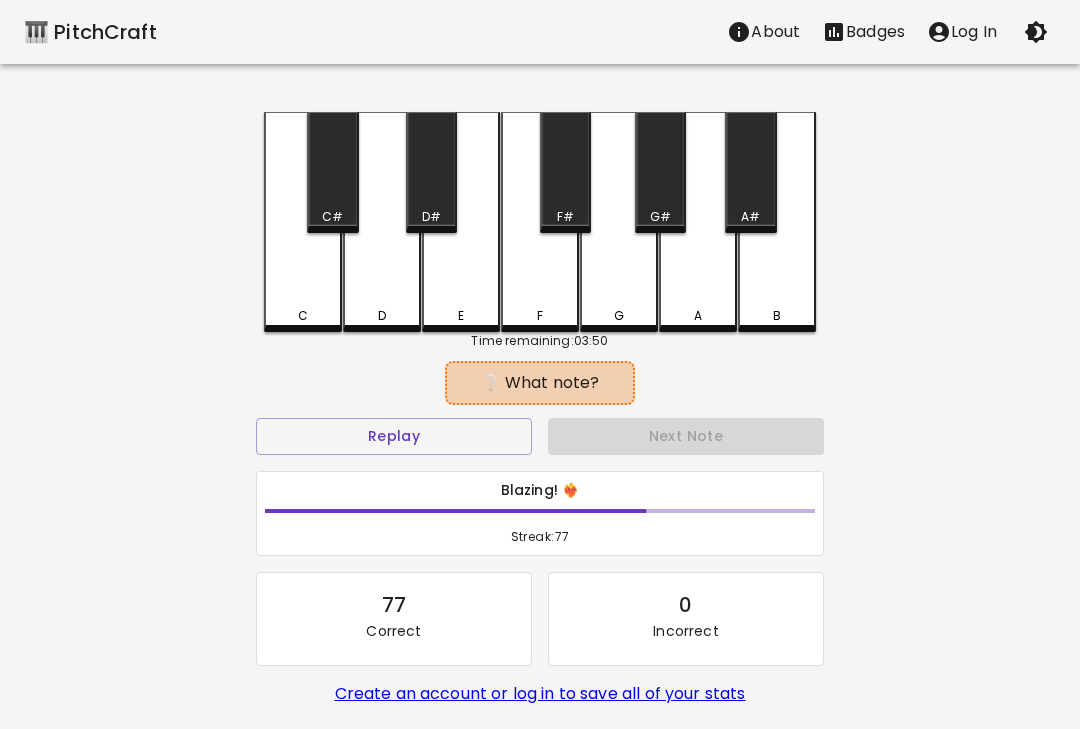click on "C" at bounding box center [303, 222] 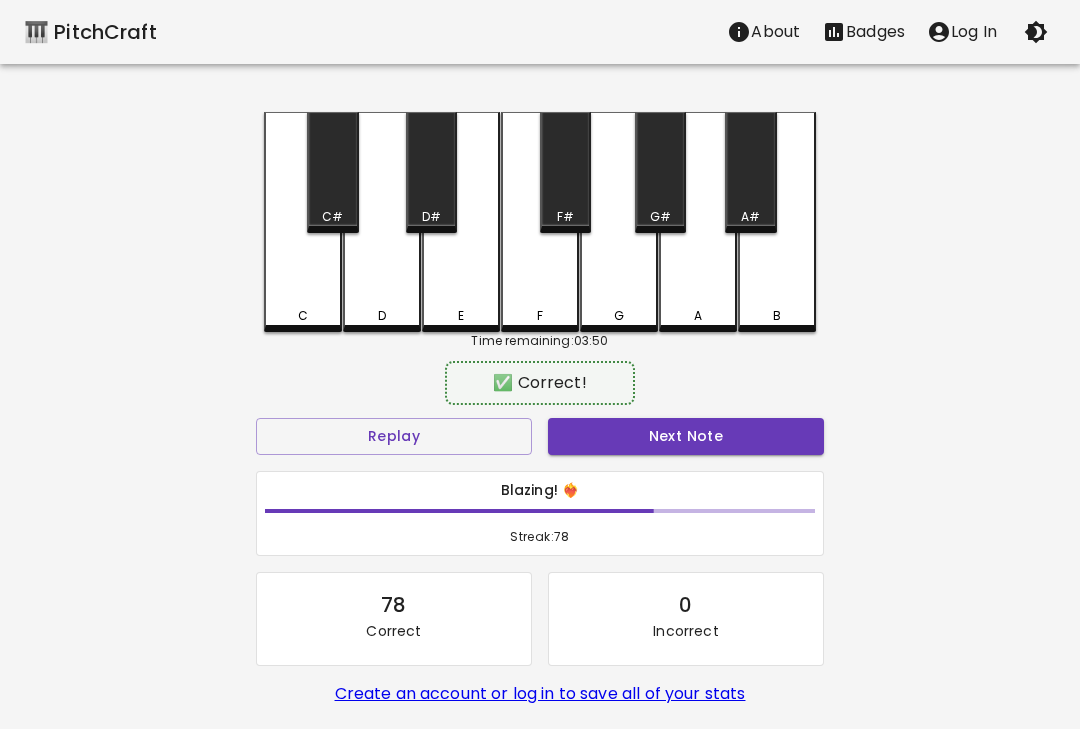 click on "Next Note" at bounding box center (686, 436) 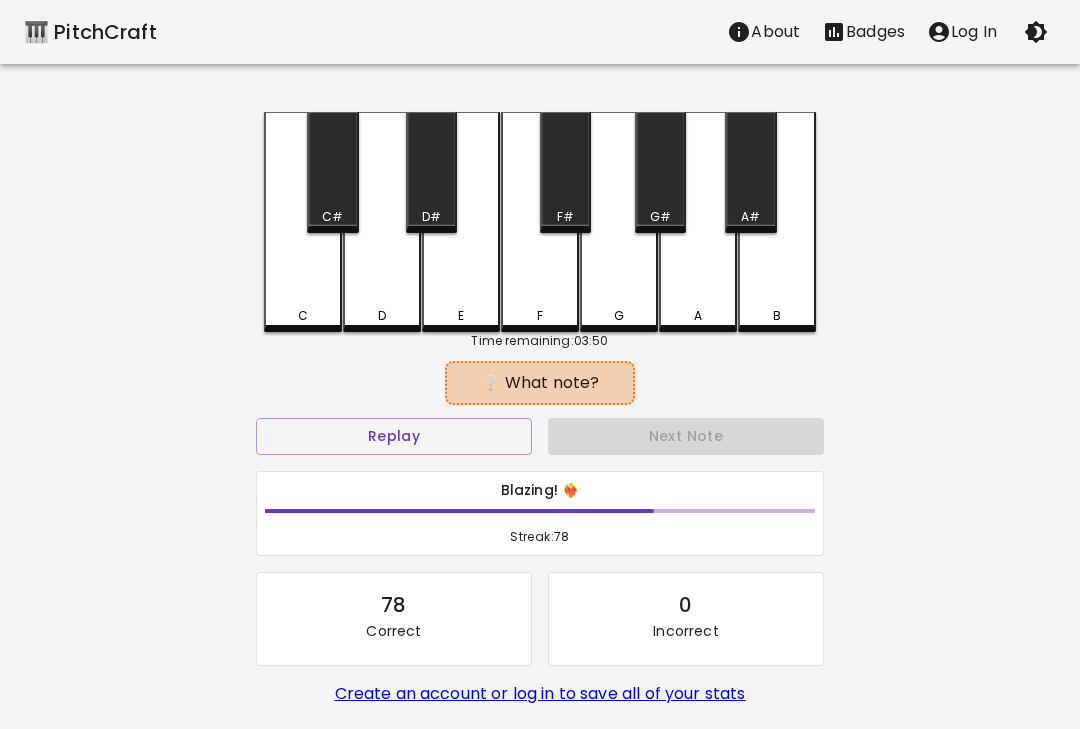 click on "D" at bounding box center [382, 222] 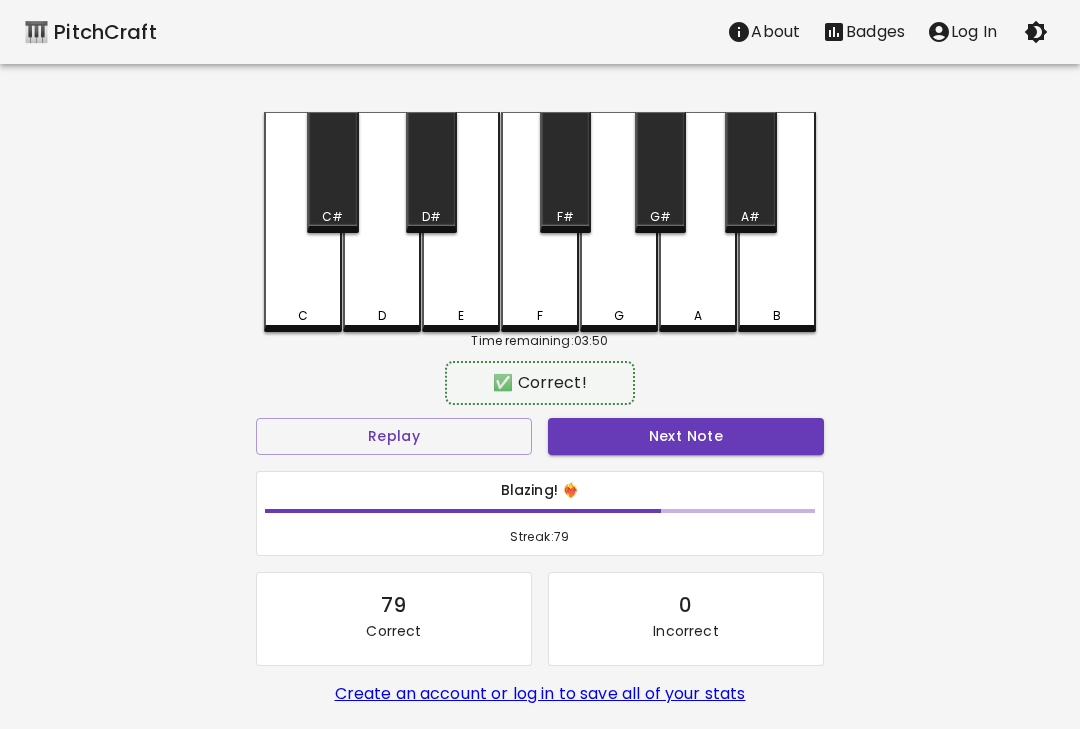 click on "Next Note" at bounding box center (686, 436) 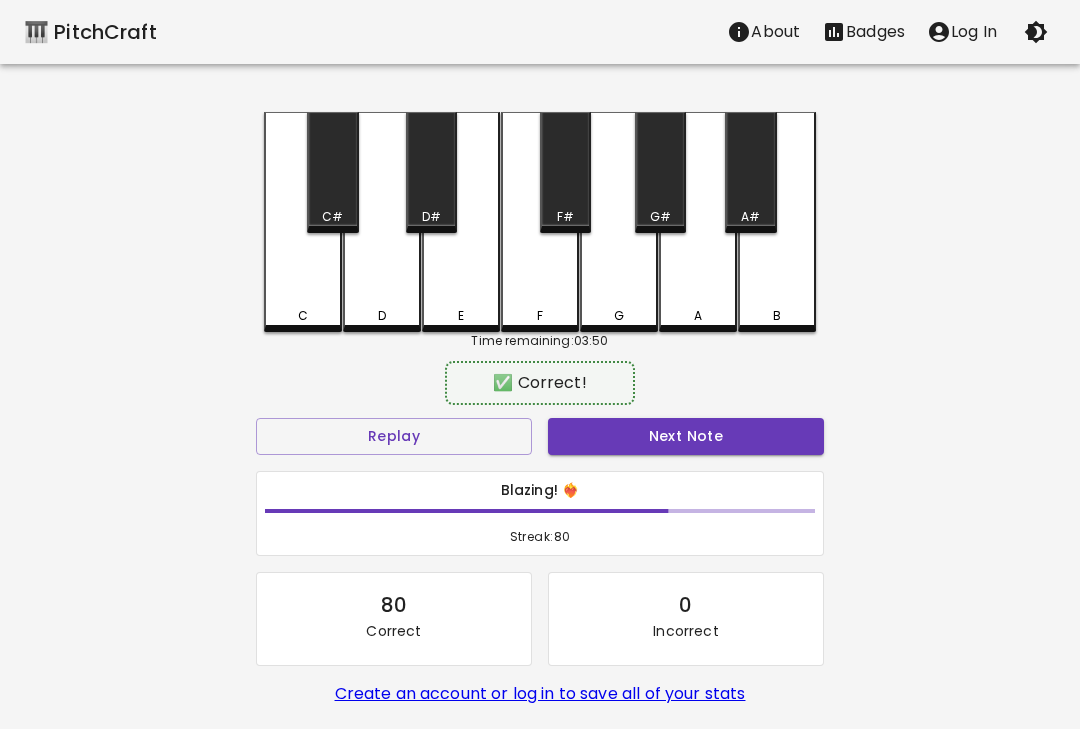 click on "Next Note" at bounding box center [686, 436] 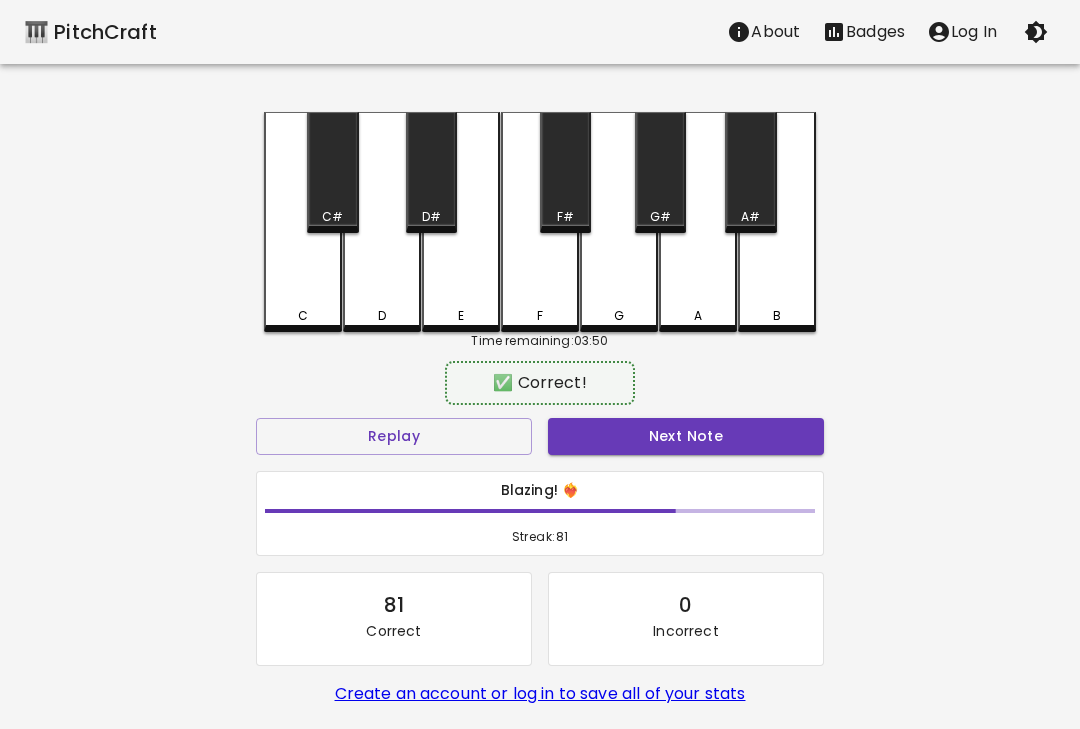click on "Next Note" at bounding box center [686, 436] 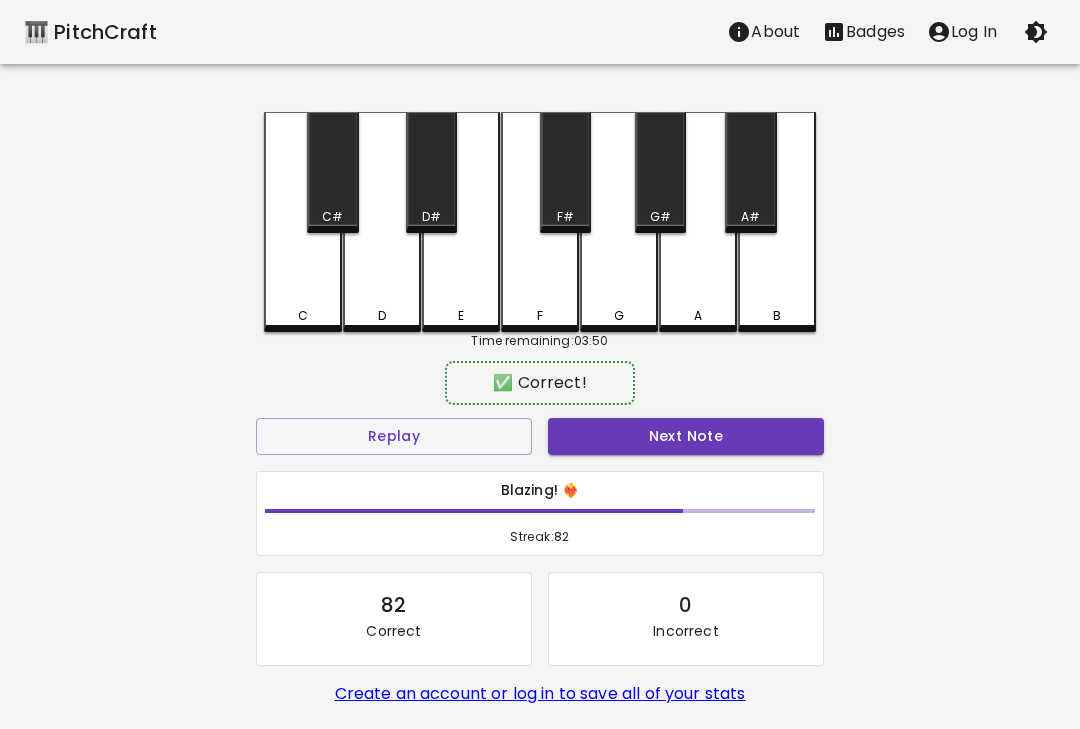 click on "D" at bounding box center [382, 222] 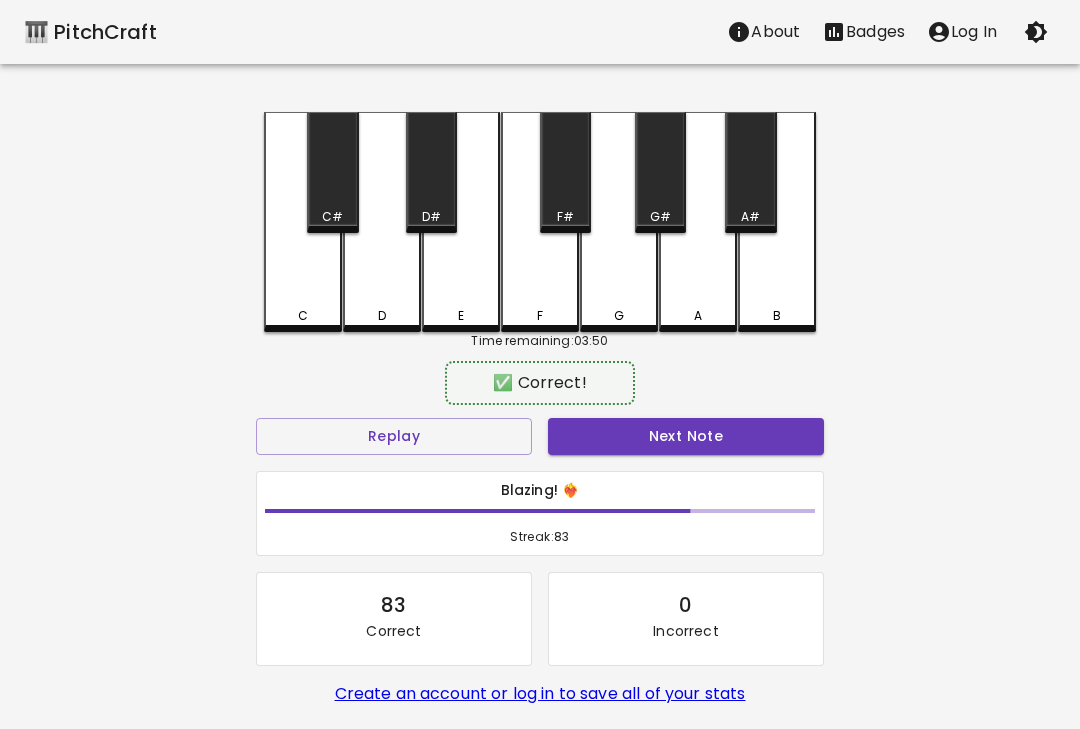 click on "D" at bounding box center (382, 316) 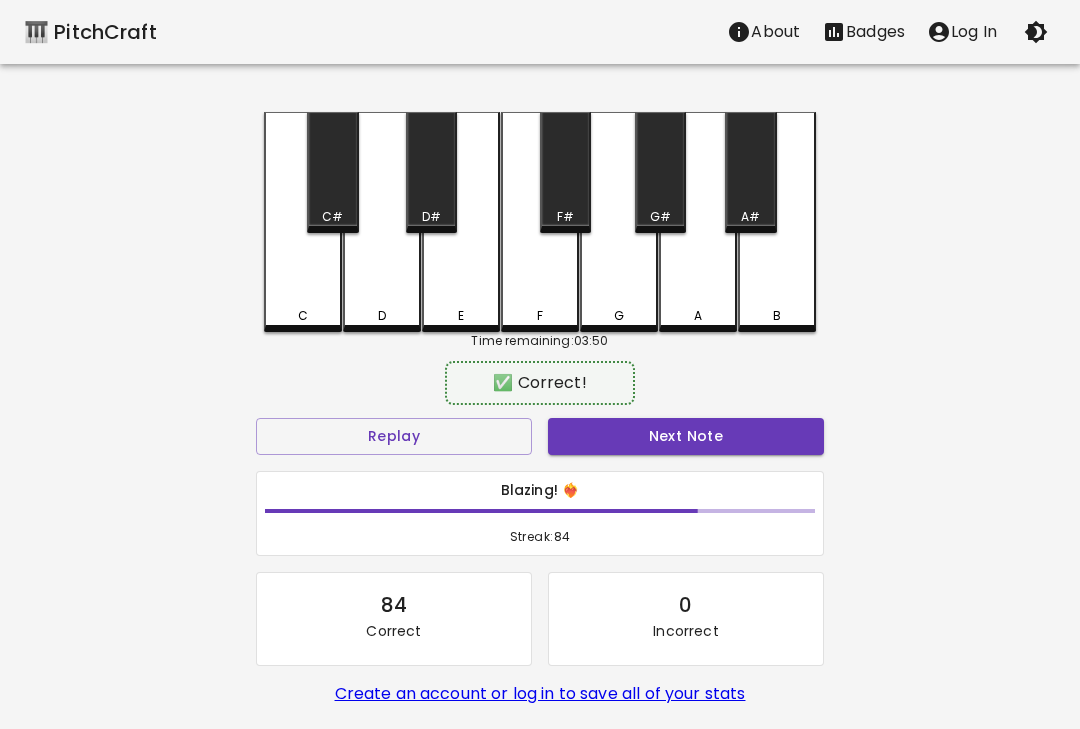 click on "D" at bounding box center (382, 222) 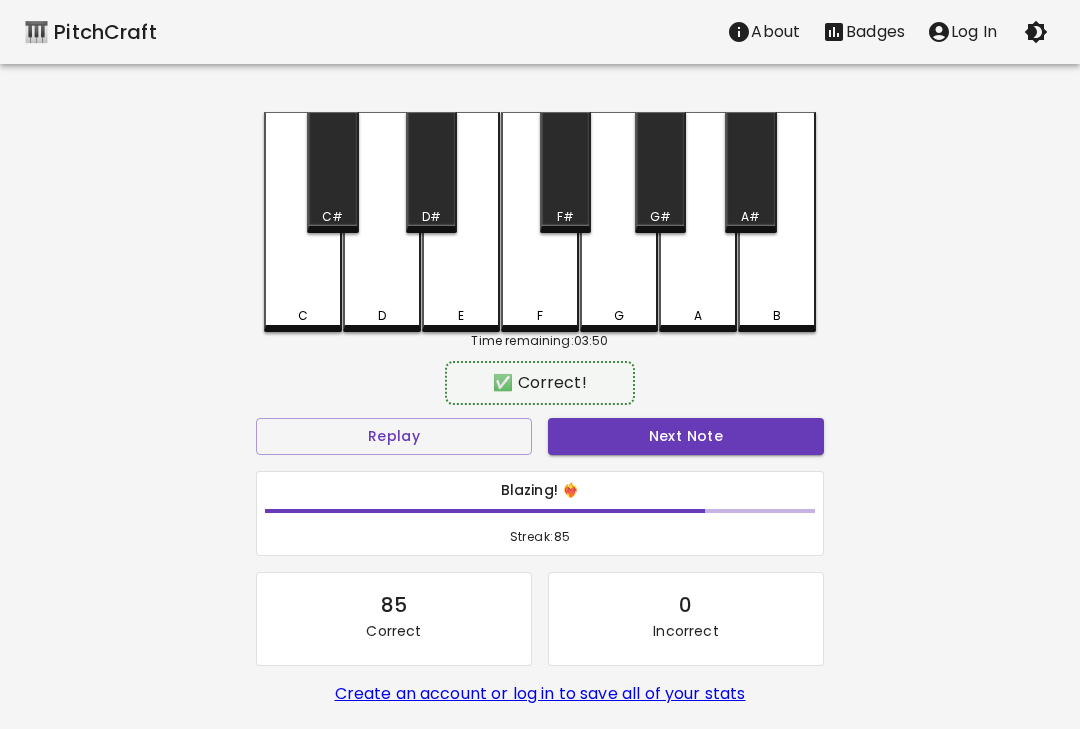 click on "Next Note" at bounding box center [686, 436] 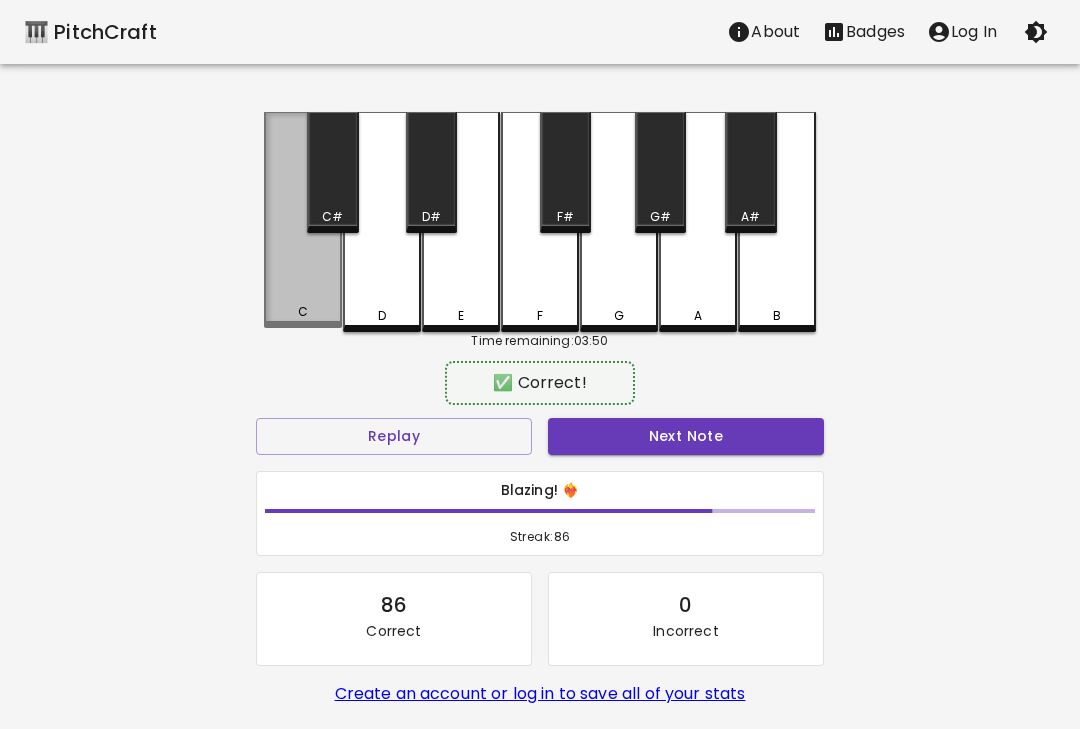 click on "C" at bounding box center [303, 220] 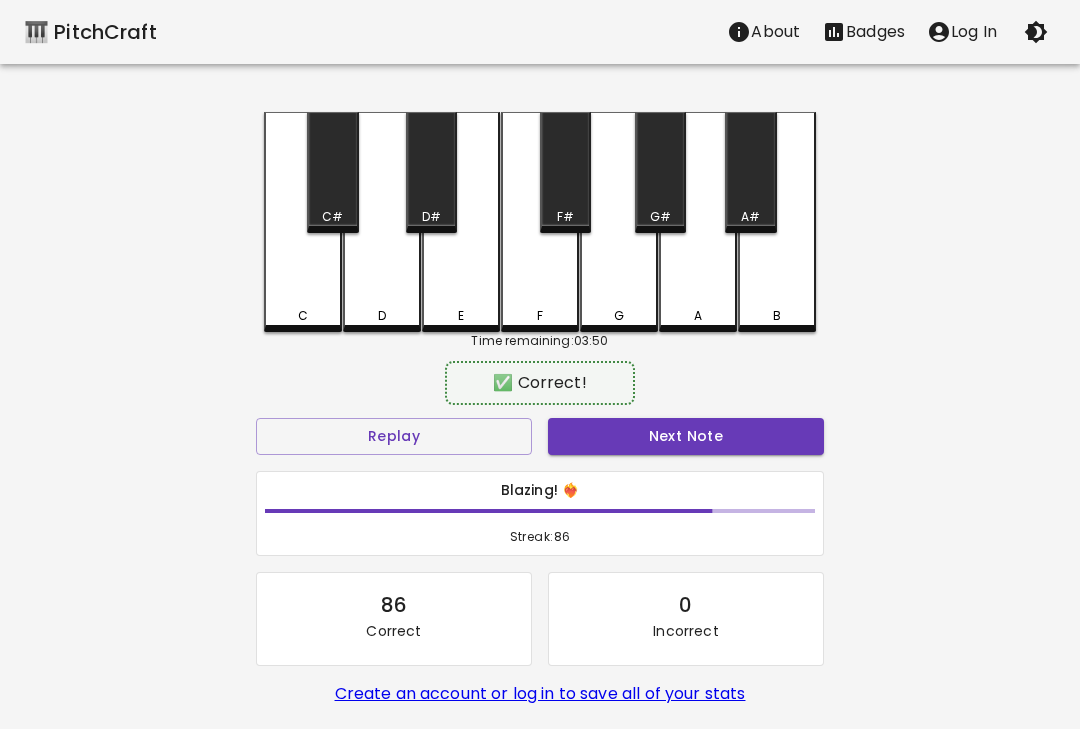 click on "Next Note" at bounding box center (686, 436) 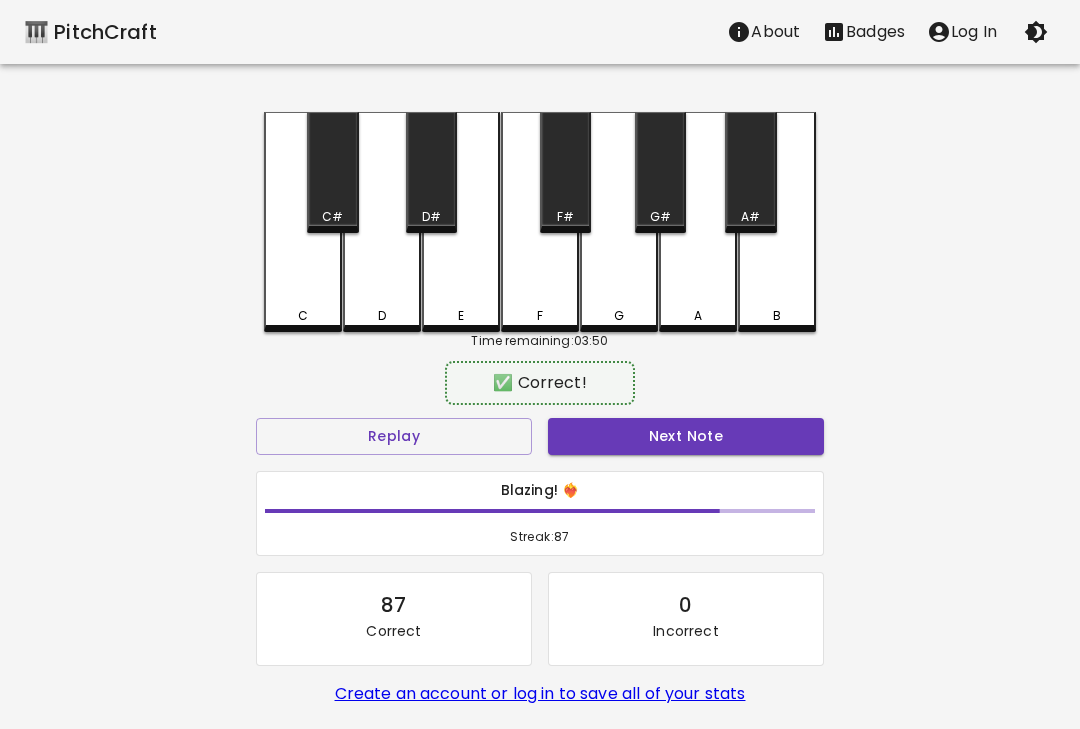 click on "C" at bounding box center (303, 222) 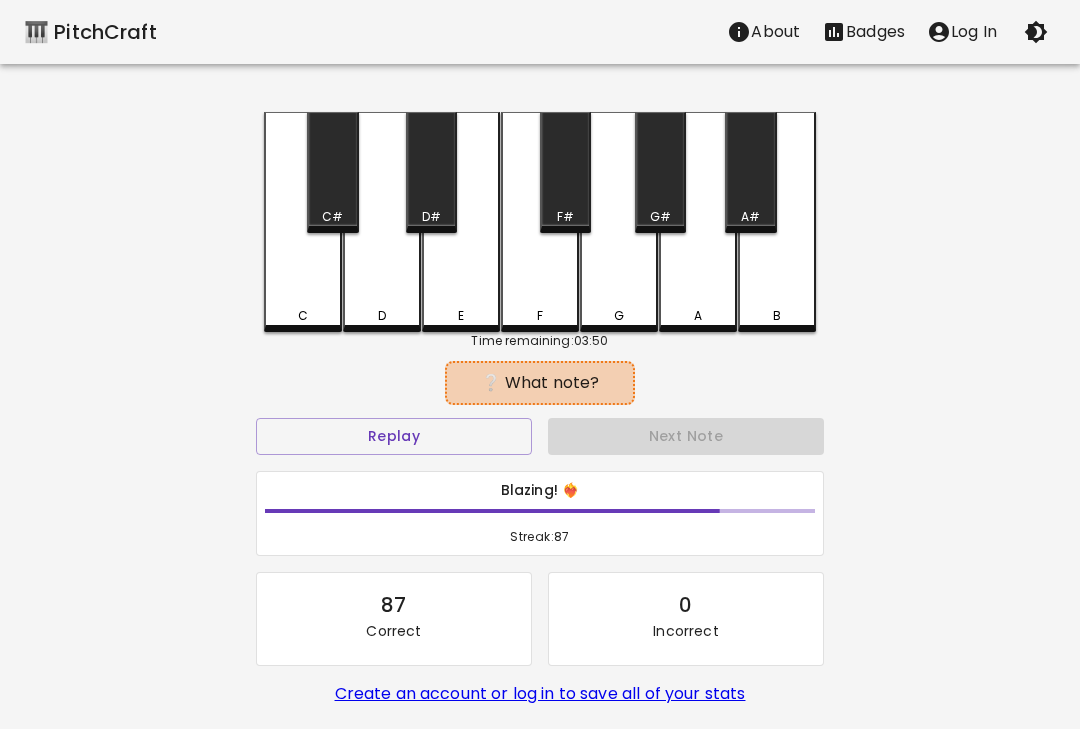 click on "D" at bounding box center (382, 316) 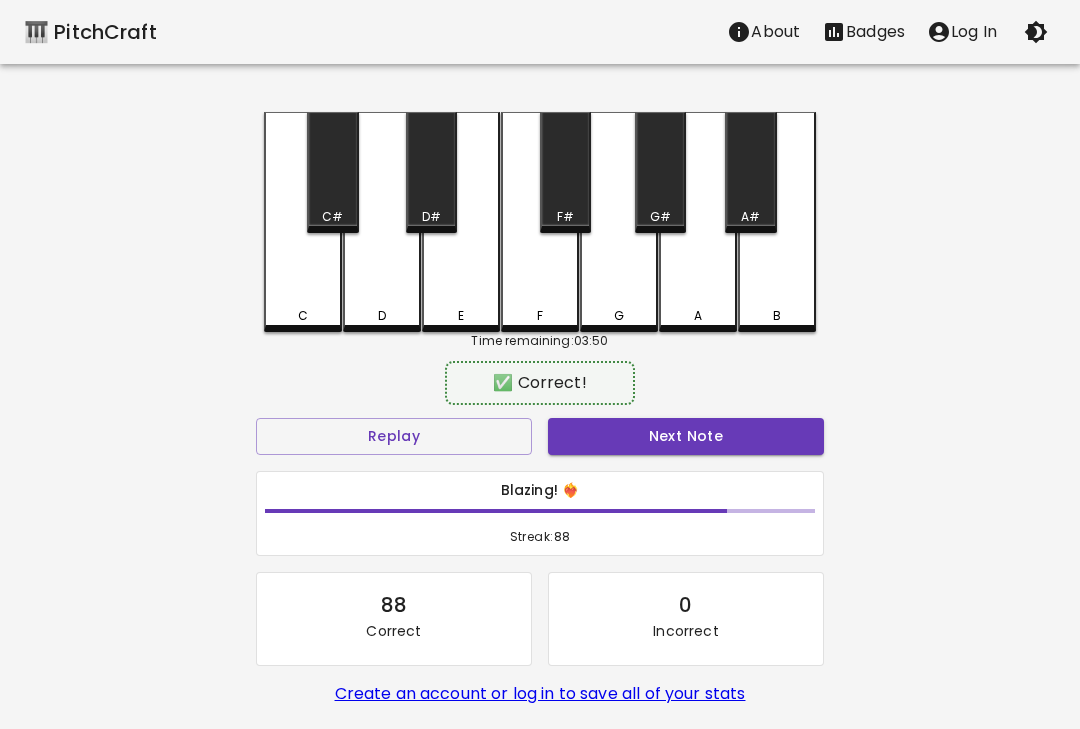 click on "Next Note" at bounding box center (686, 436) 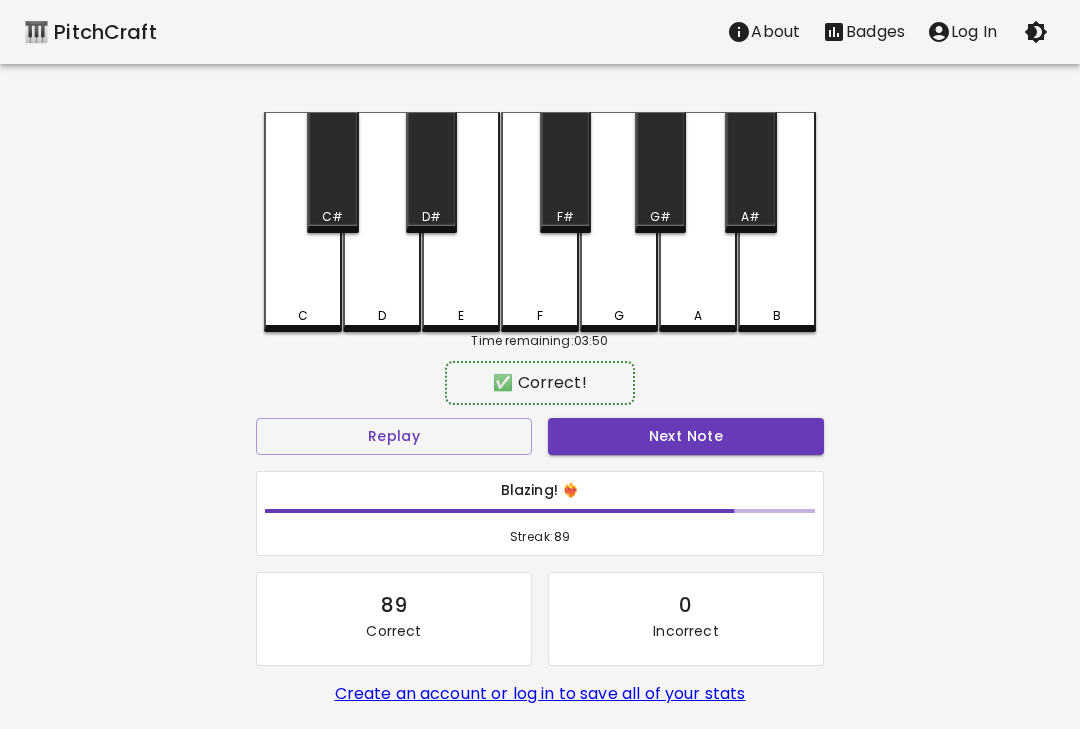 click on "C" at bounding box center [303, 316] 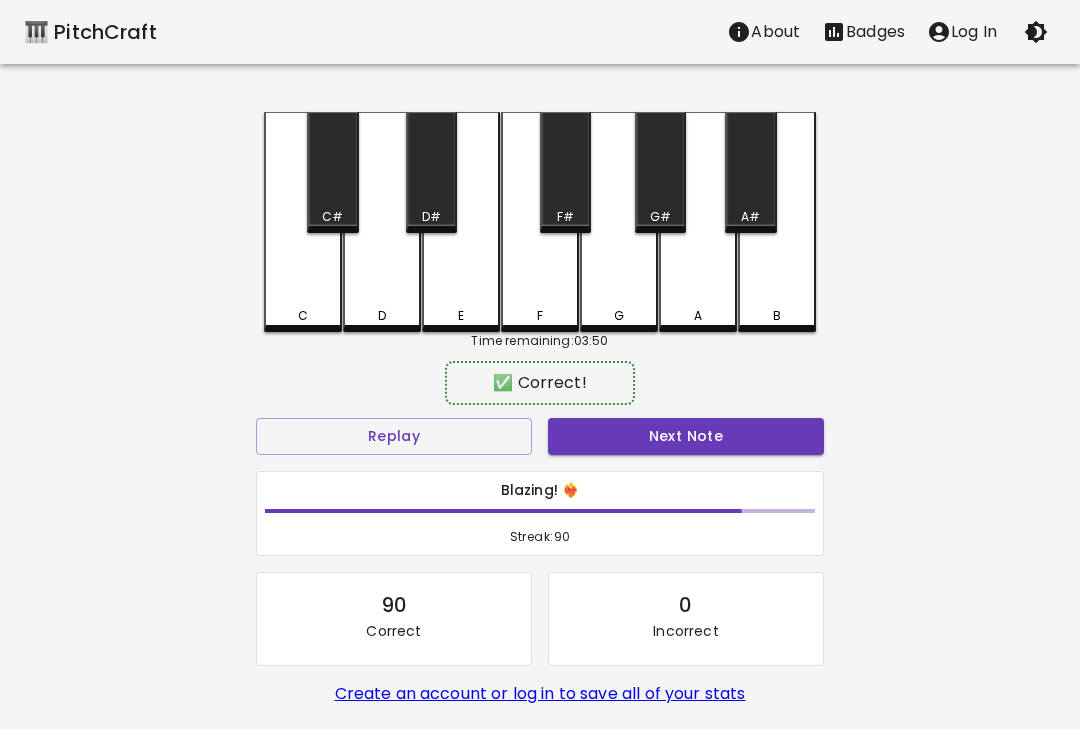 click on "C" at bounding box center (303, 222) 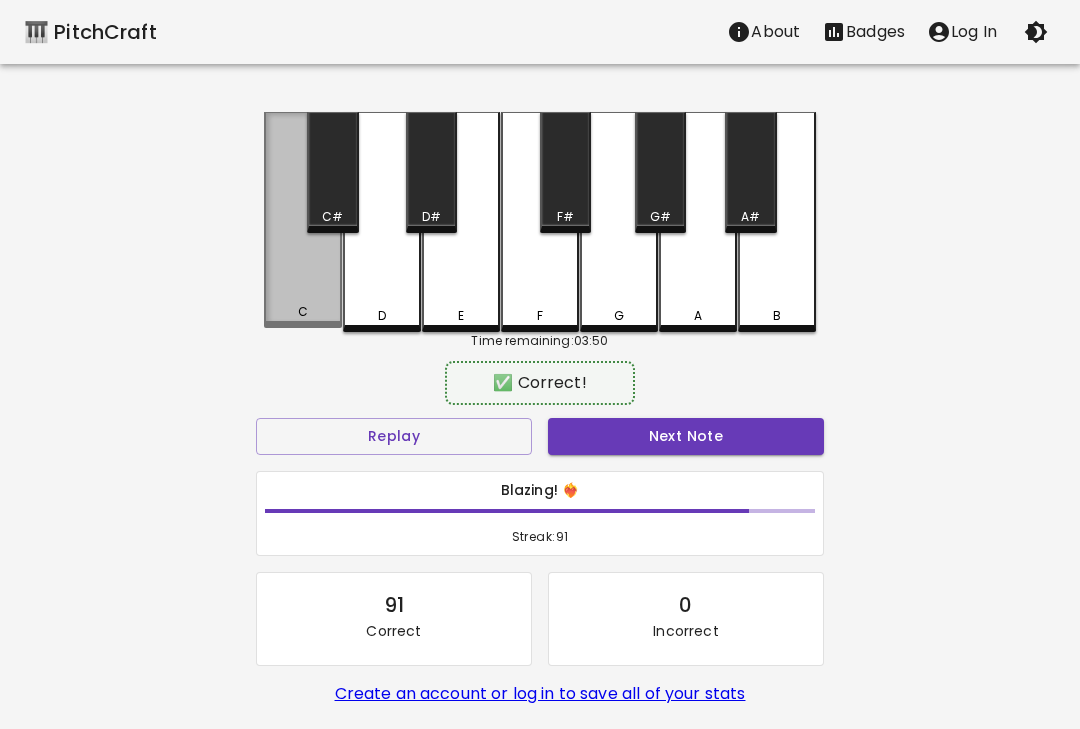 click on "C" at bounding box center (303, 220) 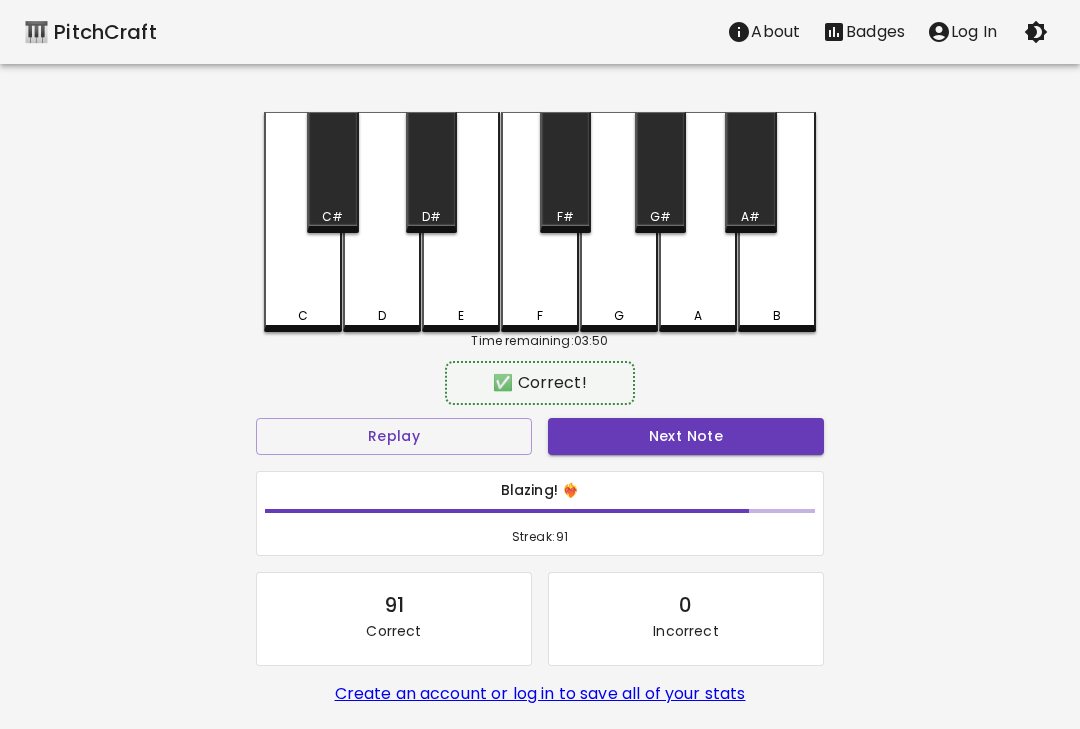click on "Next Note" at bounding box center [686, 436] 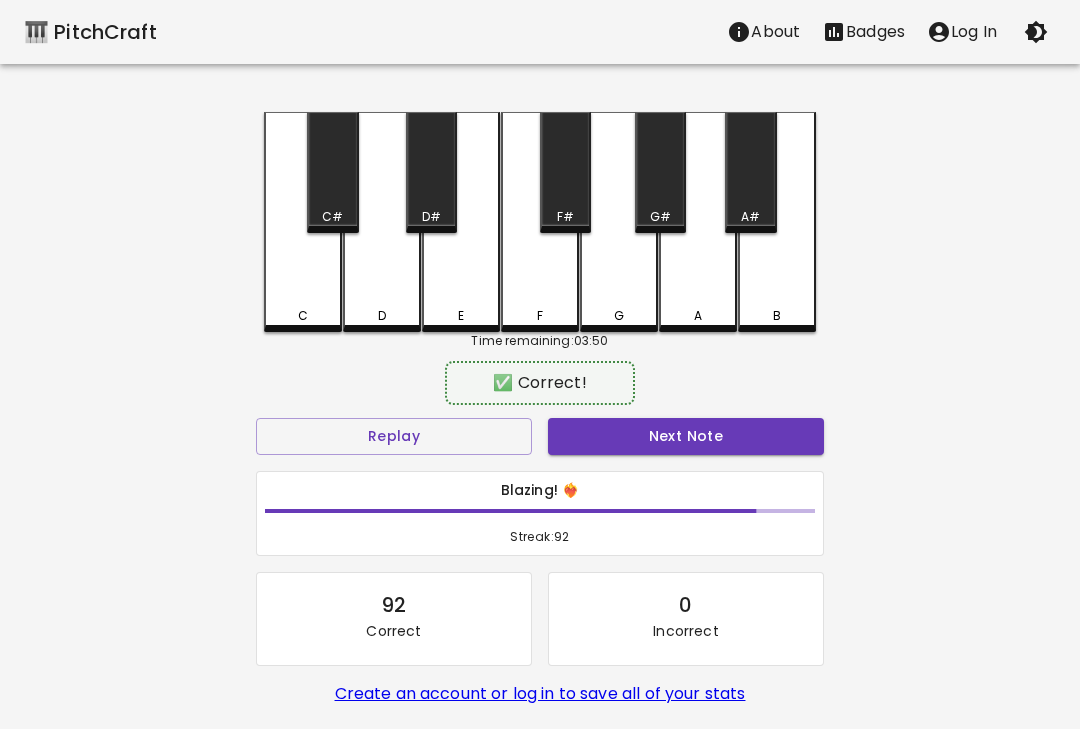 click on "C" at bounding box center [303, 222] 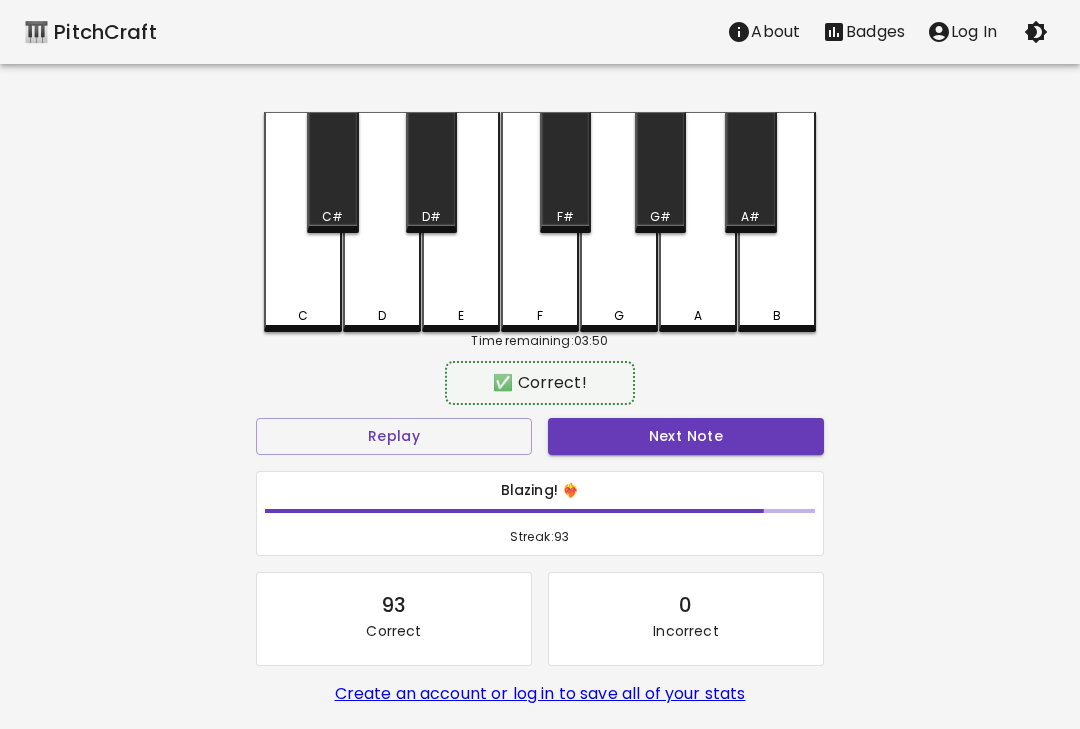 click on "Next Note" at bounding box center [686, 436] 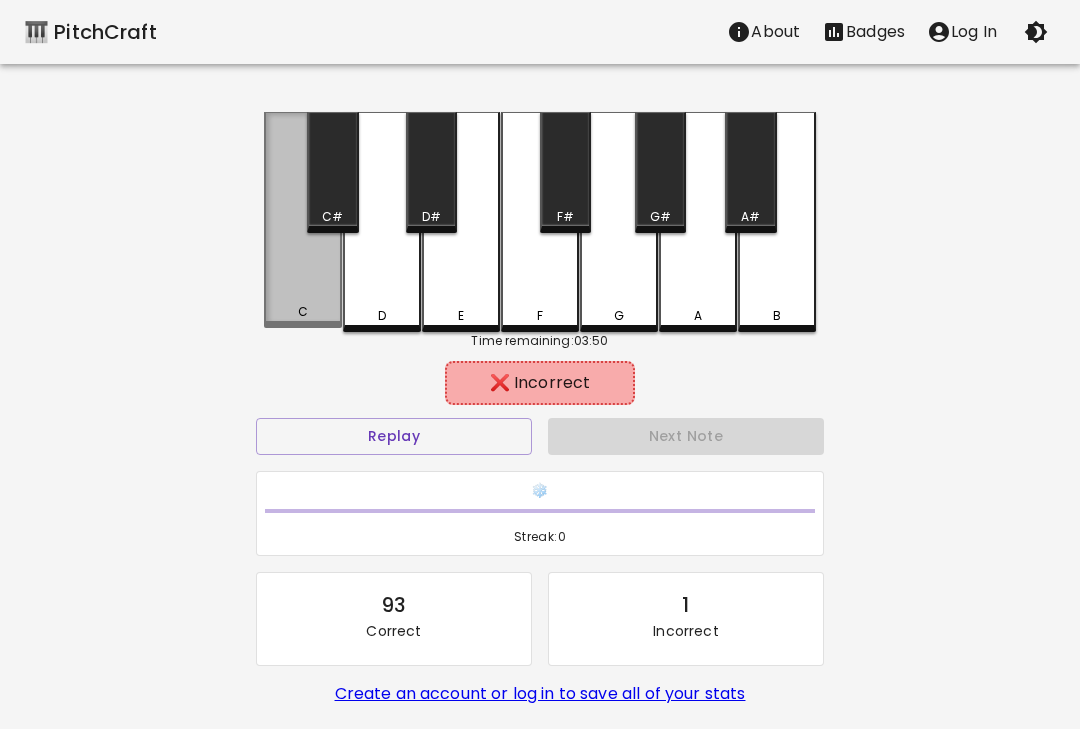 click on "C" at bounding box center [303, 312] 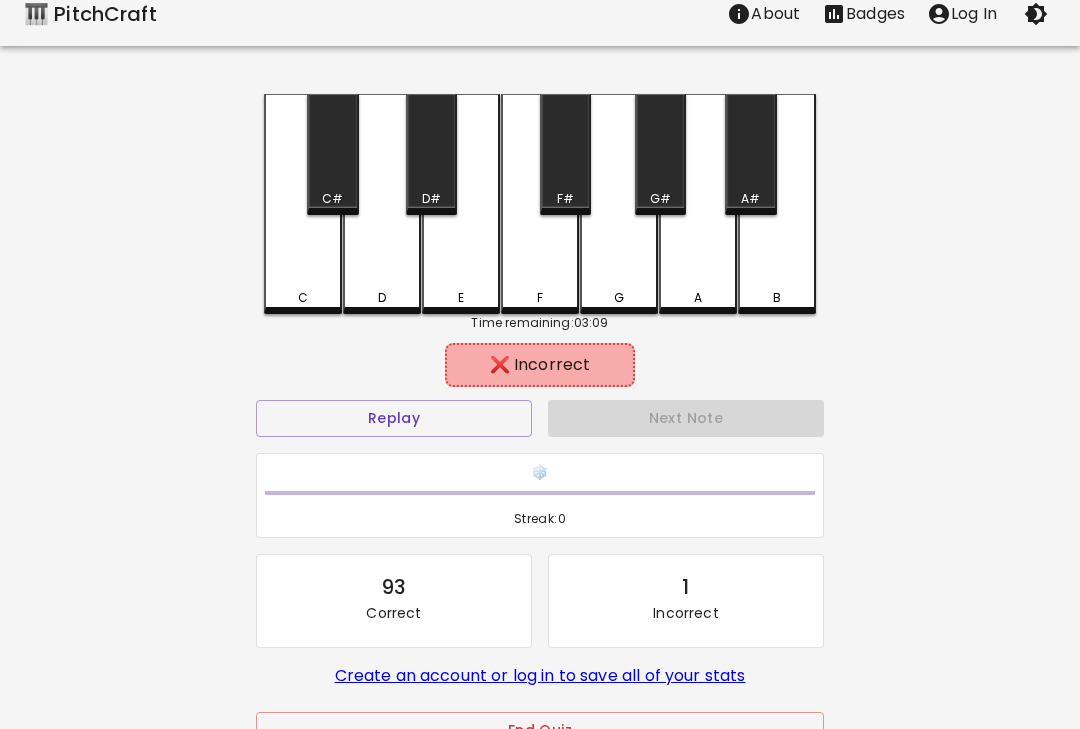 scroll, scrollTop: 115, scrollLeft: 0, axis: vertical 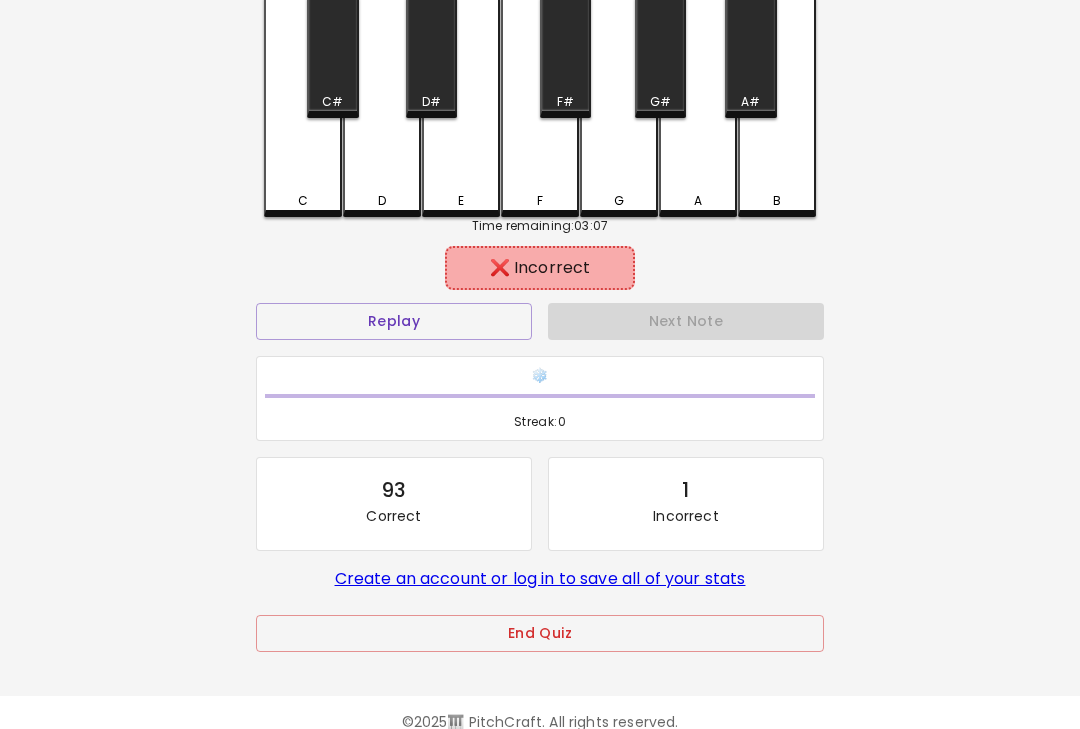 click on "End Quiz" at bounding box center [540, 647] 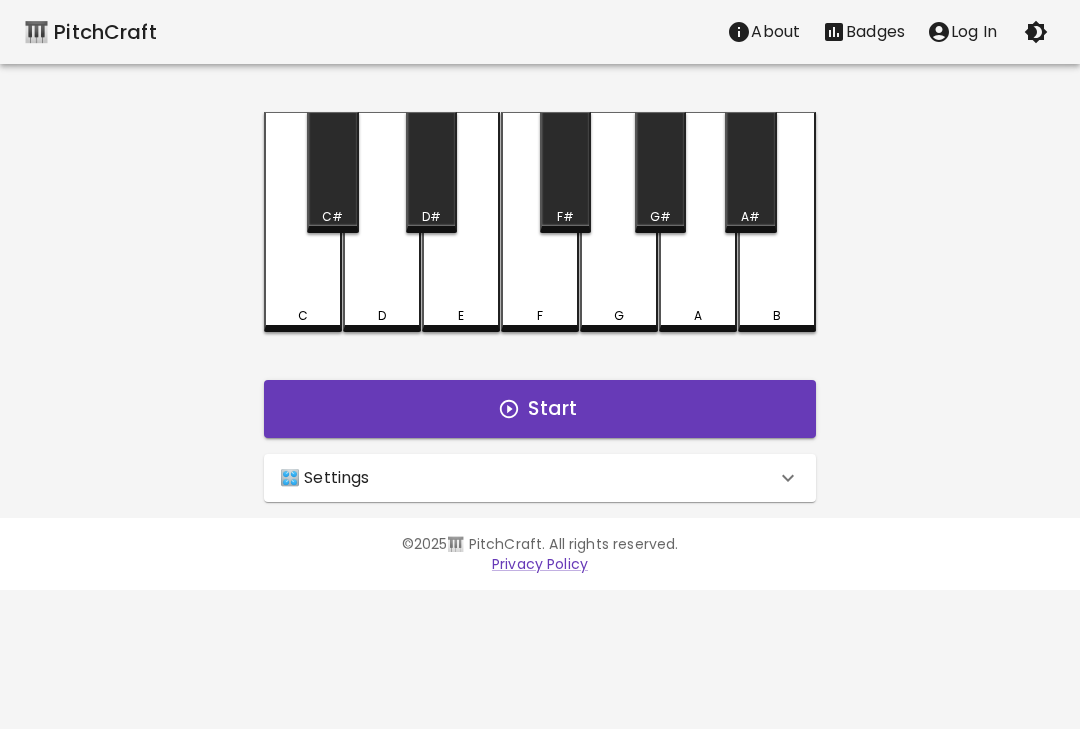 scroll, scrollTop: 0, scrollLeft: 0, axis: both 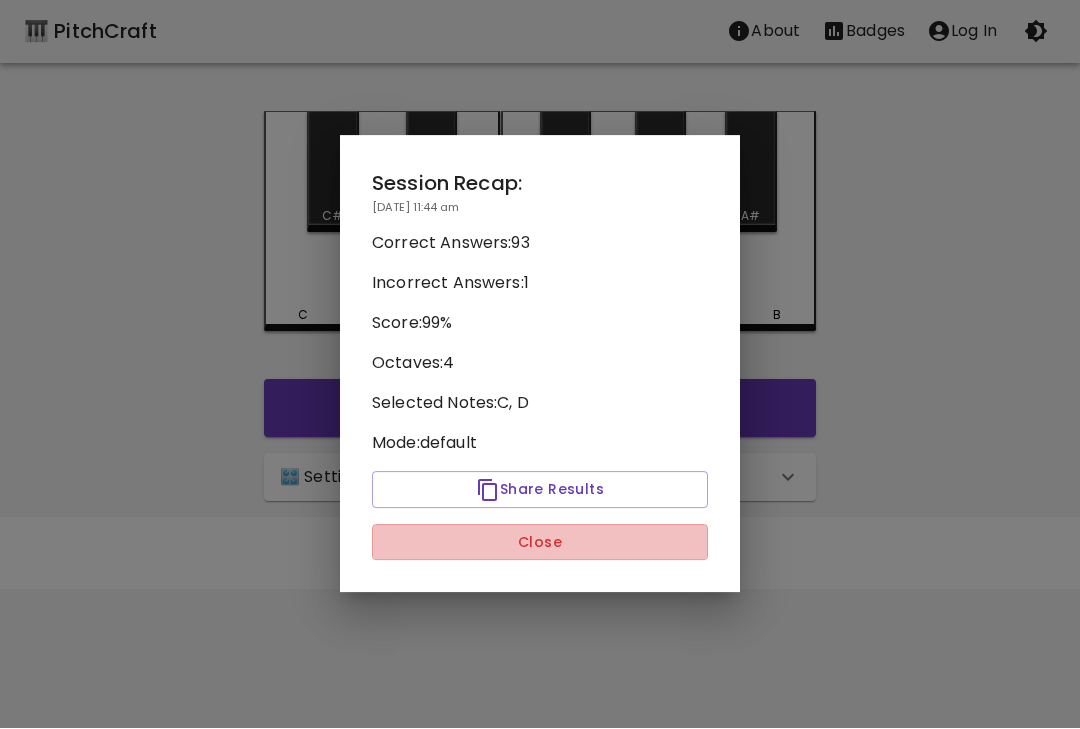 click on "Close" at bounding box center (540, 543) 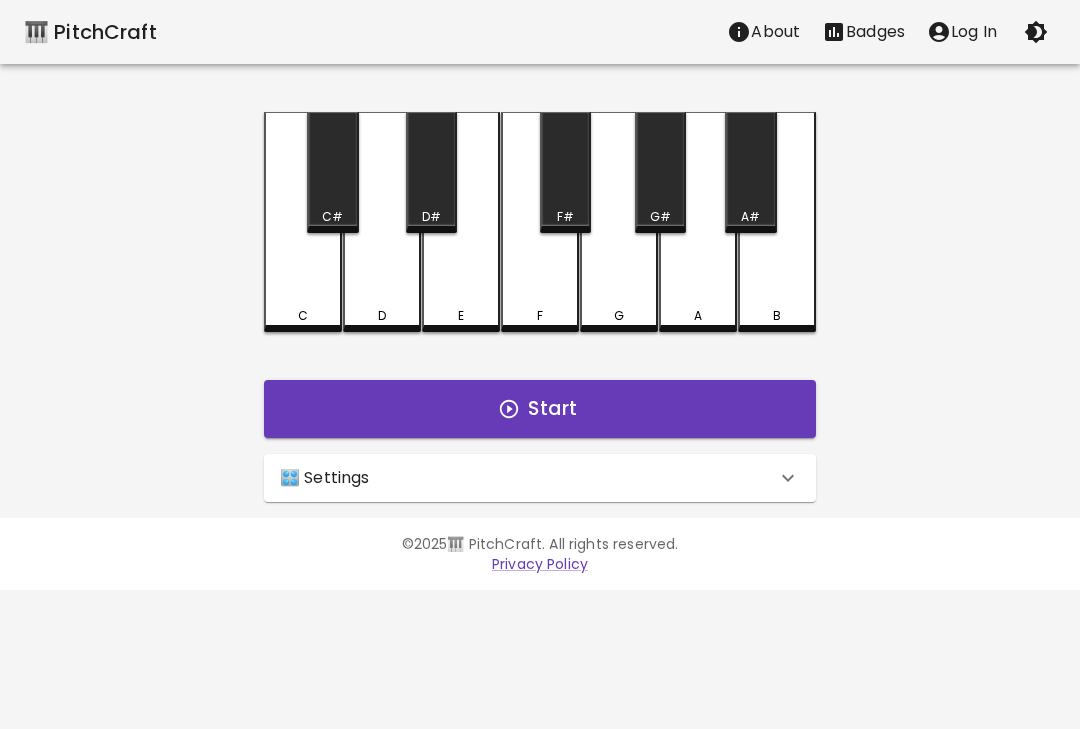 click on "🎛️ Settings" at bounding box center (528, 478) 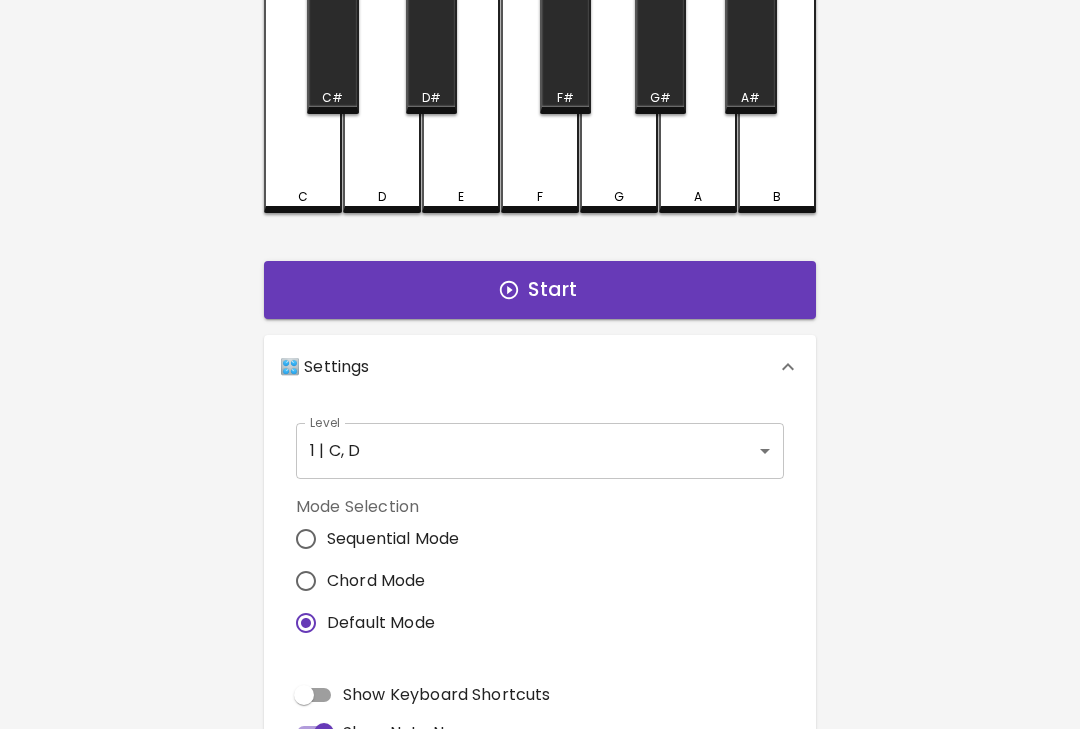 click on "🎹 PitchCraft About Badges   Log In C C# D D# E F F# G G# A A# B Start 🎛️ Settings Level 1 | C, D 1 Level Mode Selection Sequential Mode Chord Mode Default Mode Show Keyboard Shortcuts Show Note Names Autoplay next note Show Streak Octave(s) High Voice 4 Octave Instrument Piano acoustic_grand_piano Instrument ©  2025  🎹 PitchCraft. All rights reserved. Privacy Policy About Badges Sign In Profile My account" at bounding box center [540, 487] 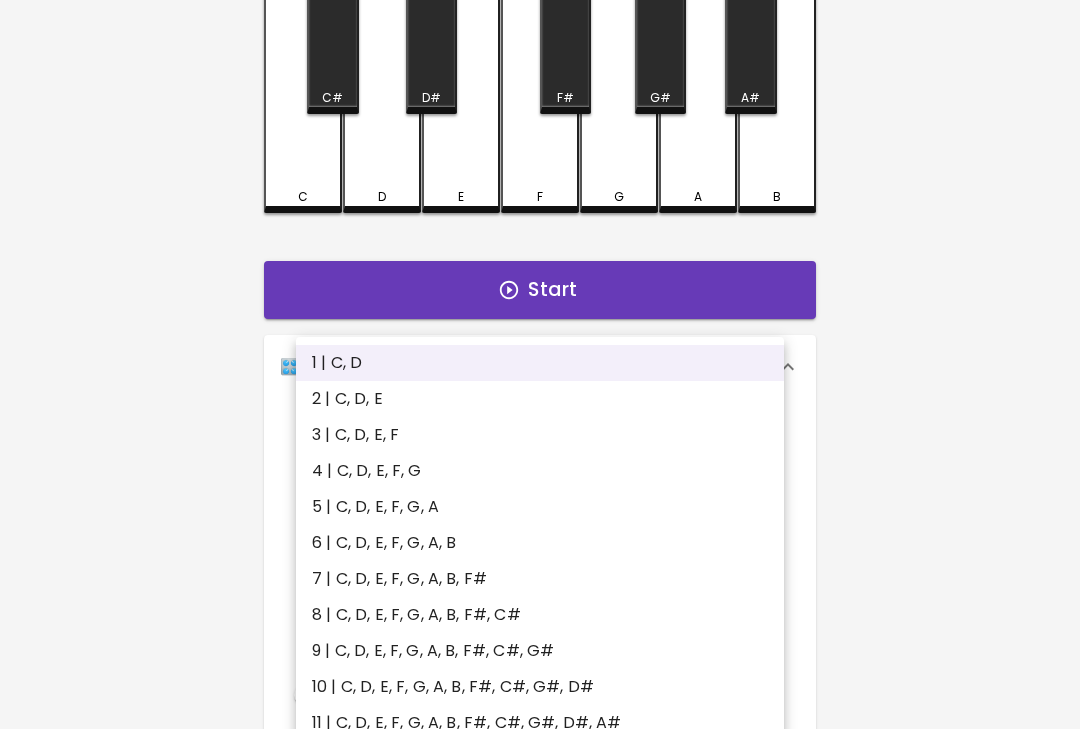click at bounding box center [540, 364] 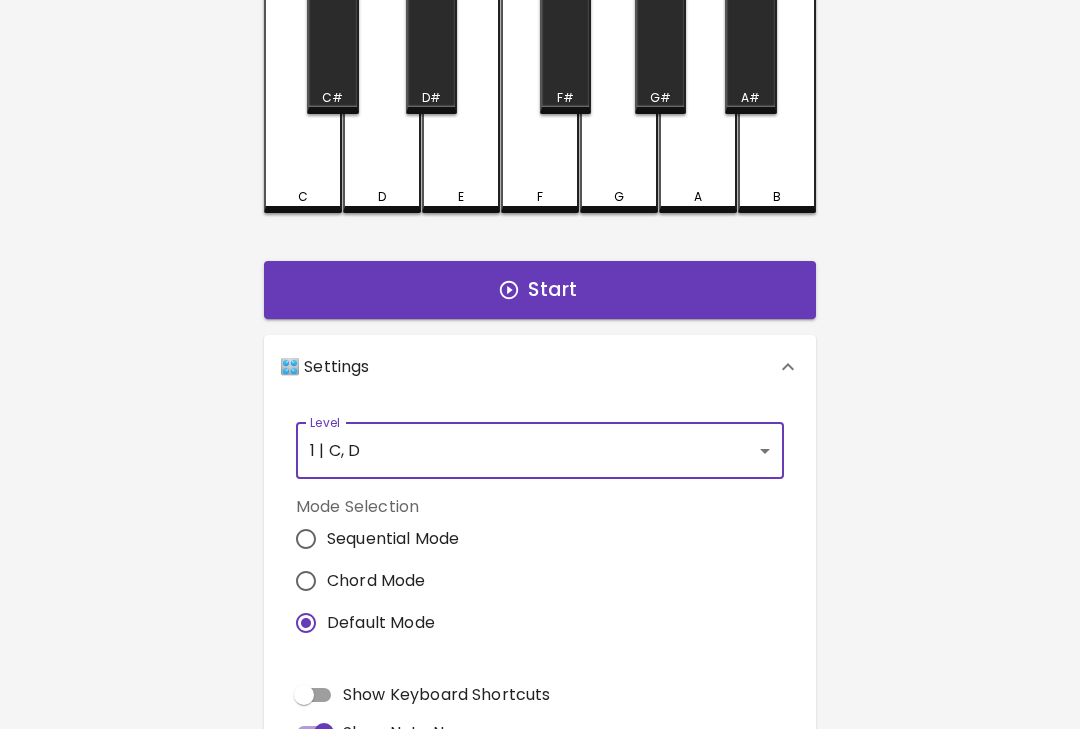 click on "C" at bounding box center (303, 103) 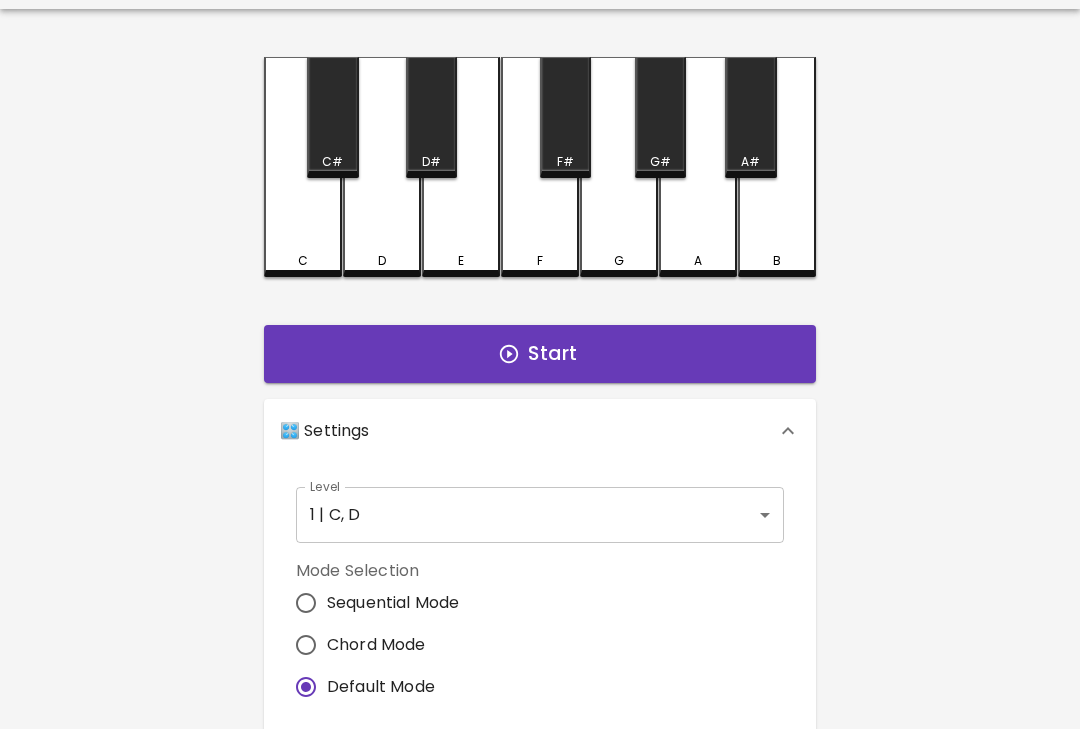 scroll, scrollTop: 0, scrollLeft: 0, axis: both 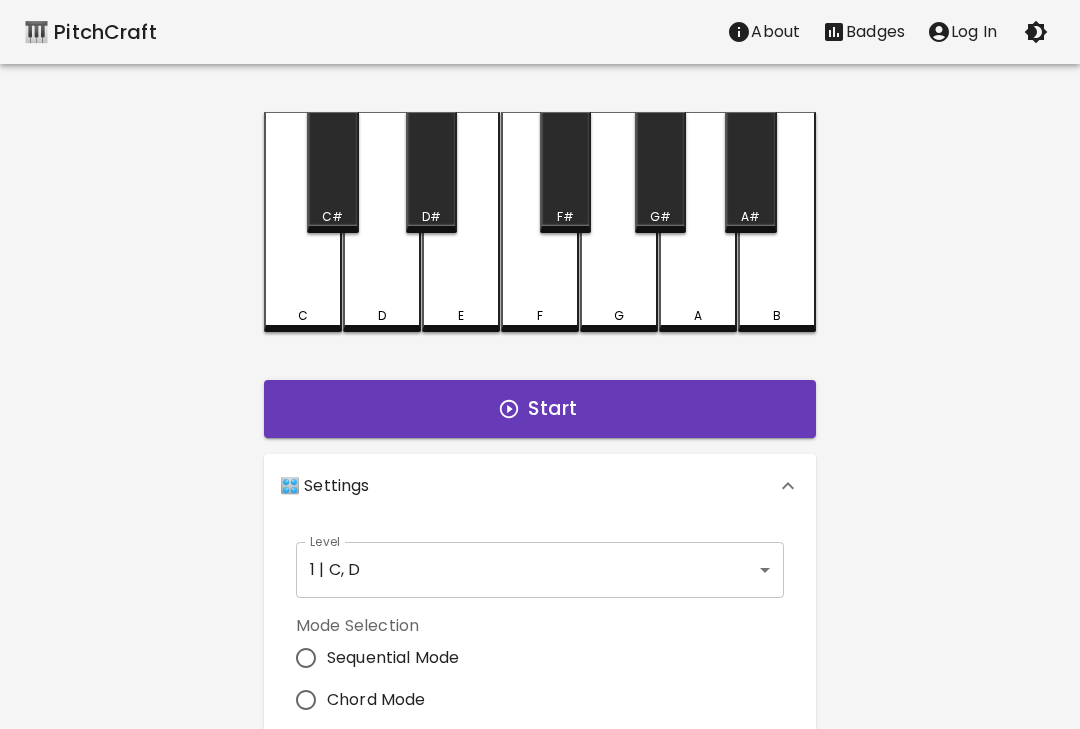 click on "🎹 PitchCraft About Badges   Log In C C# D D# E F F# G G# A A# B Start 🎛️ Settings Level 1 | C, D 1 Level Mode Selection Sequential Mode Chord Mode Default Mode Show Keyboard Shortcuts Show Note Names Autoplay next note Show Streak Octave(s) High Voice 4 Octave Instrument Piano acoustic_grand_piano Instrument ©  2025  🎹 PitchCraft. All rights reserved. Privacy Policy About Badges Sign In Profile My account" at bounding box center (540, 605) 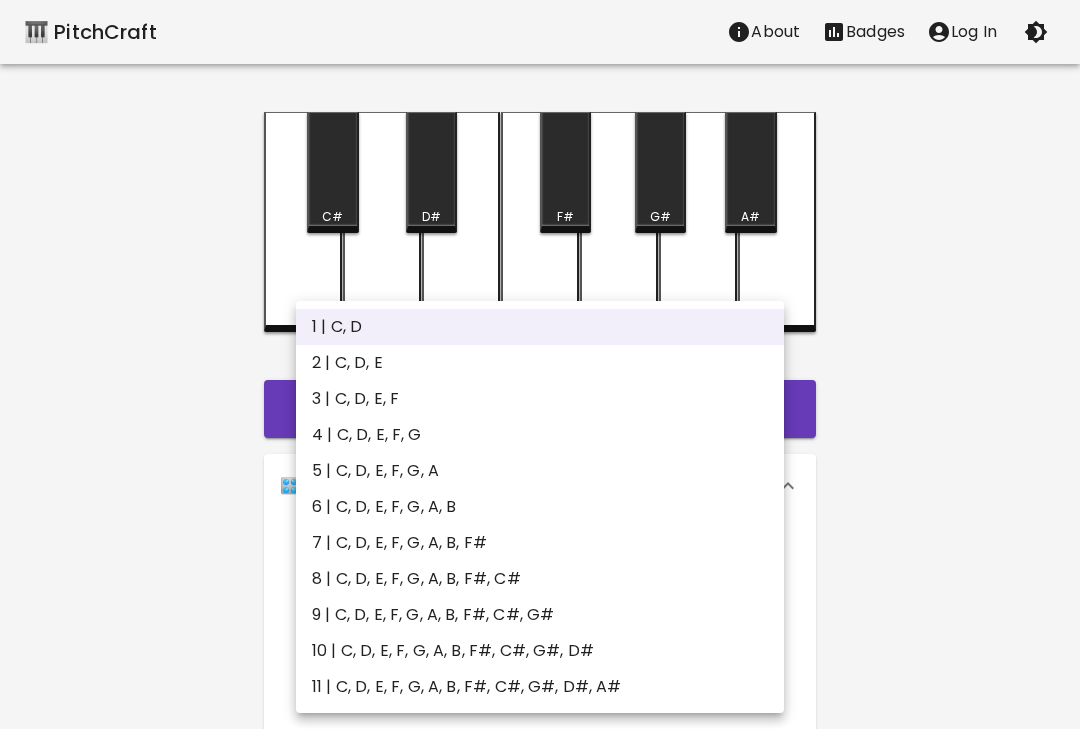 click on "2 | C, D, E" at bounding box center [540, 363] 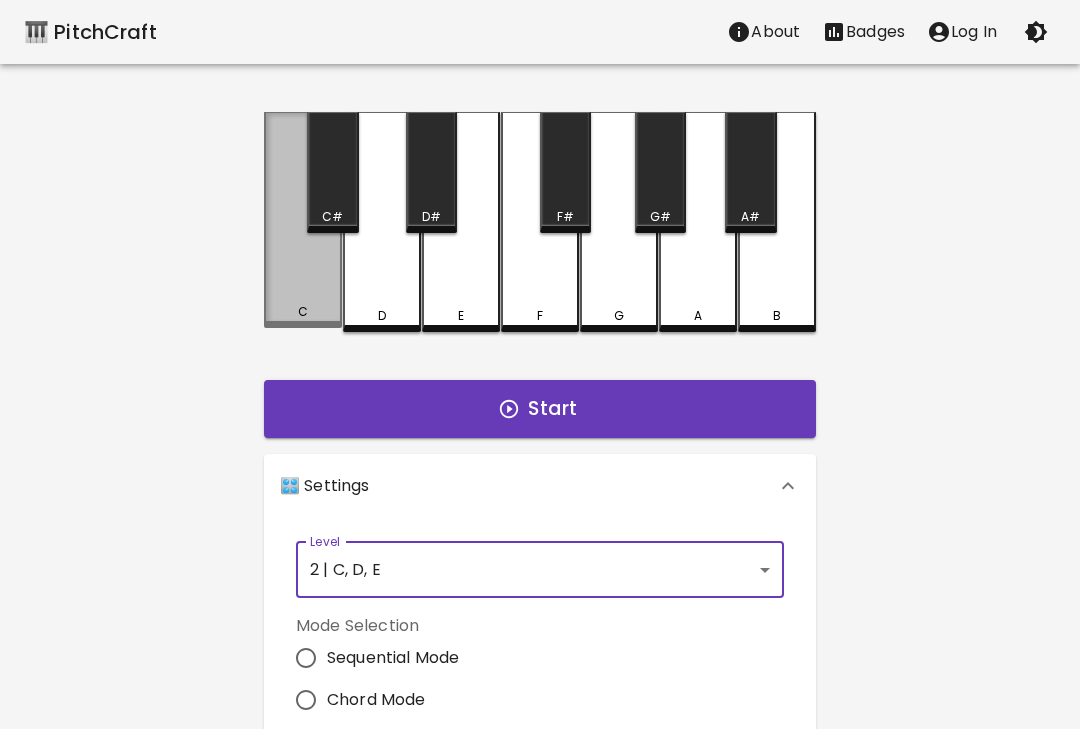 click on "C" at bounding box center (303, 220) 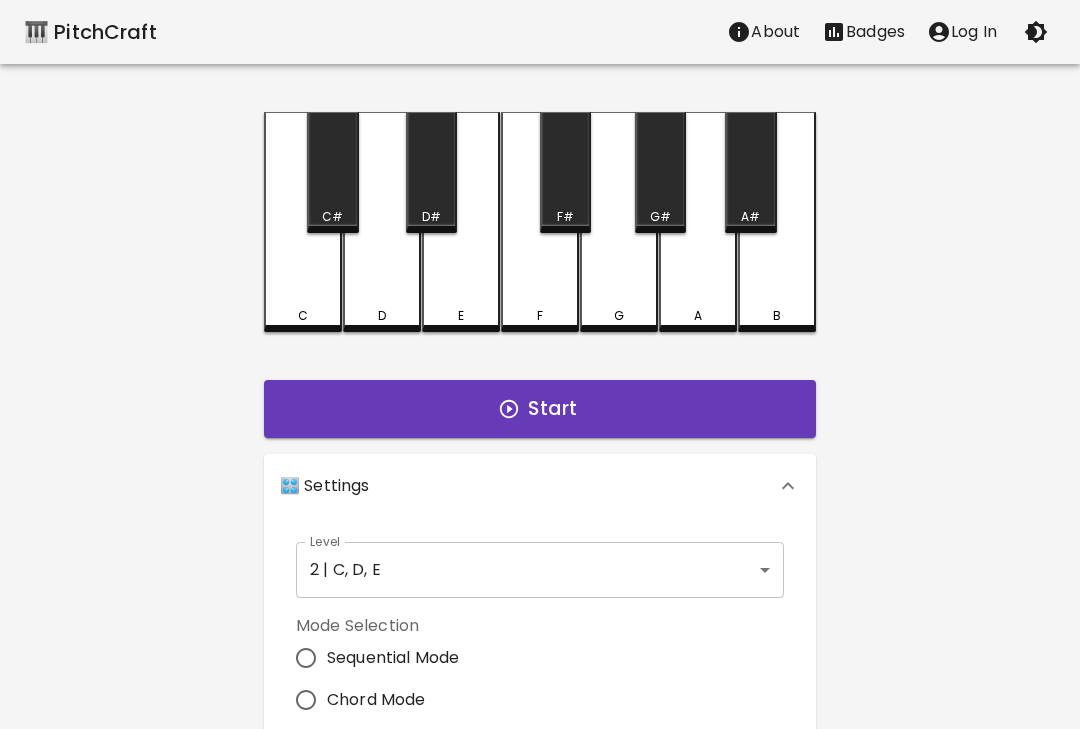 click on "D" at bounding box center [382, 316] 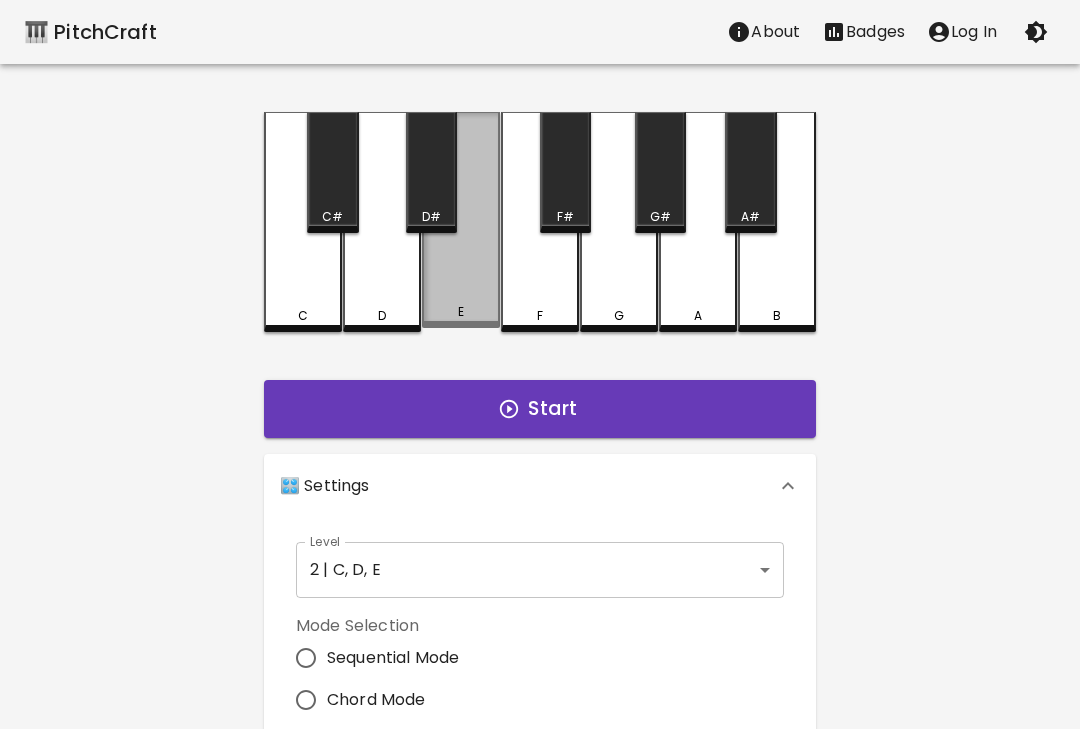 click on "E" at bounding box center [461, 220] 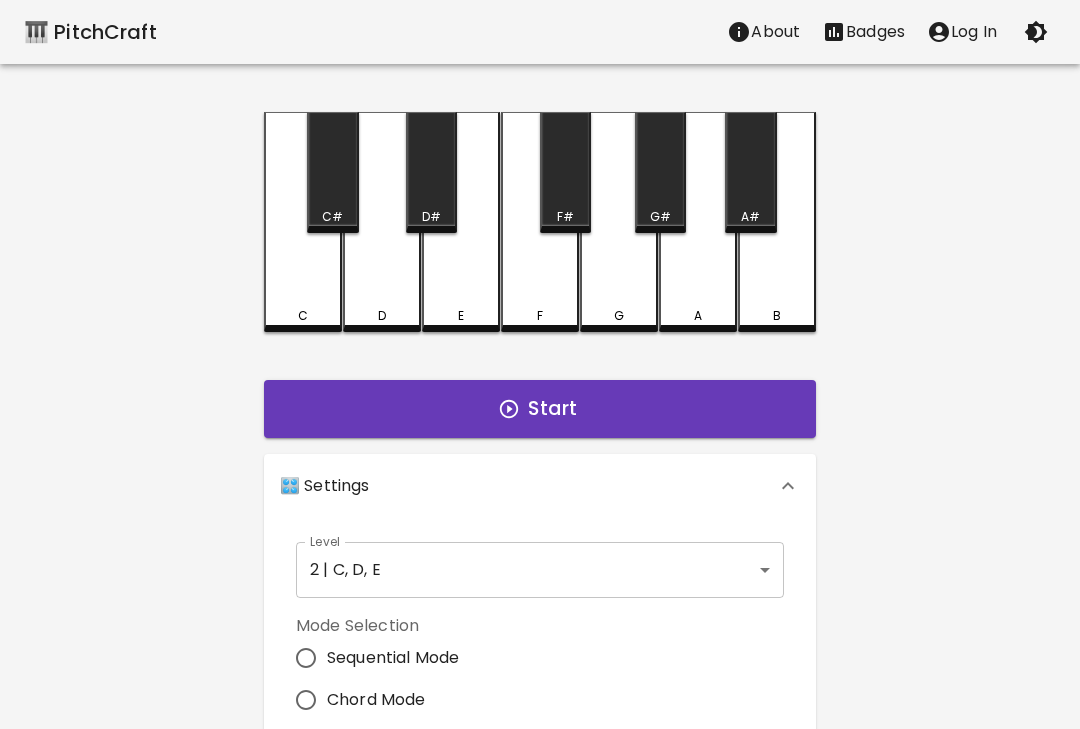 click on "Start" at bounding box center [540, 409] 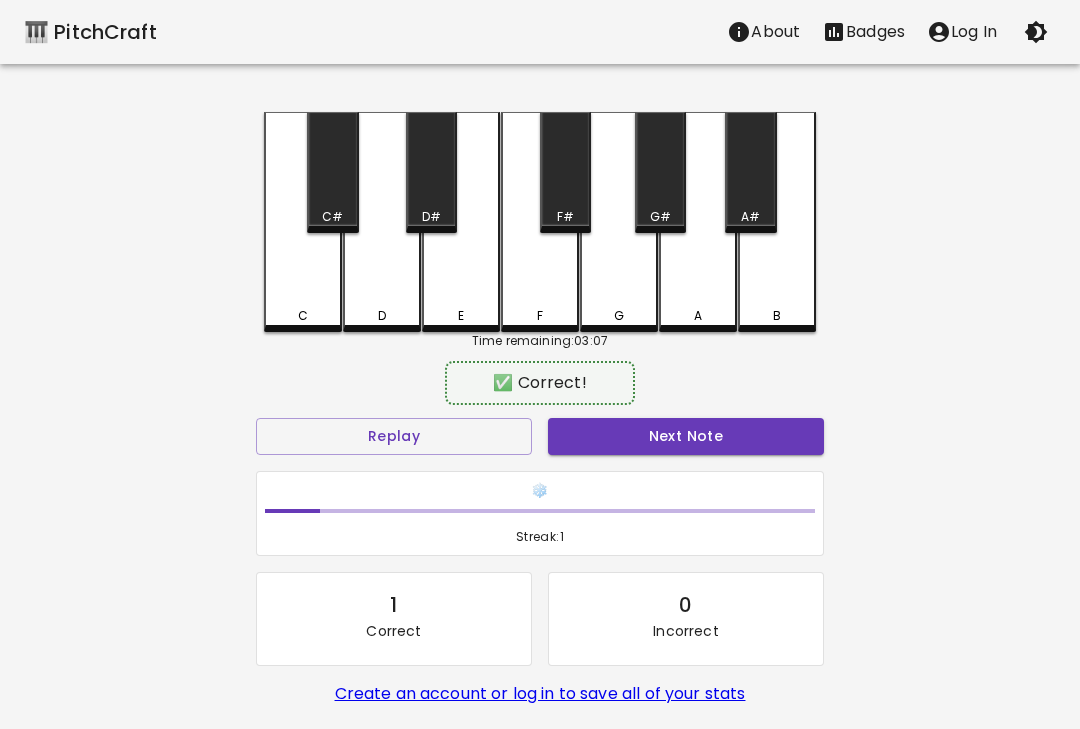 click on "C" at bounding box center [303, 222] 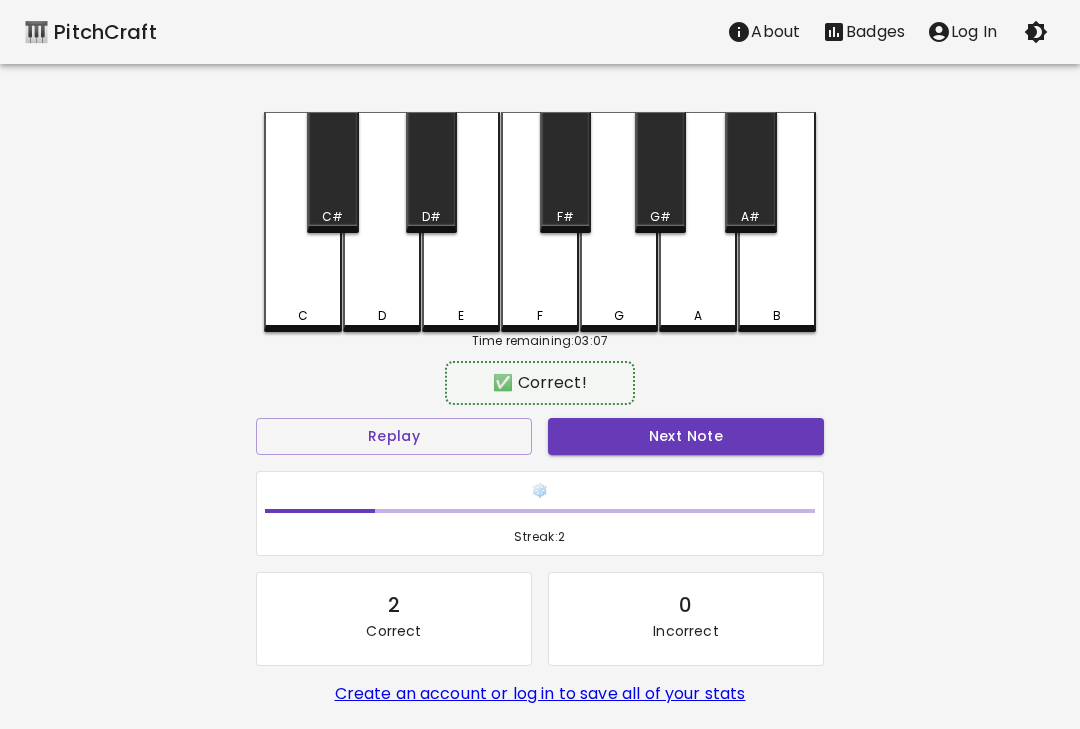 click on "C" at bounding box center [303, 222] 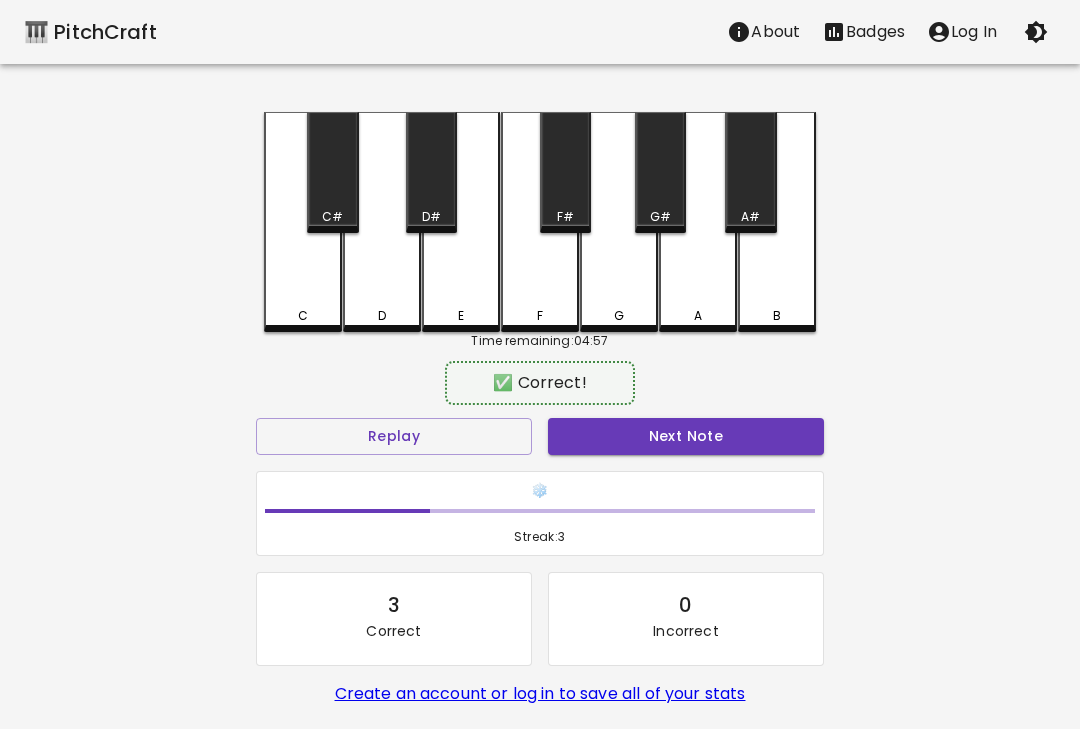 click on "Next Note" at bounding box center [686, 436] 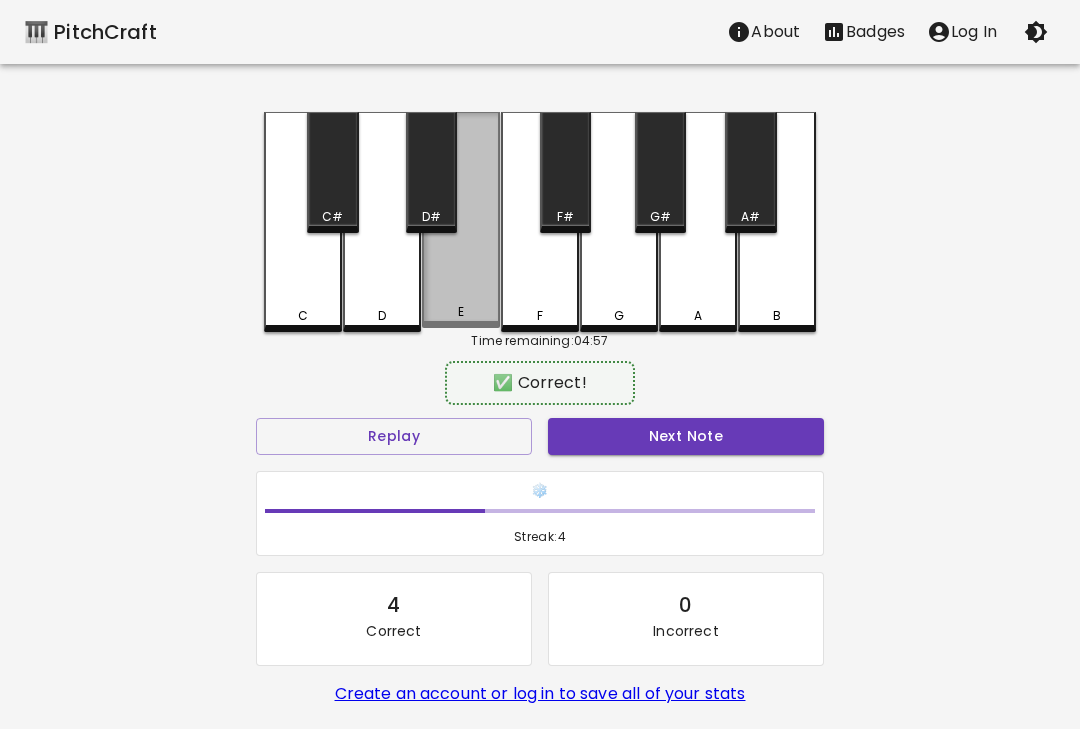click on "Next Note" at bounding box center [686, 436] 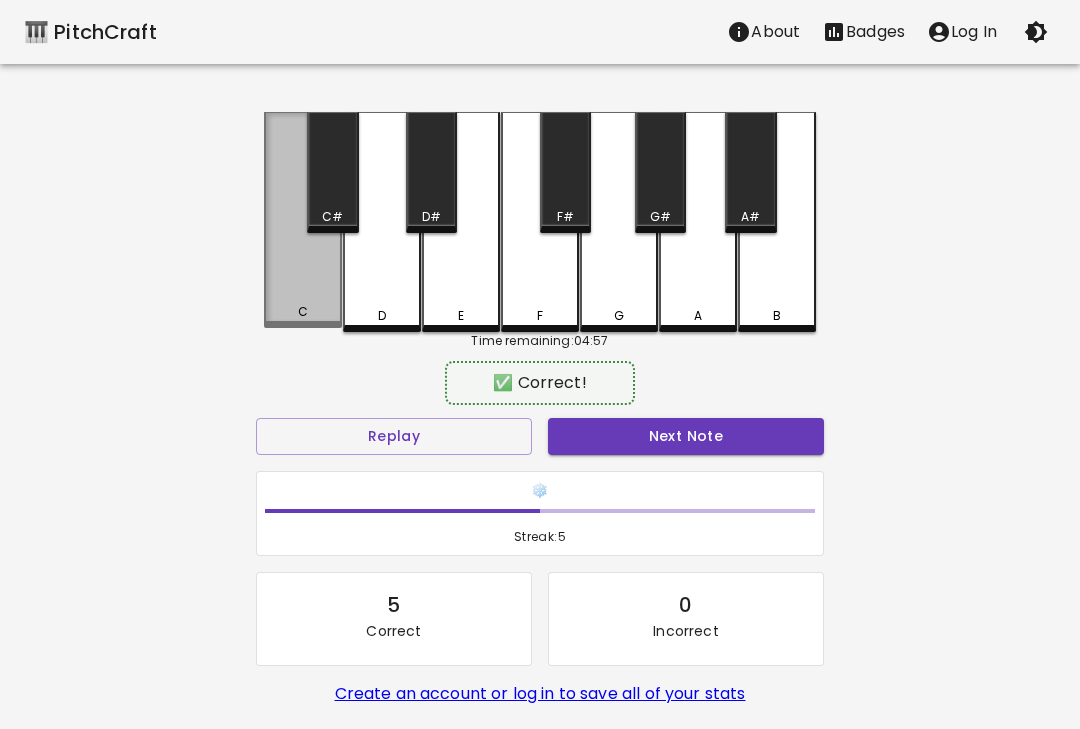 click on "Next Note" at bounding box center (686, 436) 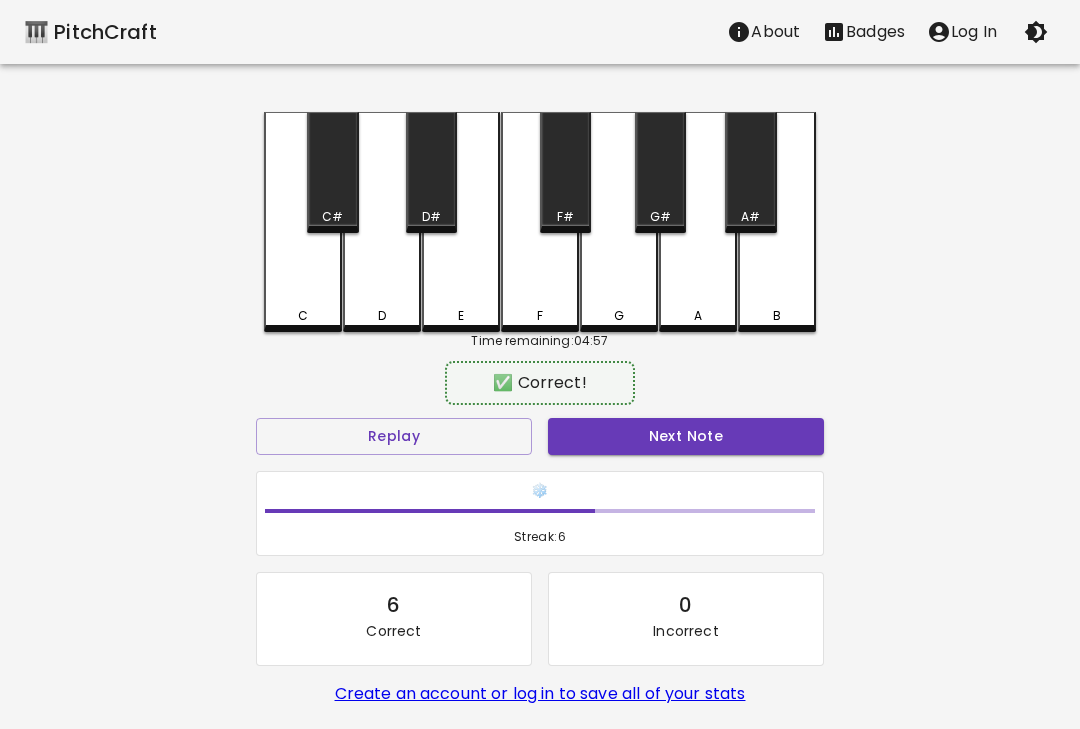 click on "Next Note" at bounding box center (686, 436) 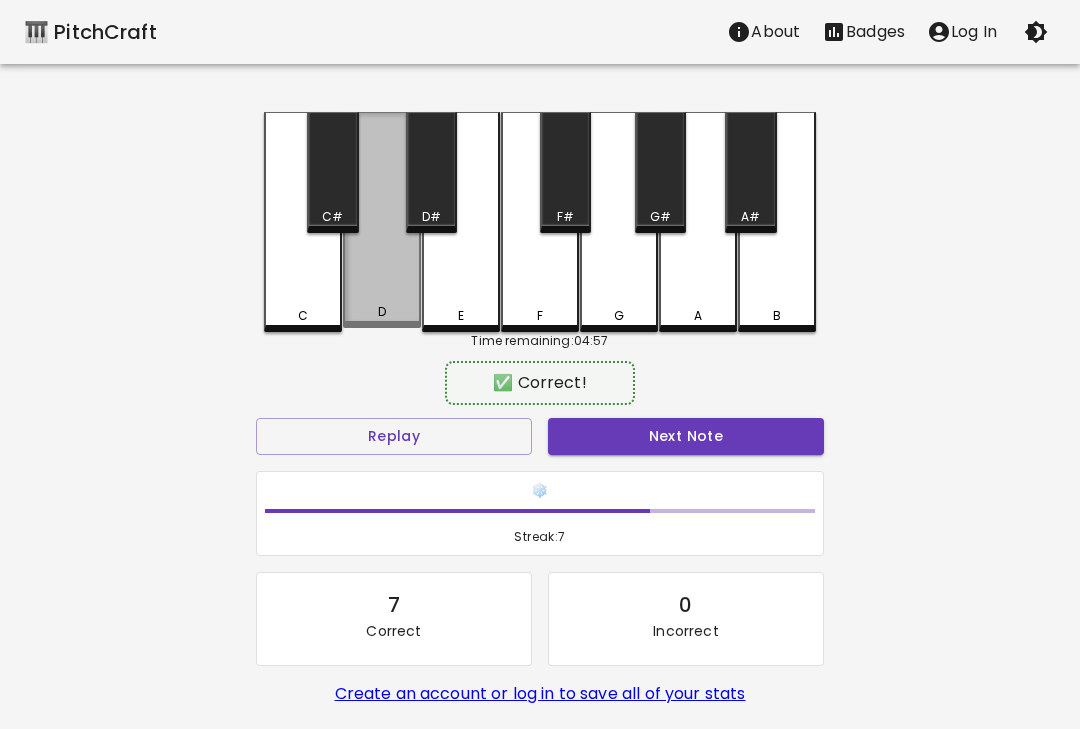 click on "Next Note" at bounding box center (686, 436) 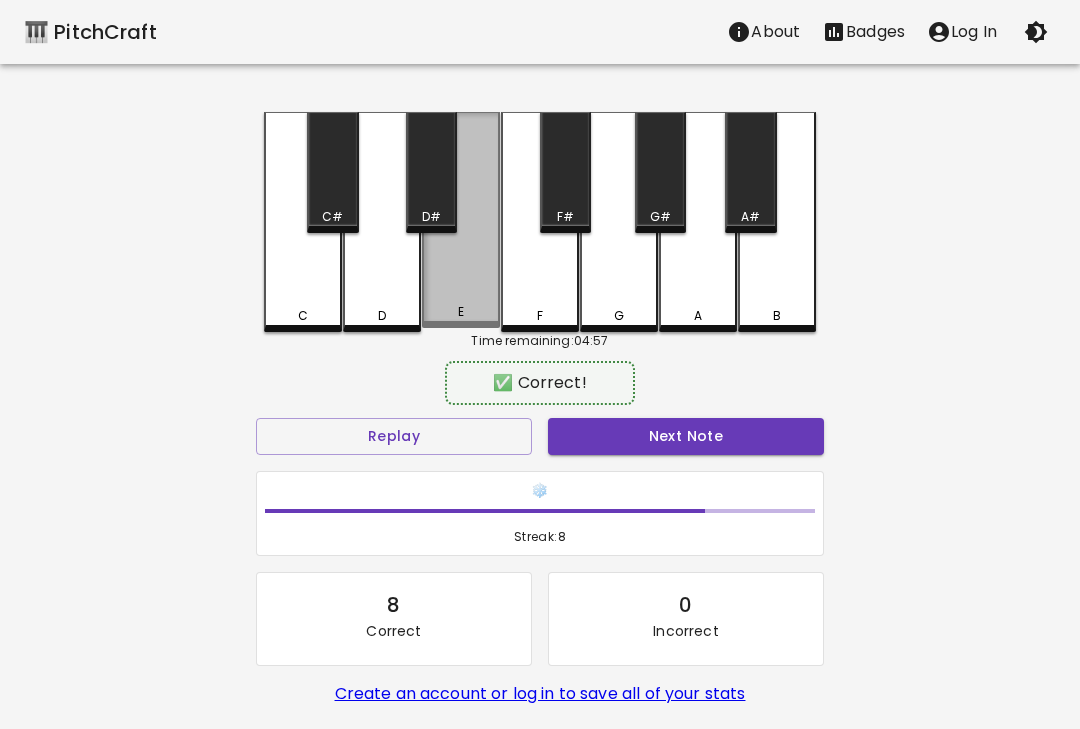 click on "E" at bounding box center (461, 312) 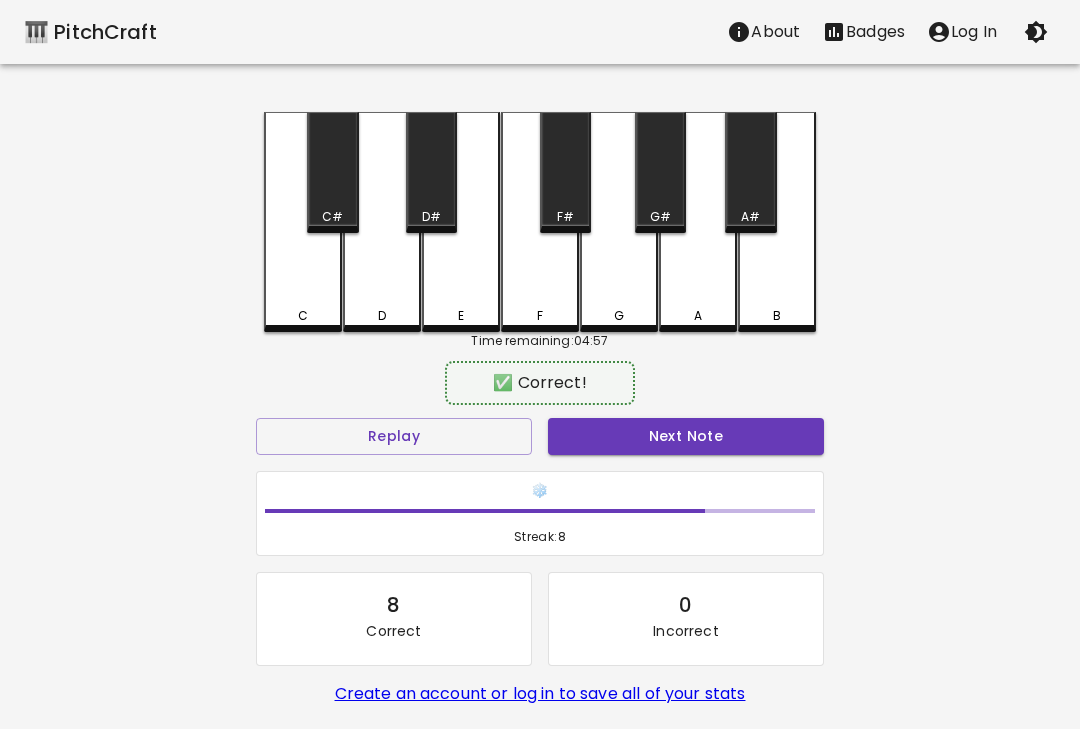click on "Next Note" at bounding box center (686, 436) 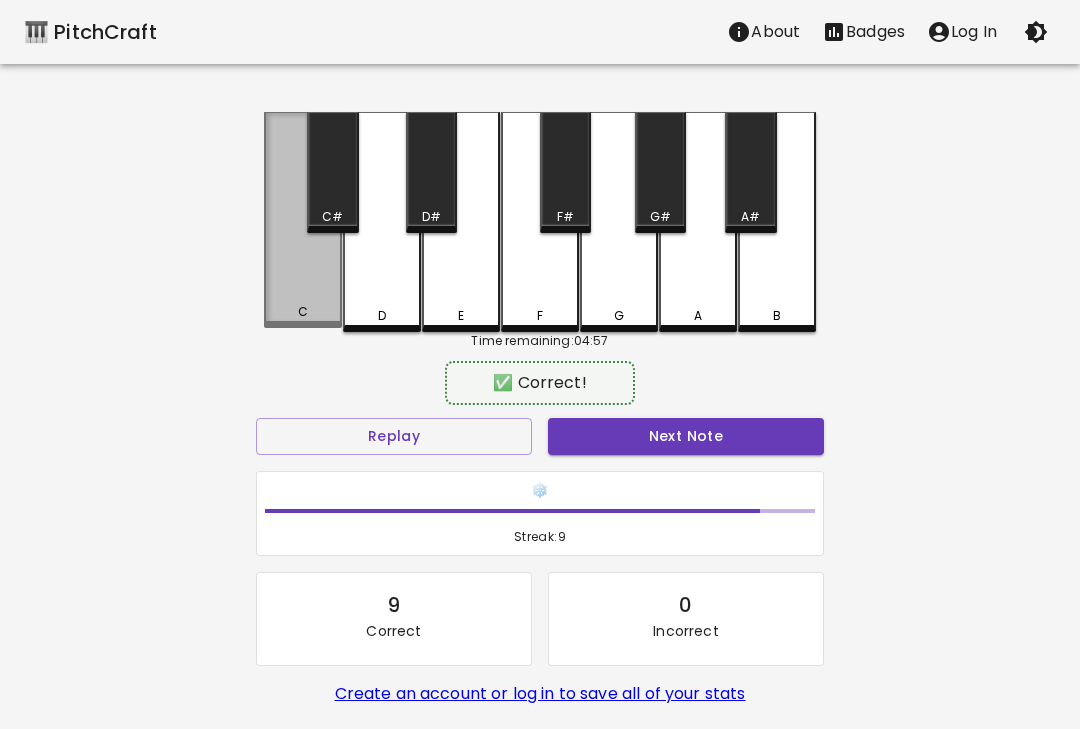 click on "Next Note" at bounding box center (686, 436) 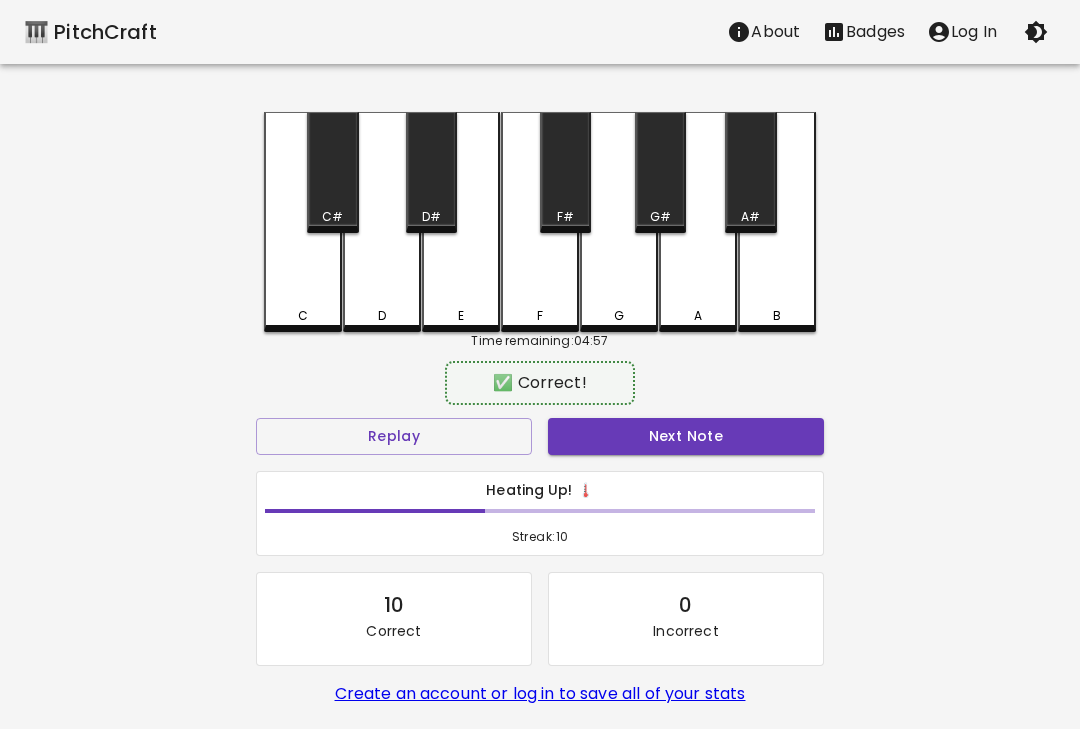 click on "Next Note" at bounding box center [686, 436] 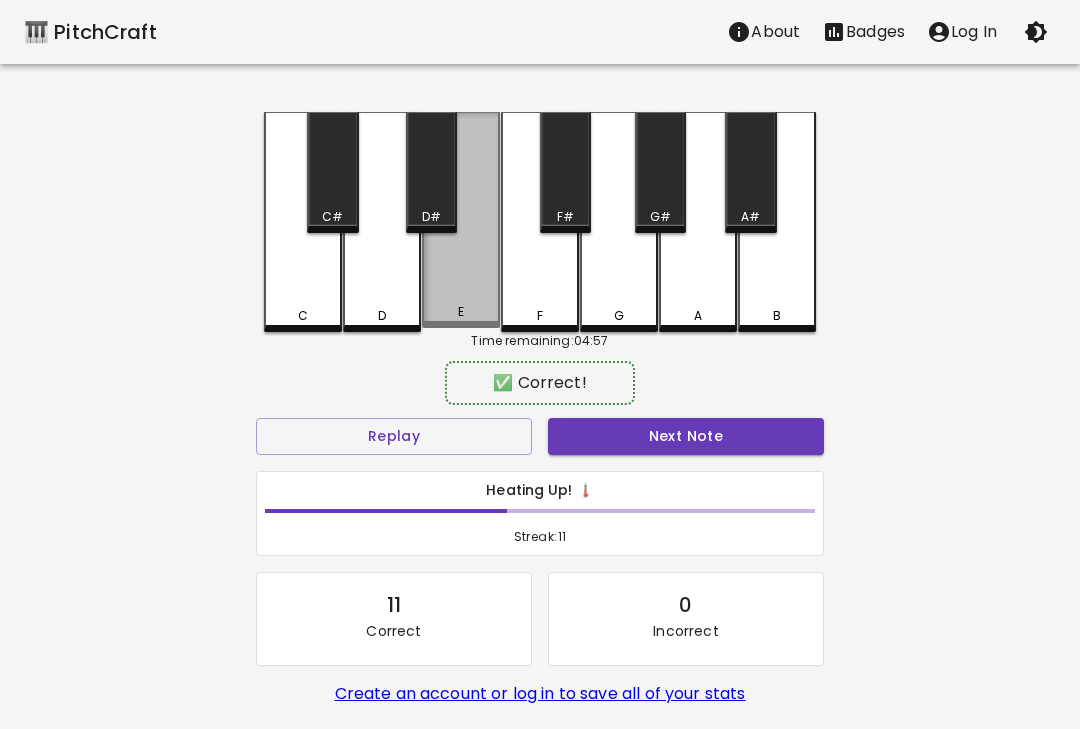 click on "Next Note" at bounding box center [686, 436] 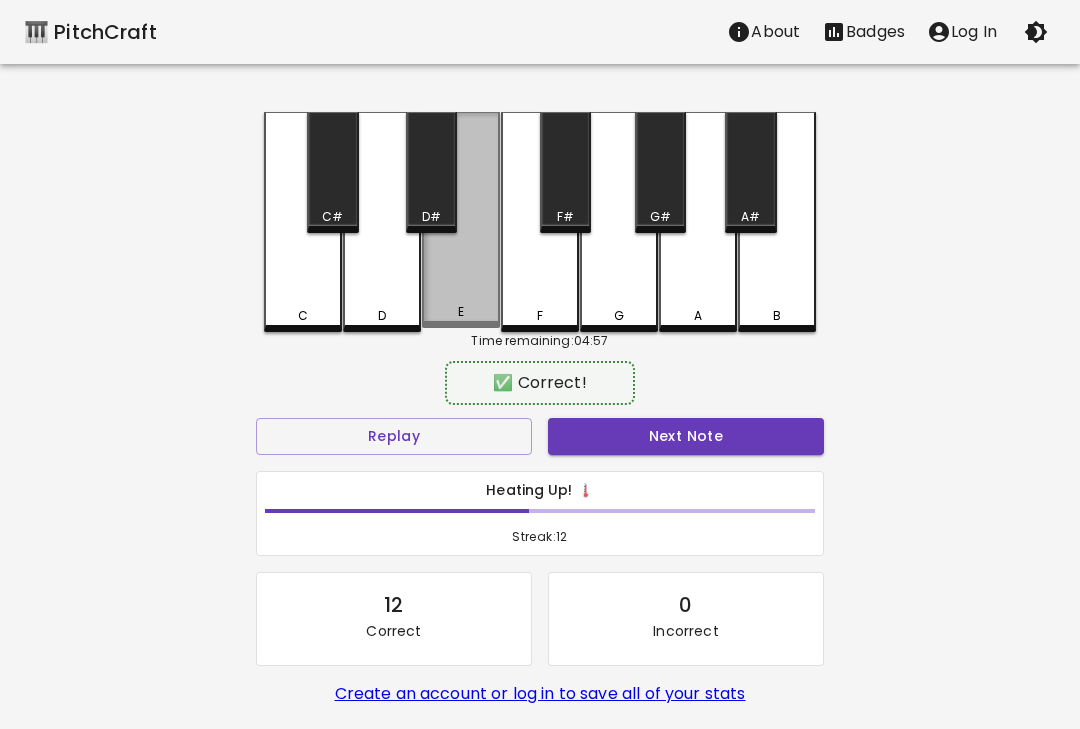 click on "Next Note" at bounding box center (686, 436) 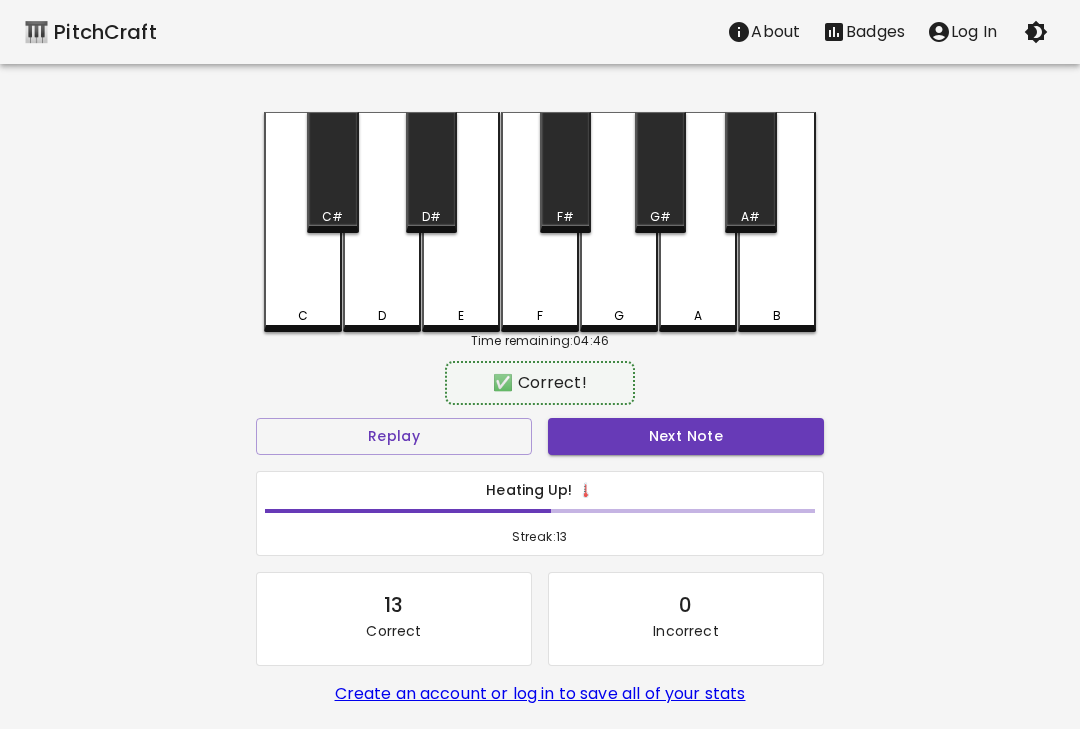 click on "D" at bounding box center (382, 222) 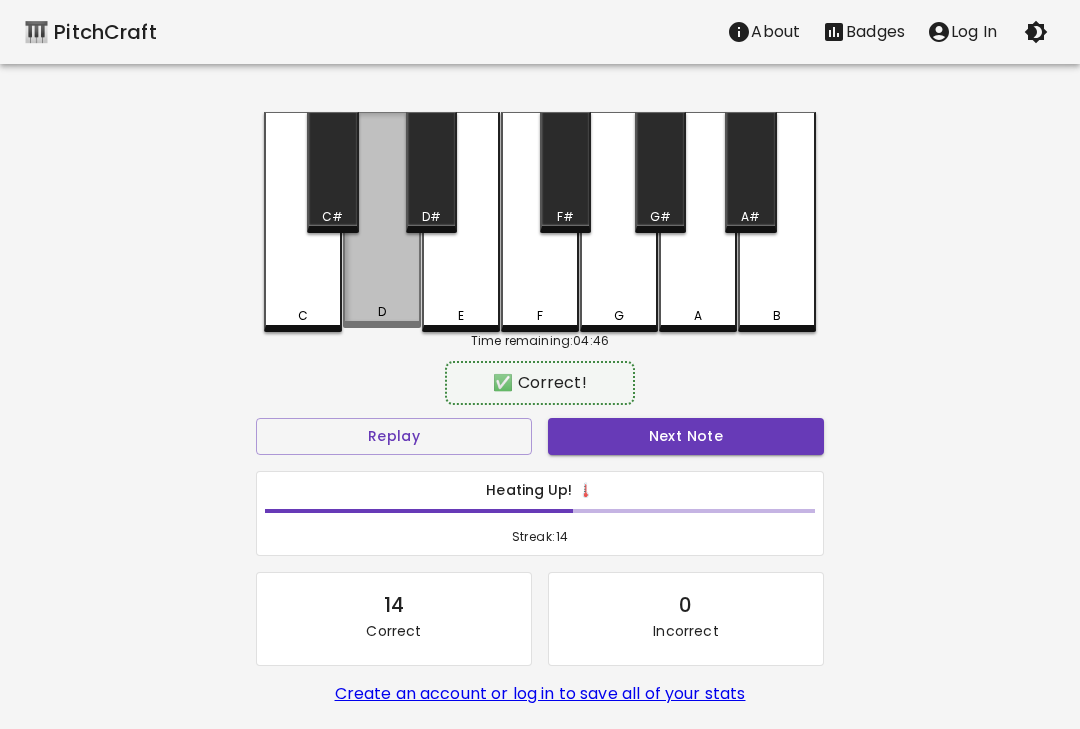 click on "D" at bounding box center [382, 220] 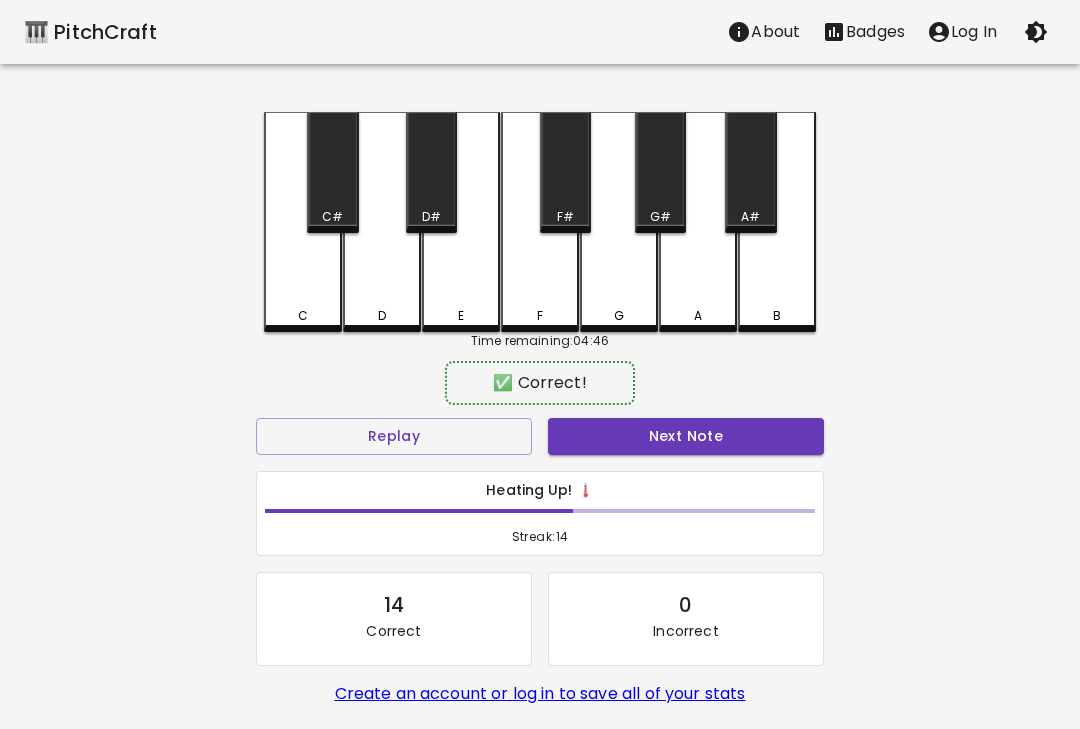 click on "Next Note" at bounding box center (686, 436) 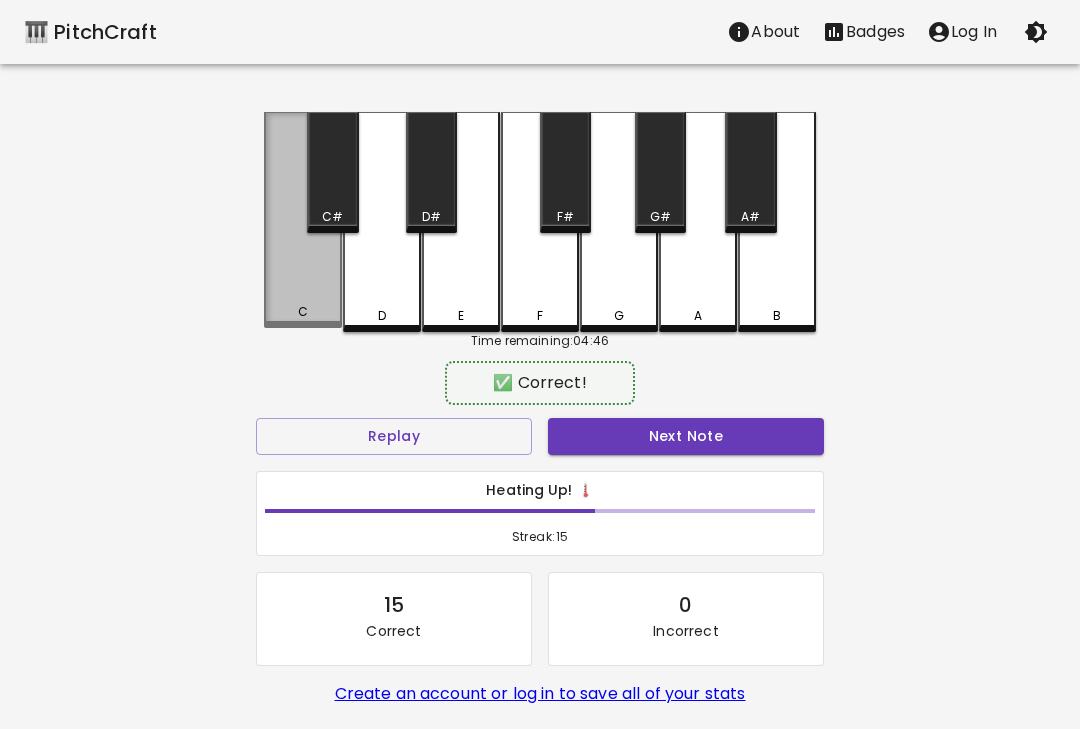 click on "Next Note" at bounding box center [686, 436] 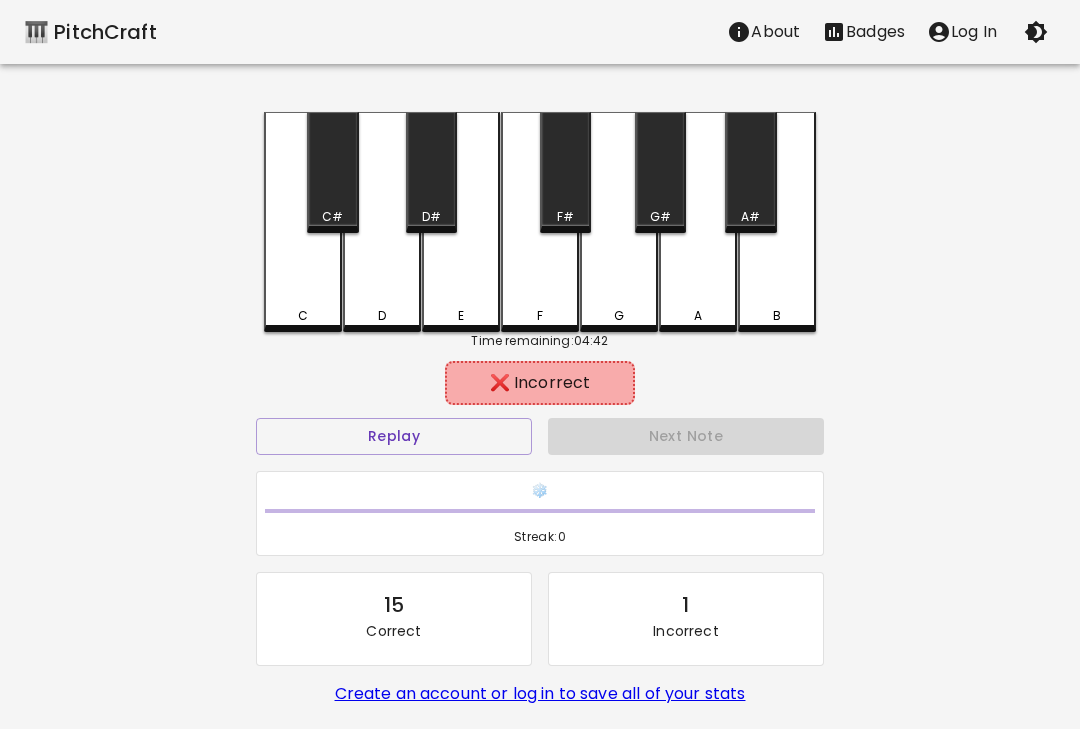 click on "D" at bounding box center (382, 222) 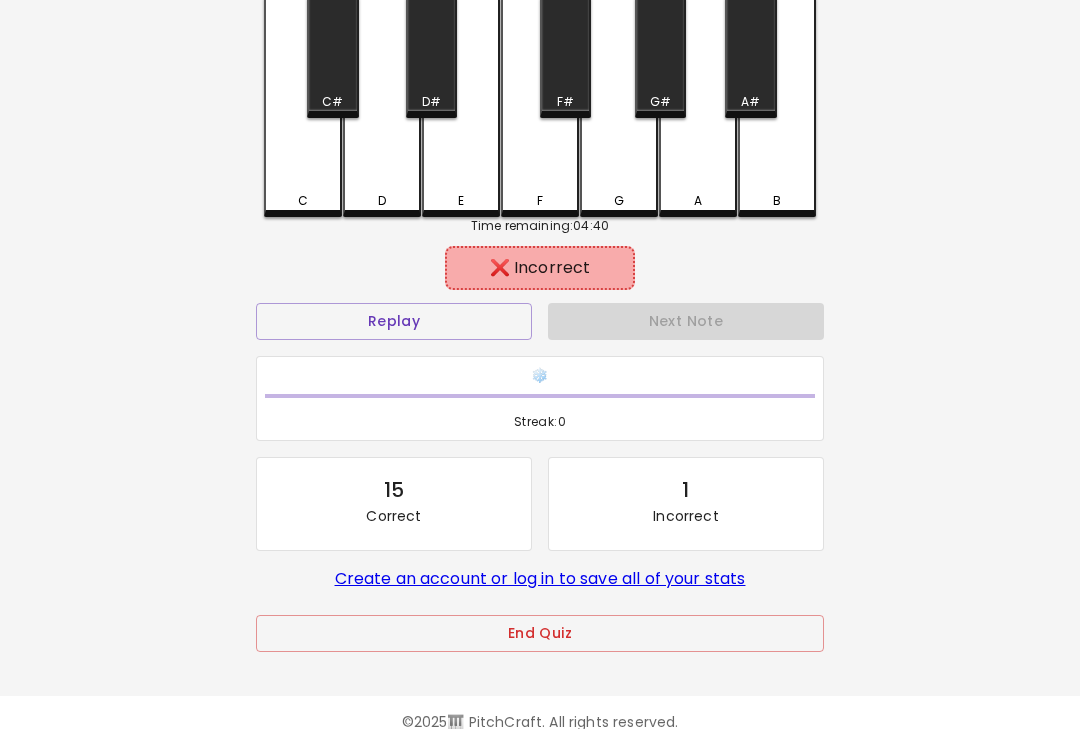 scroll, scrollTop: 115, scrollLeft: 0, axis: vertical 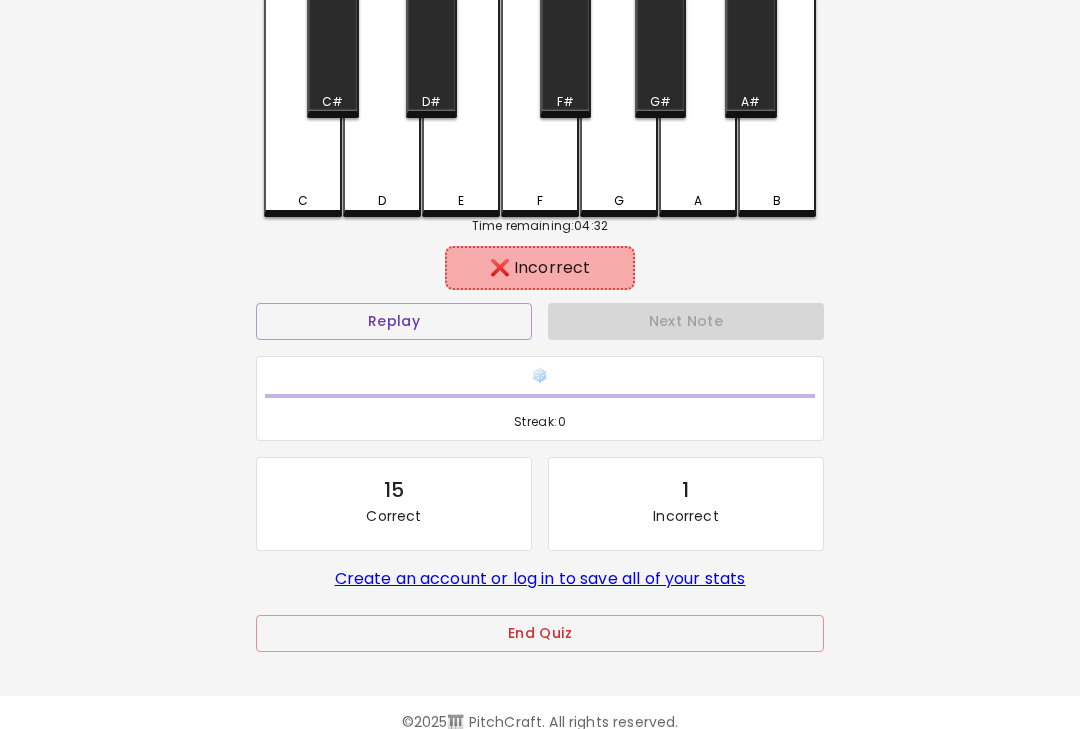 click on "❌ Incorrect" at bounding box center [539, 268] 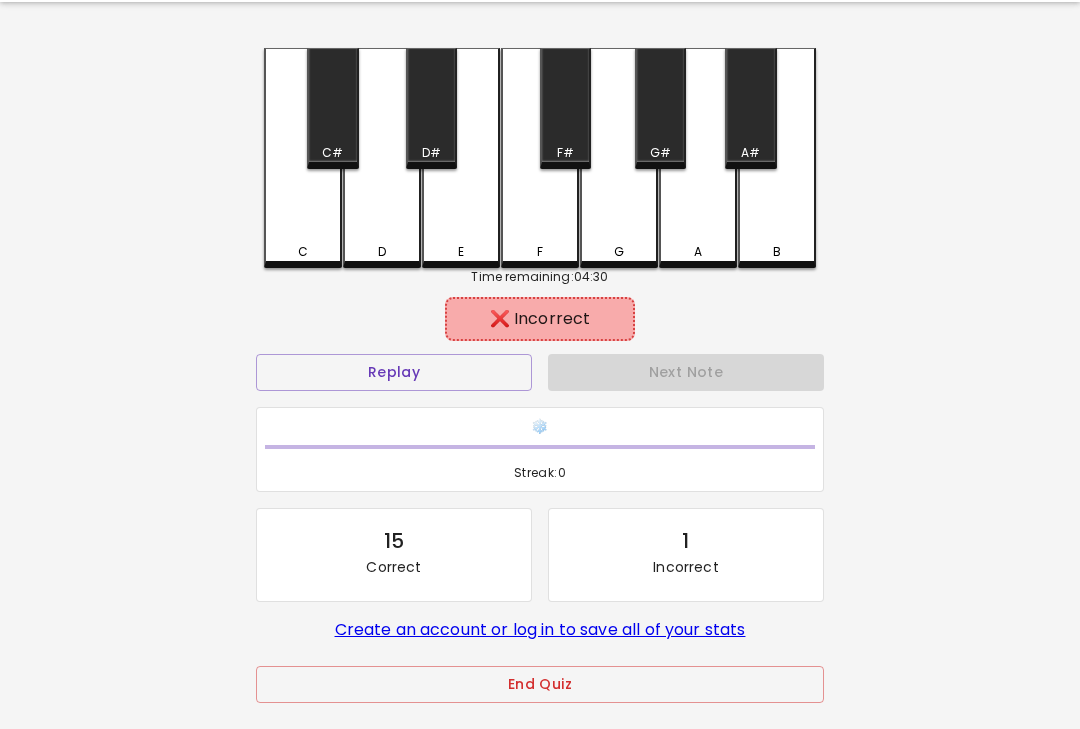 scroll, scrollTop: 64, scrollLeft: 0, axis: vertical 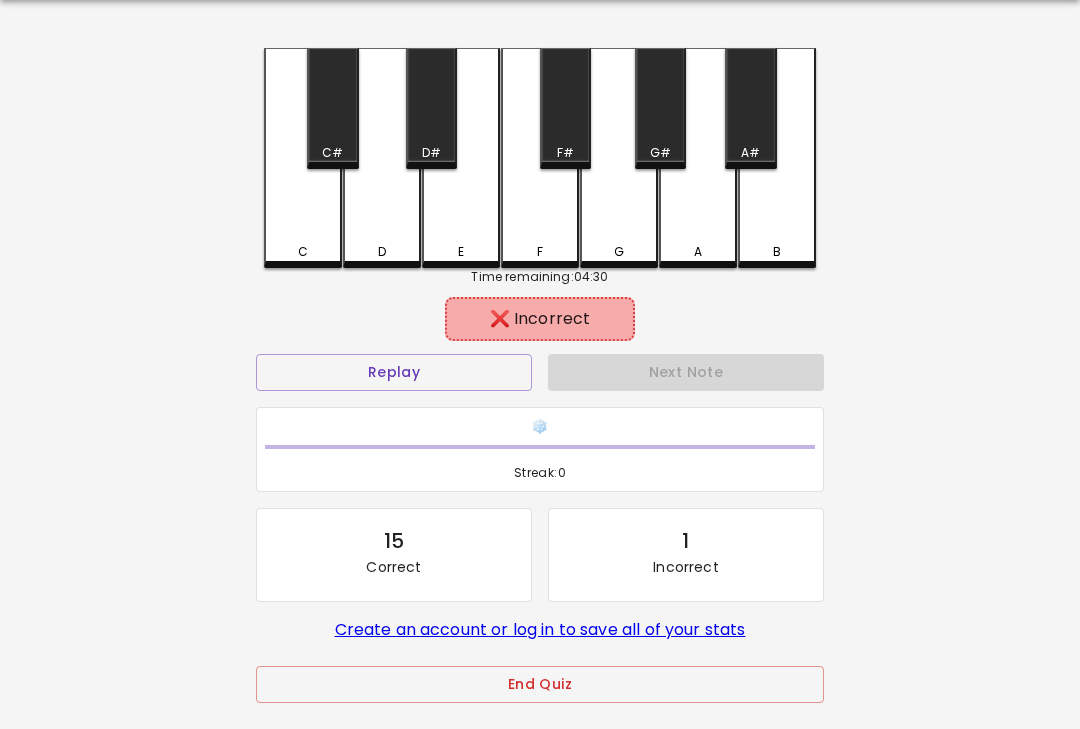 click on "Replay" at bounding box center (394, 372) 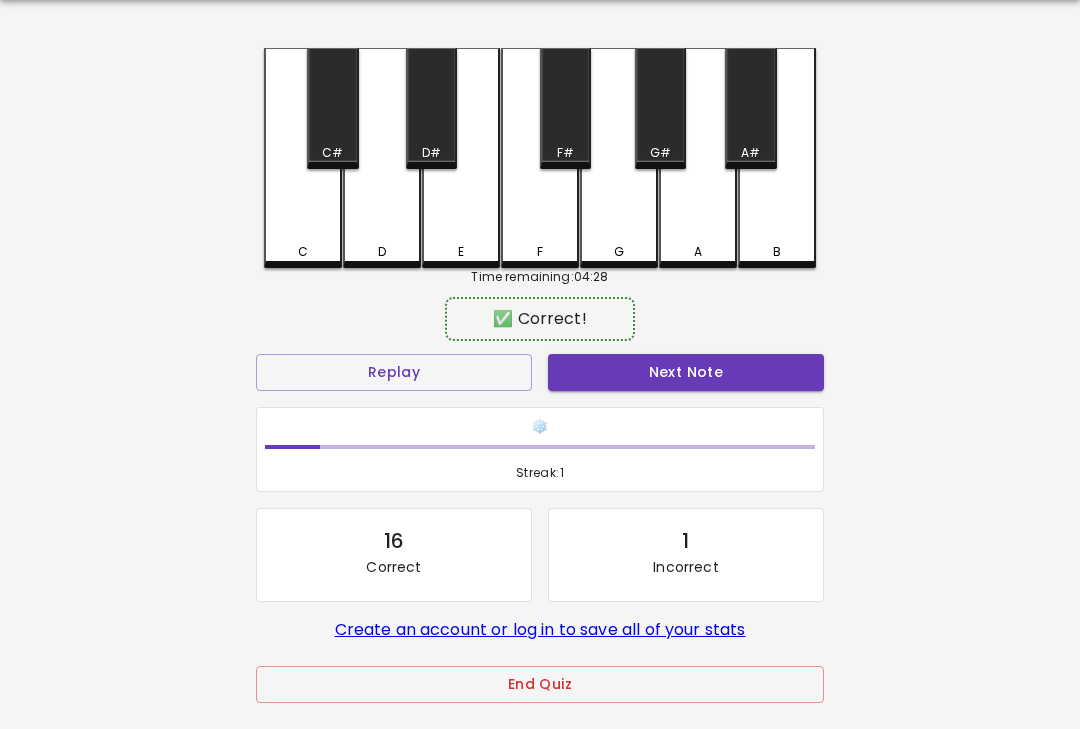 click on "E" at bounding box center [461, 158] 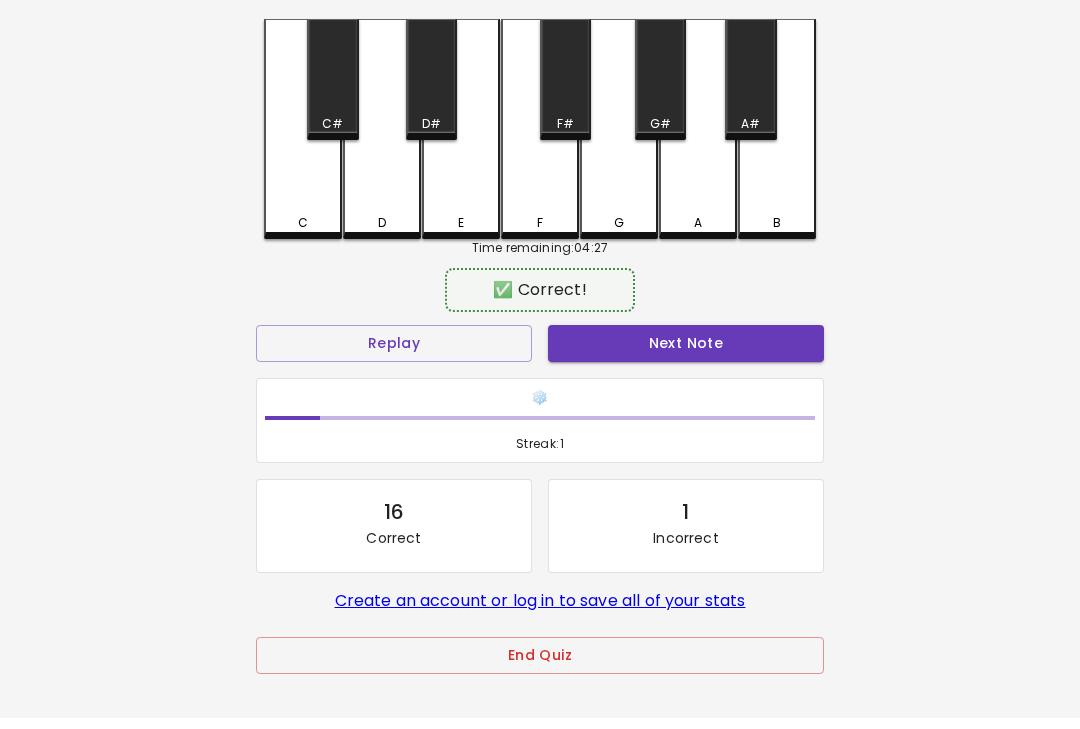 scroll, scrollTop: 115, scrollLeft: 0, axis: vertical 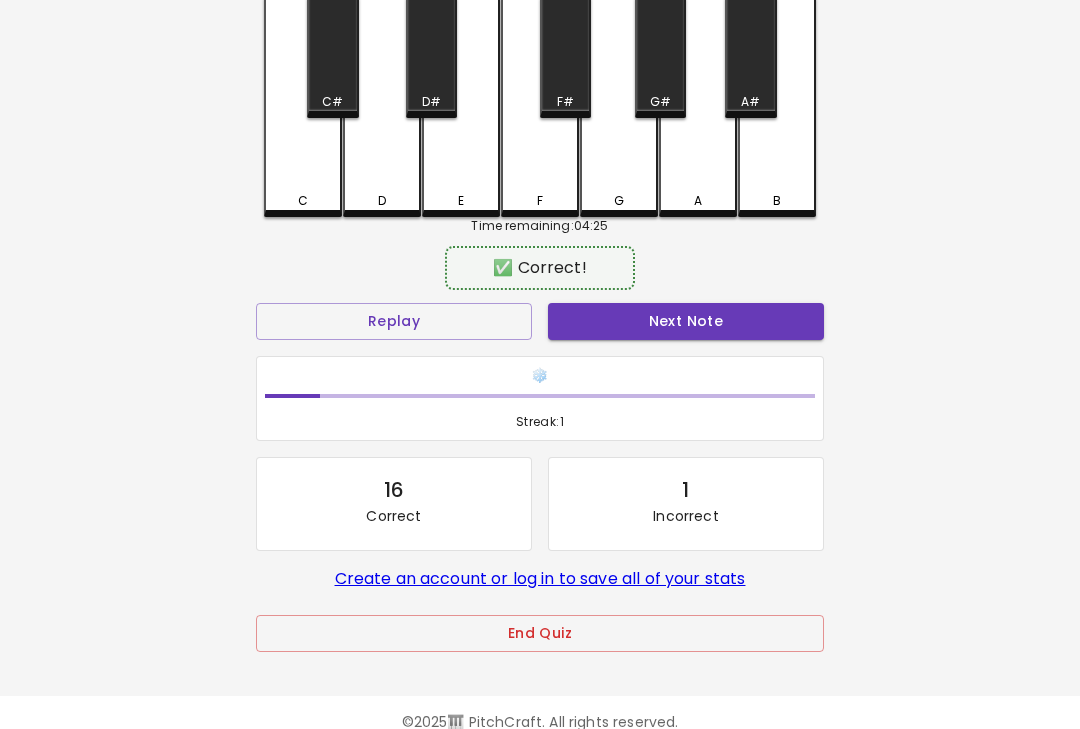 click on "End Quiz" at bounding box center [540, 633] 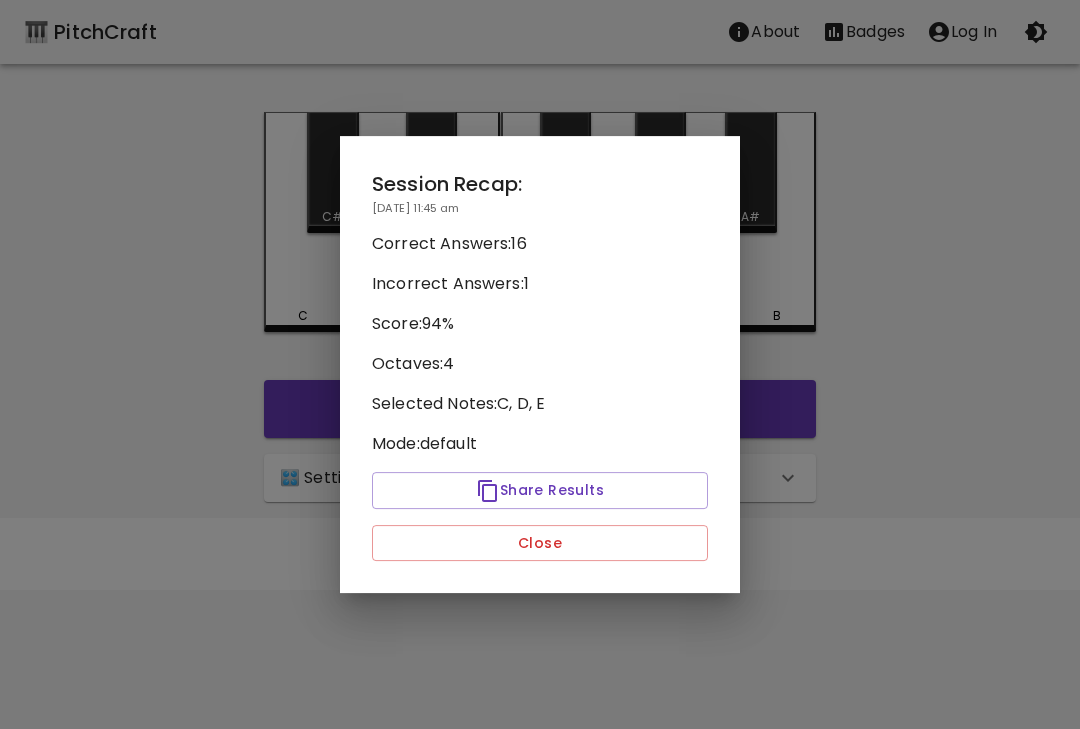 scroll, scrollTop: 0, scrollLeft: 0, axis: both 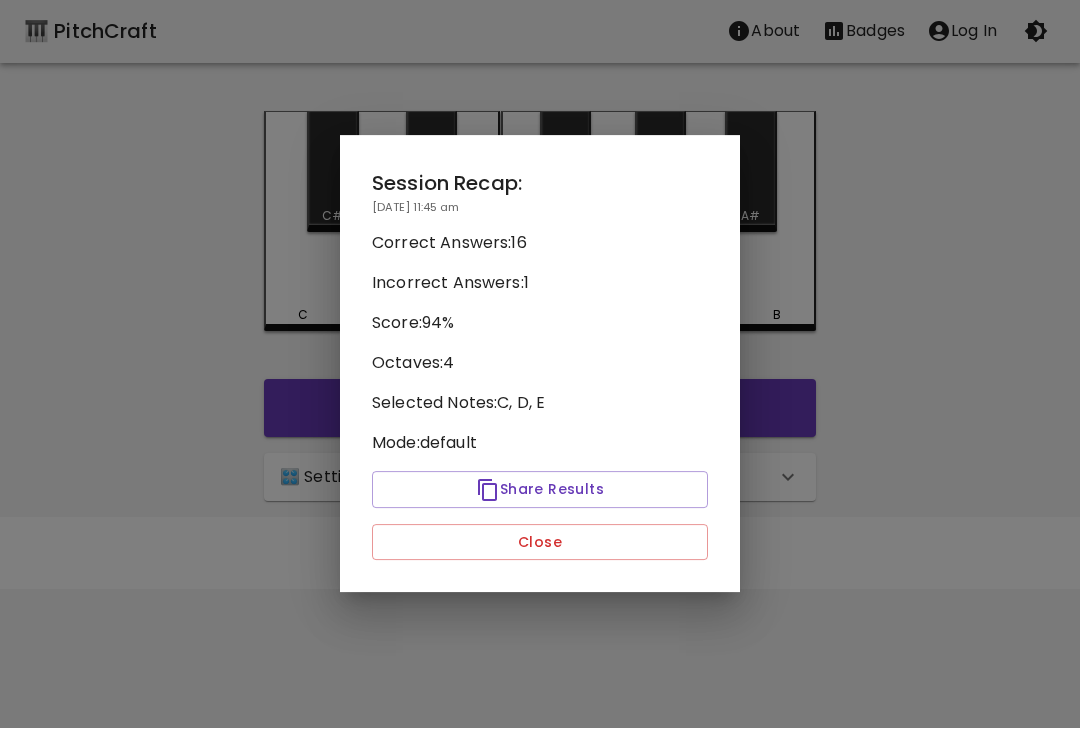 click on "Close" at bounding box center (540, 543) 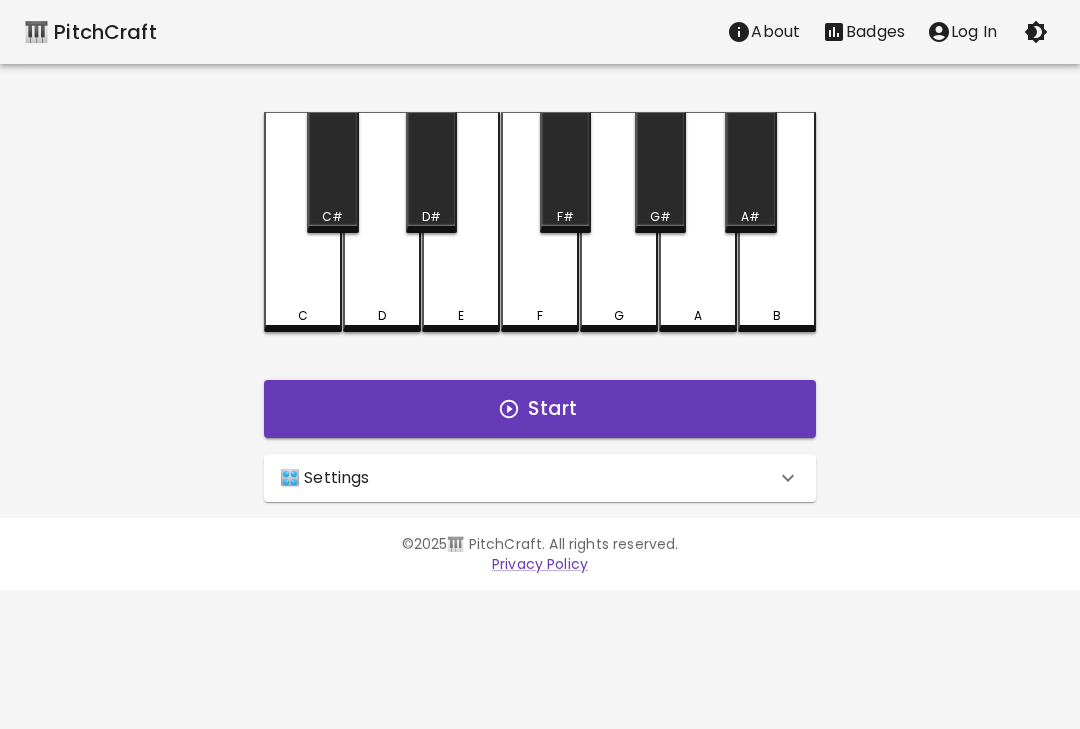 click on "🎛️ Settings" at bounding box center [528, 478] 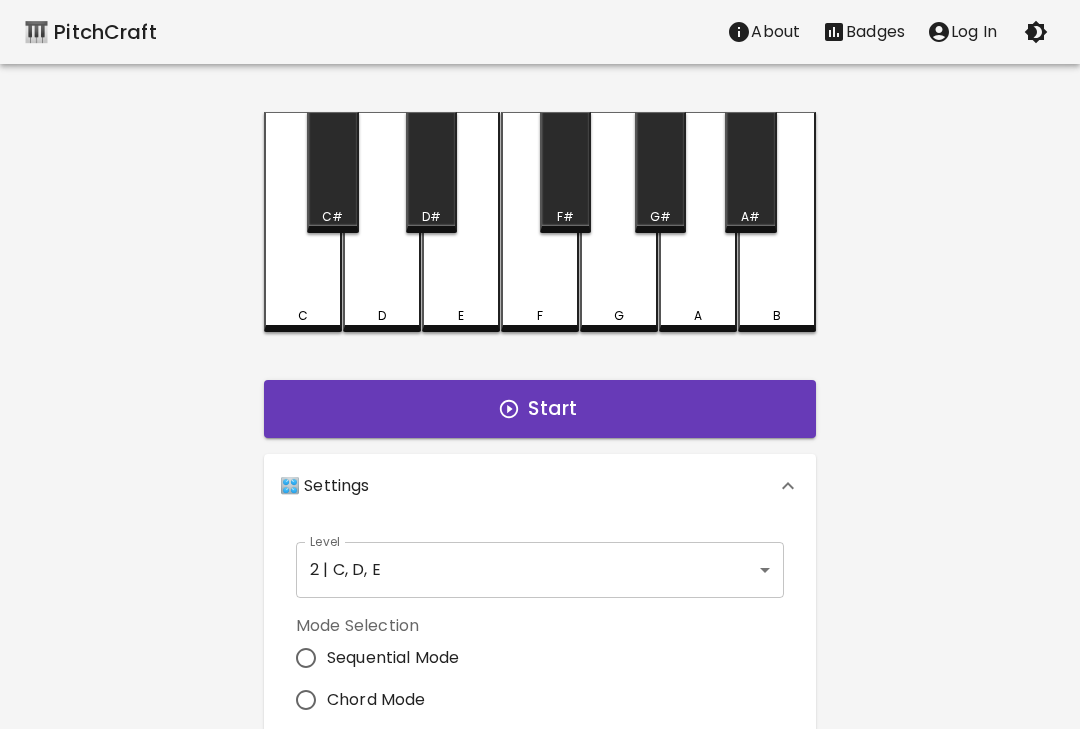 click on "🎹 PitchCraft About Badges   Log In C C# D D# E F F# G G# A A# B Start 🎛️ Settings Level 2 | C, D, E 3 Level Mode Selection Sequential Mode Chord Mode Default Mode Show Keyboard Shortcuts Show Note Names Autoplay next note Show Streak Octave(s) High Voice 4 Octave Instrument Piano acoustic_grand_piano Instrument ©  2025  🎹 PitchCraft. All rights reserved. Privacy Policy About Badges Sign In Profile My account" at bounding box center (540, 605) 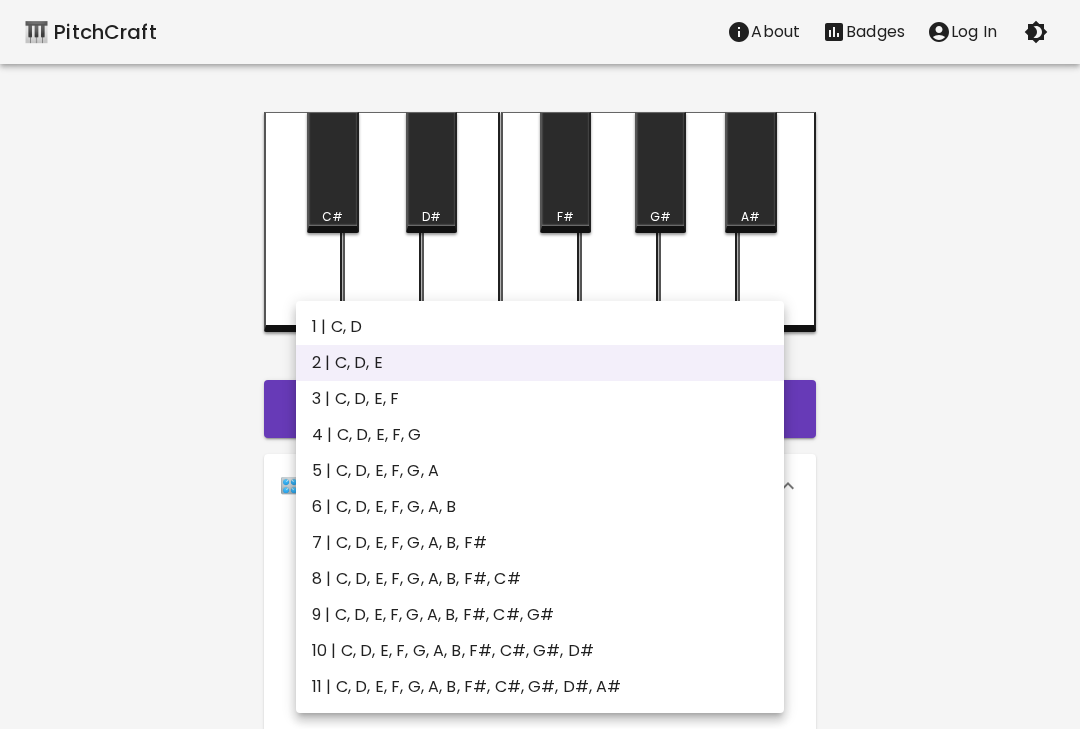 click on "11 | C, D, E, F, G, A, B, F#, C#, G#, D#, A#" at bounding box center [540, 687] 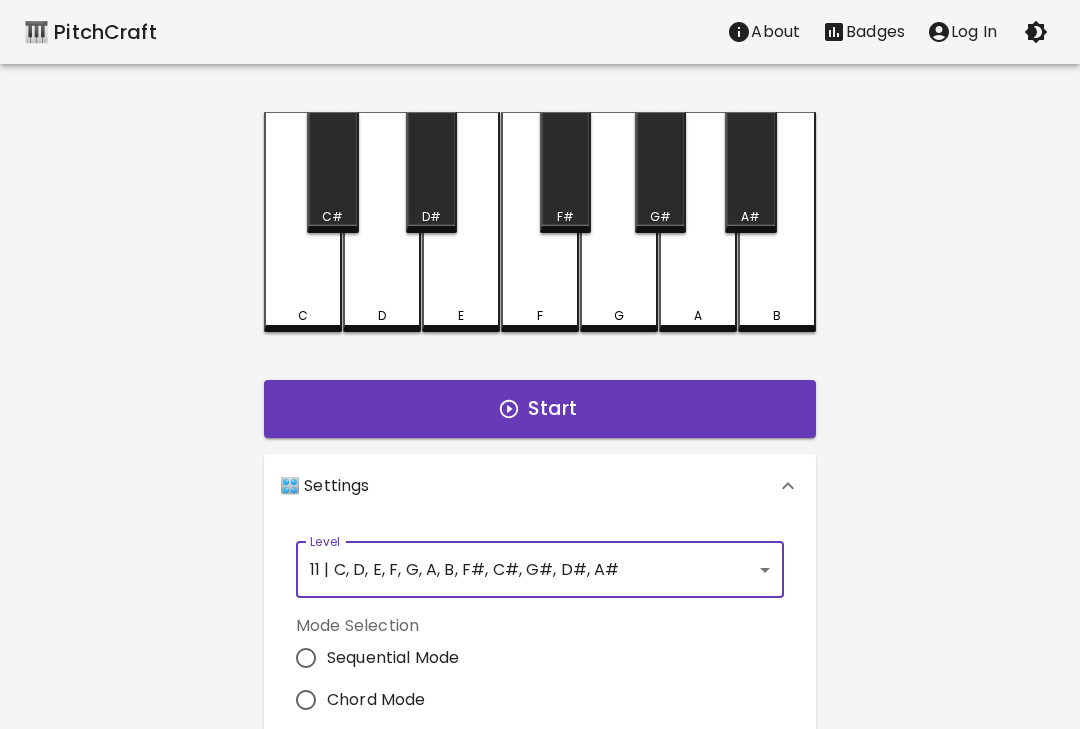 click on "Start" at bounding box center (540, 409) 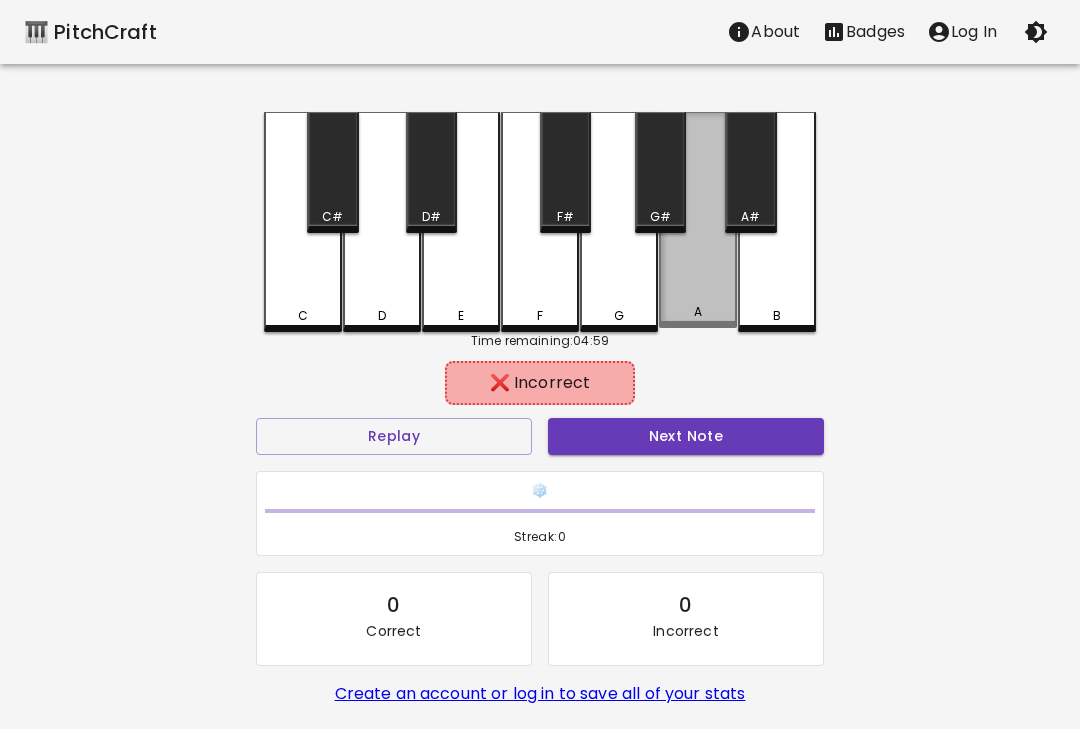 click on "A" at bounding box center (698, 312) 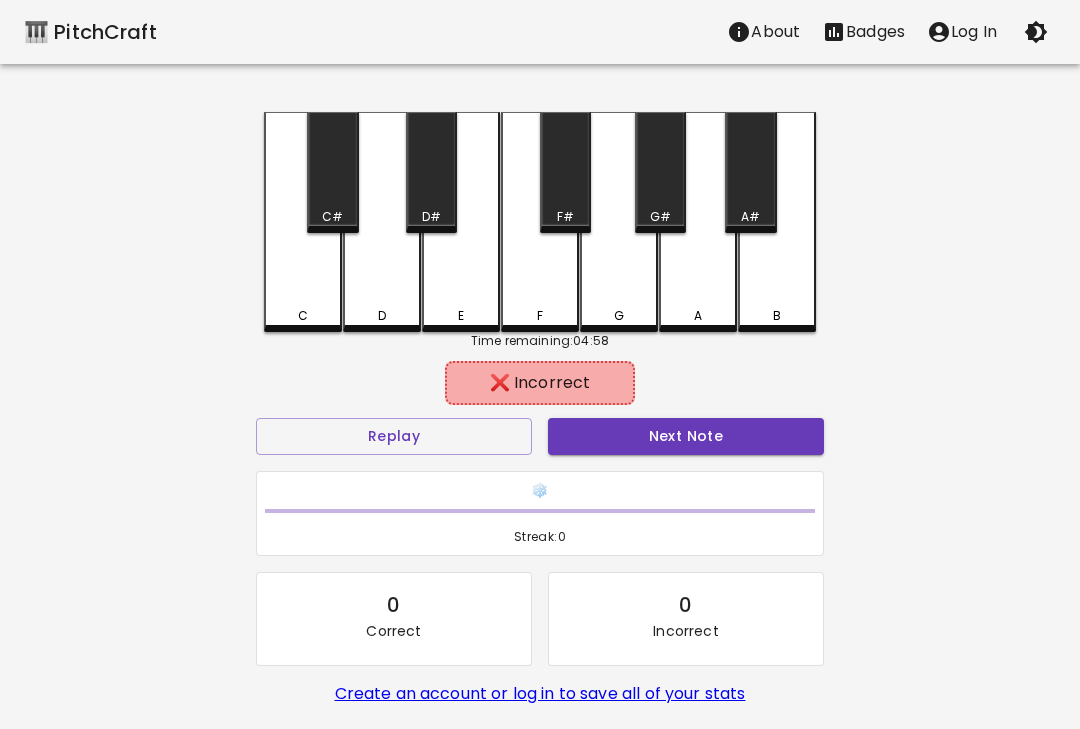click on "Replay" at bounding box center (394, 436) 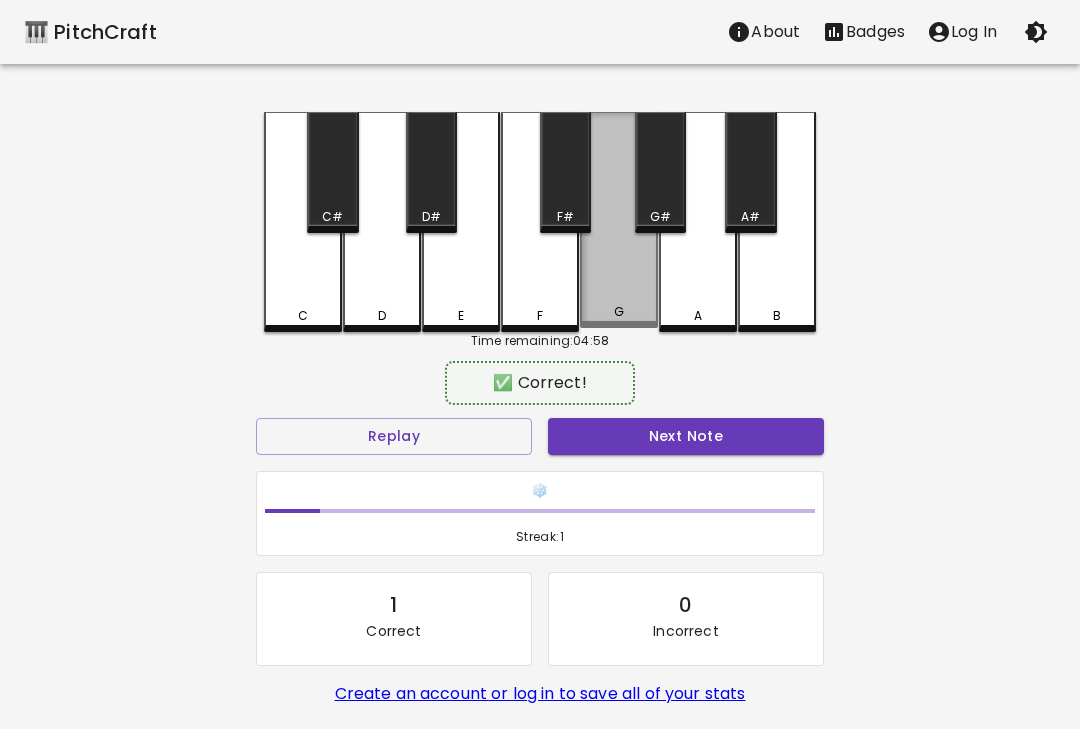 click on "G" at bounding box center [619, 220] 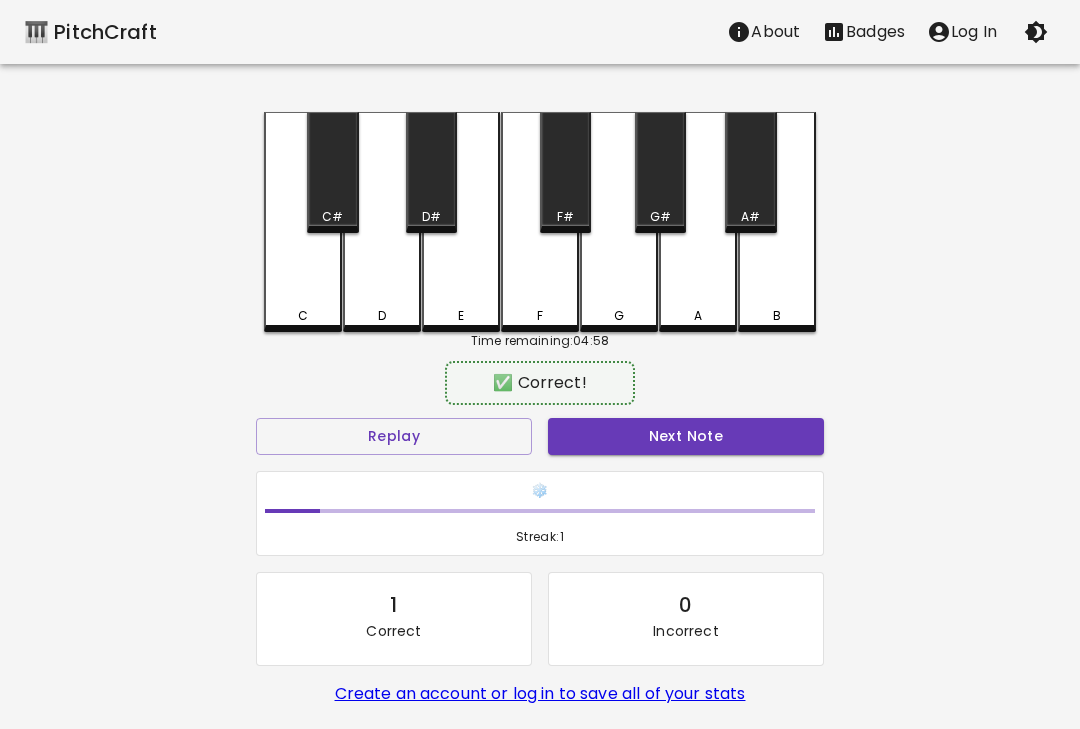 click on "F" at bounding box center (540, 316) 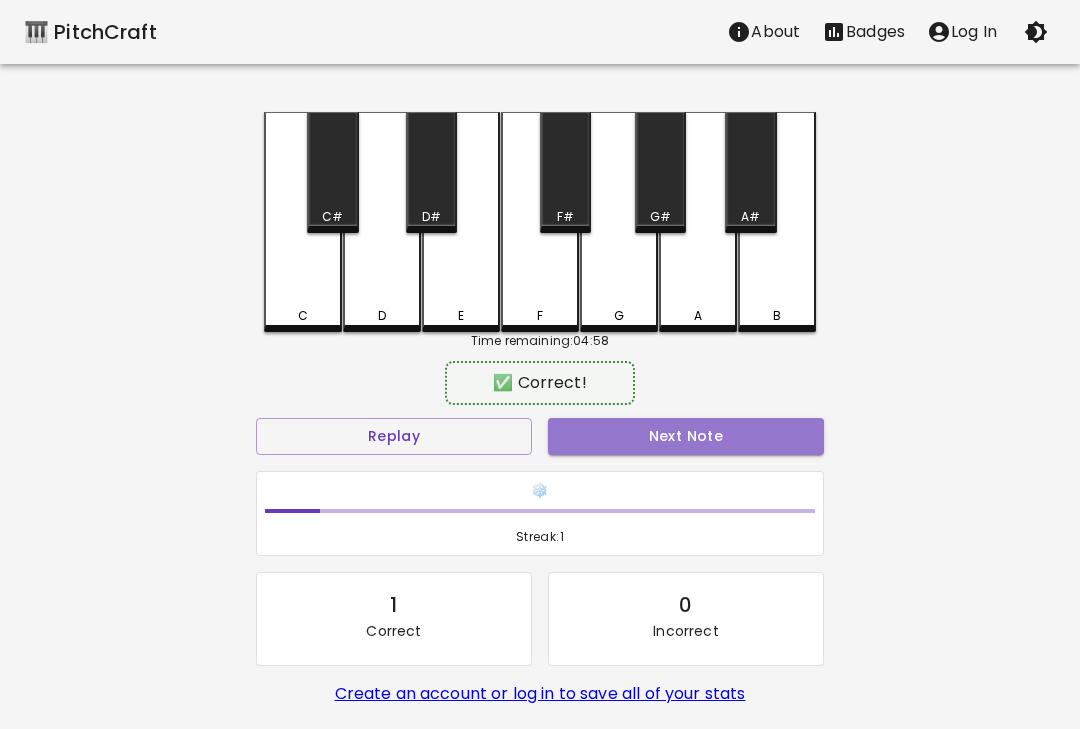 click on "Next Note" at bounding box center (686, 436) 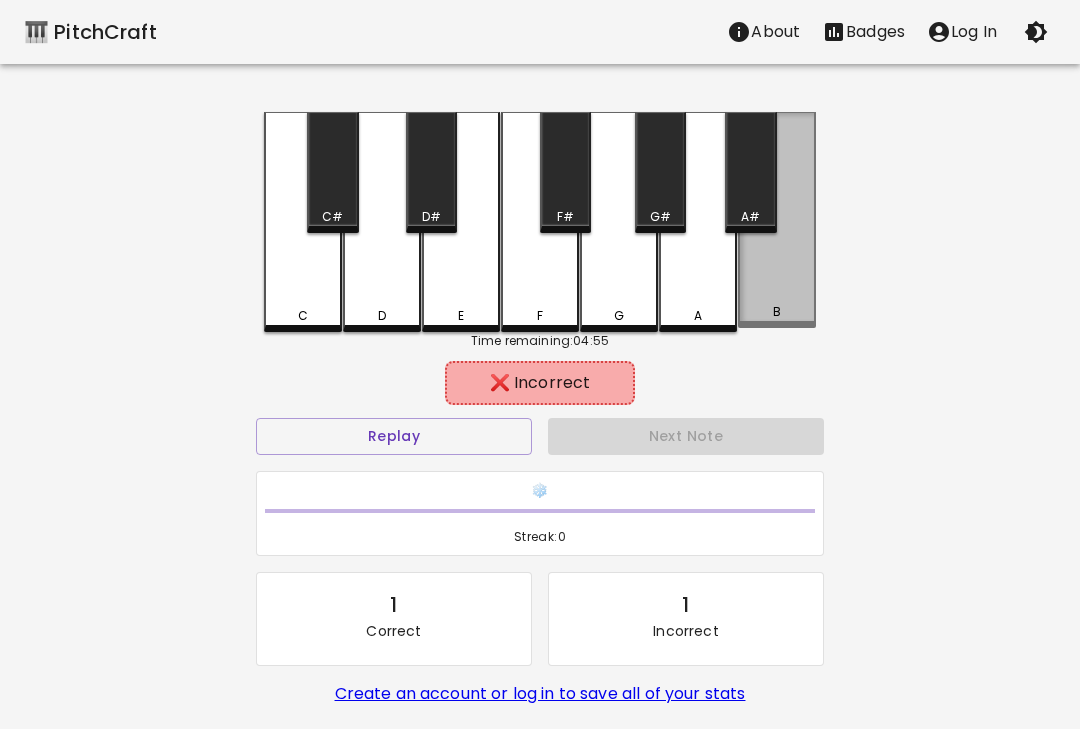 click on "B" at bounding box center (777, 220) 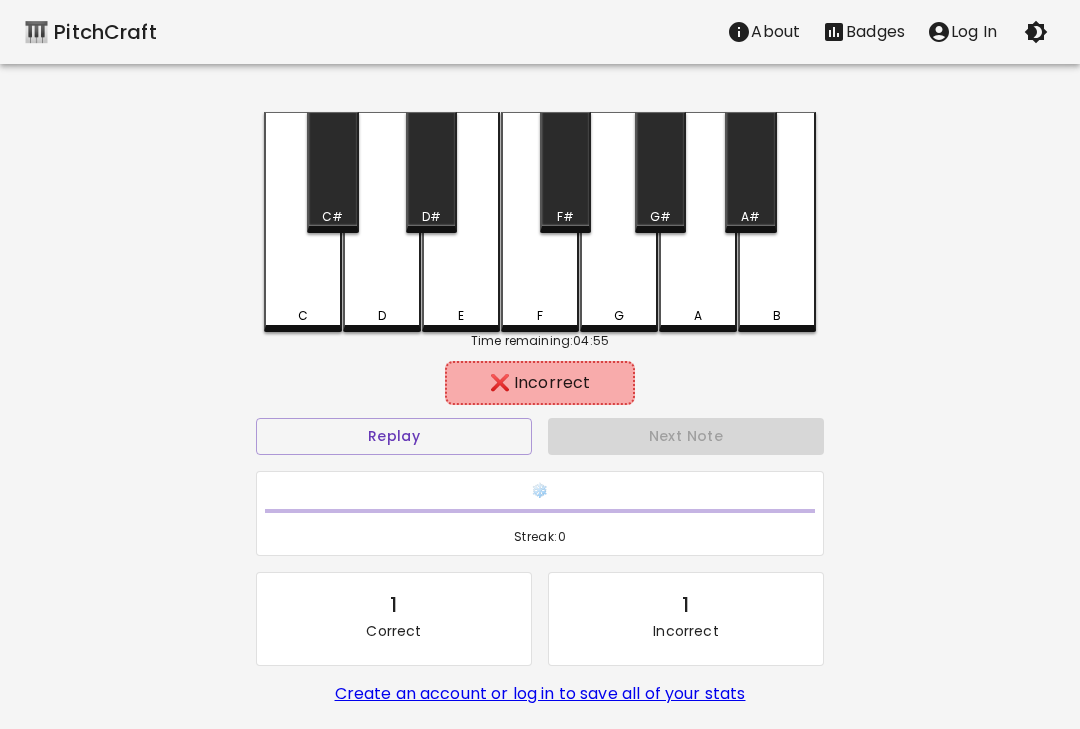 click on "Next Note" at bounding box center (686, 436) 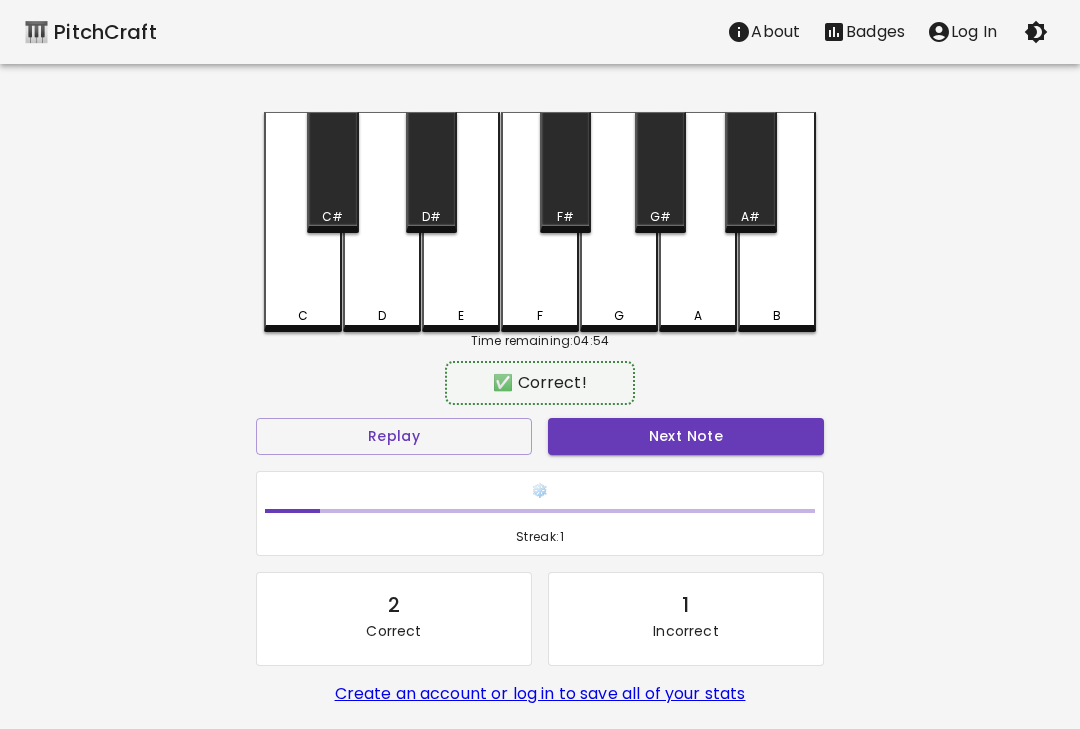 click on "A" at bounding box center [698, 222] 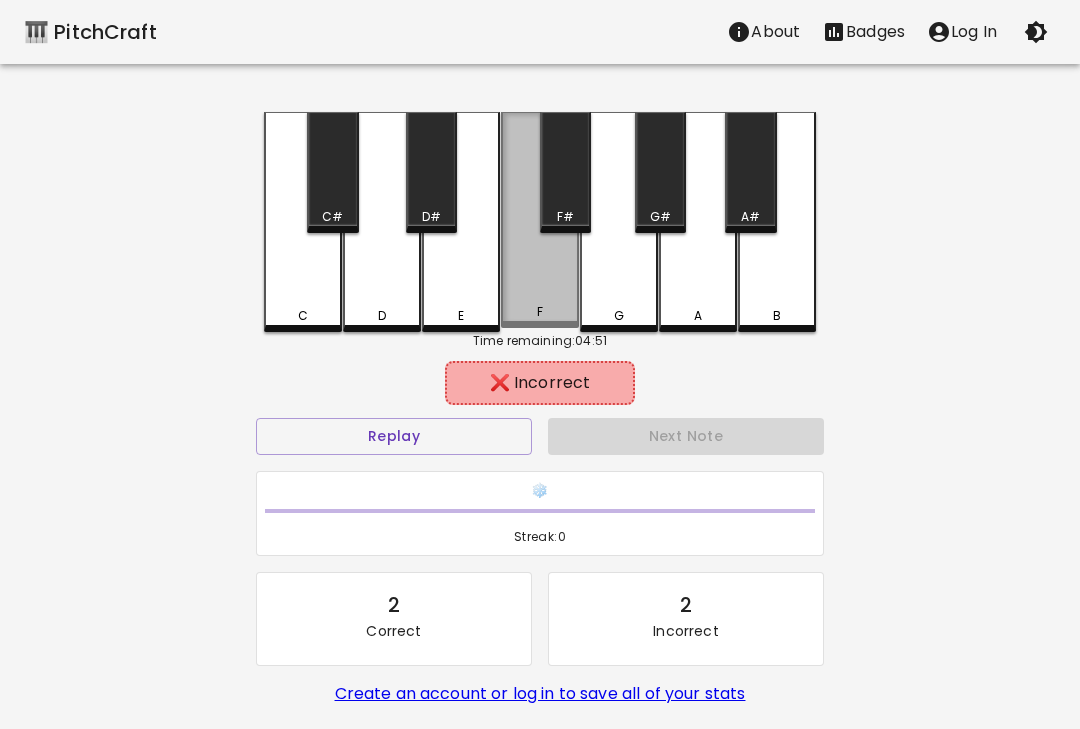 click on "F" at bounding box center [540, 220] 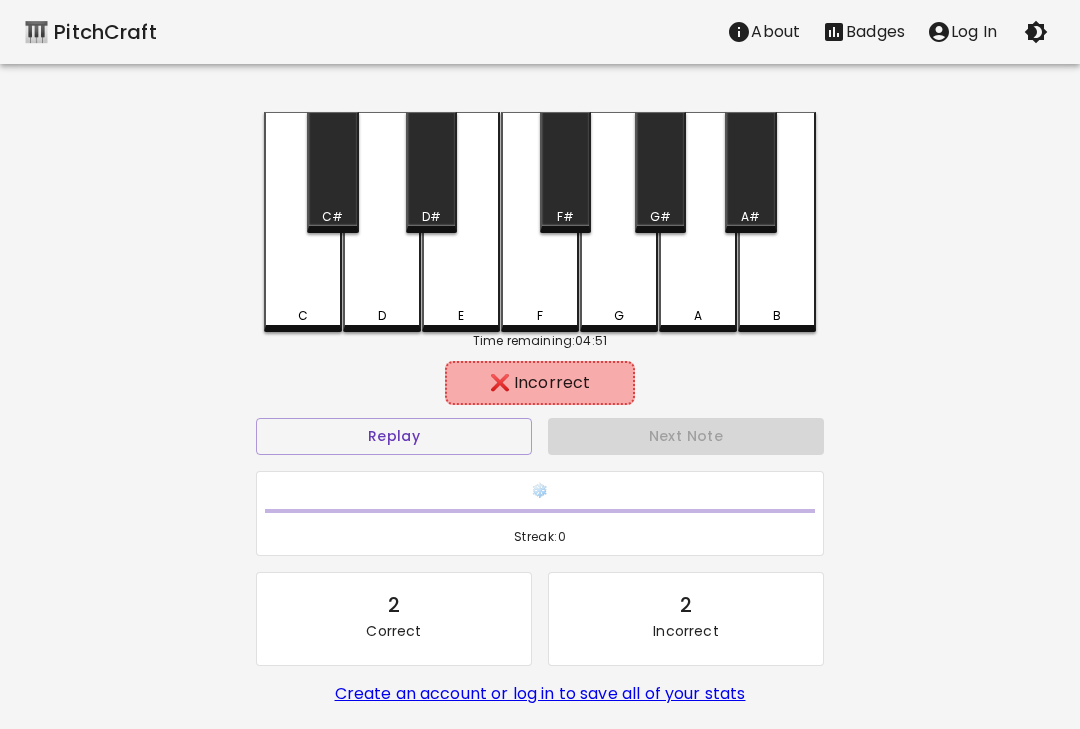click on "Next Note" at bounding box center (686, 436) 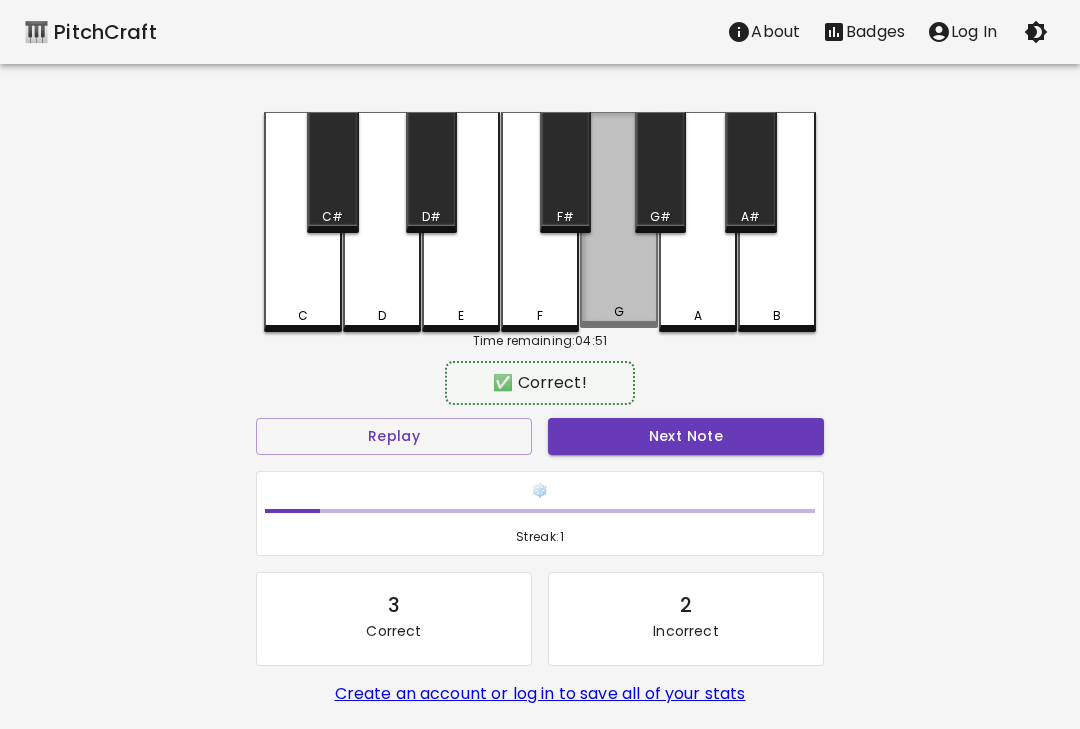 click on "G" at bounding box center (619, 220) 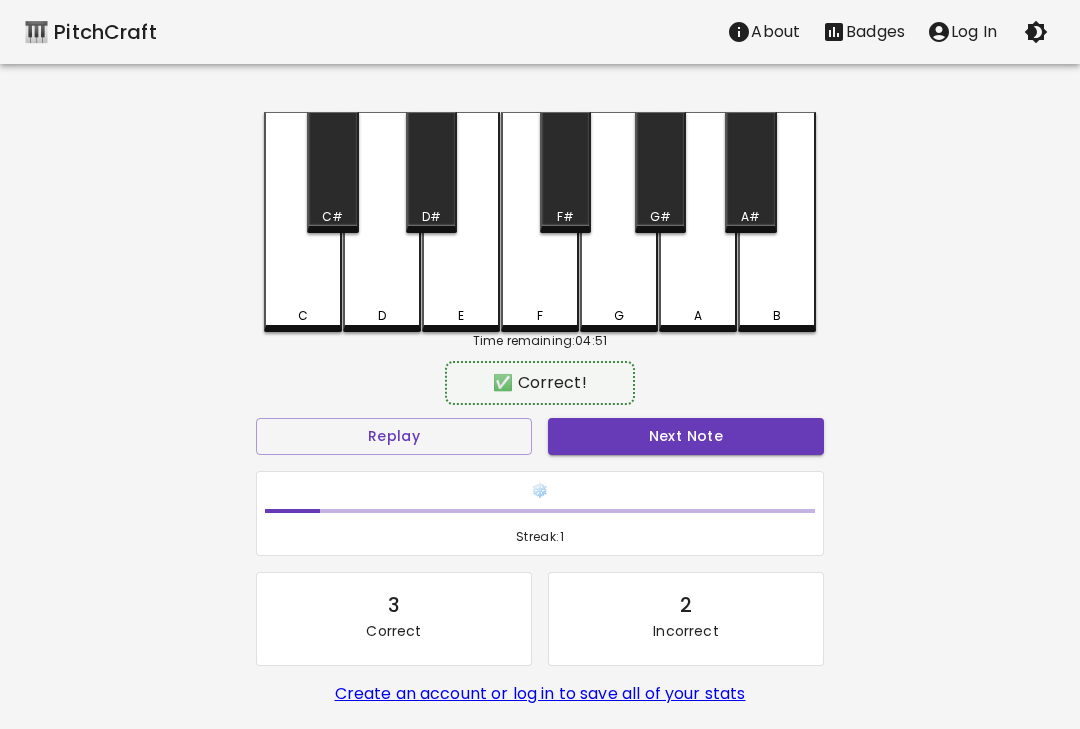 click on "Next Note" at bounding box center [686, 436] 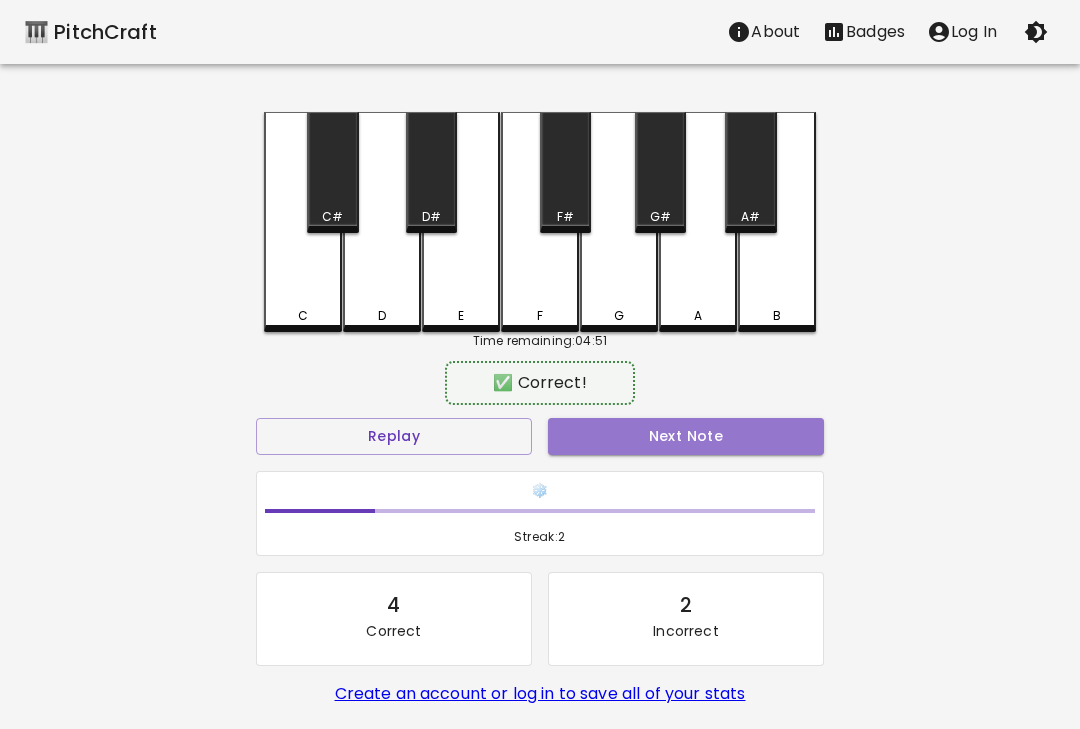 click on "Next Note" at bounding box center [686, 436] 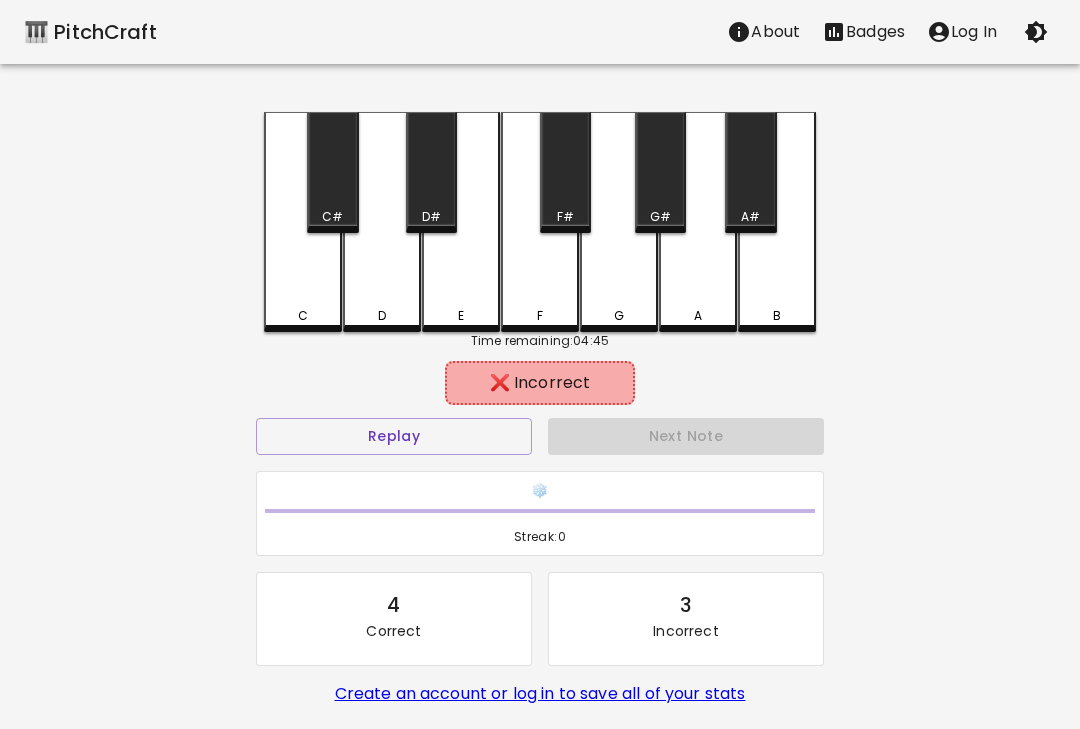 click on "A" at bounding box center [698, 222] 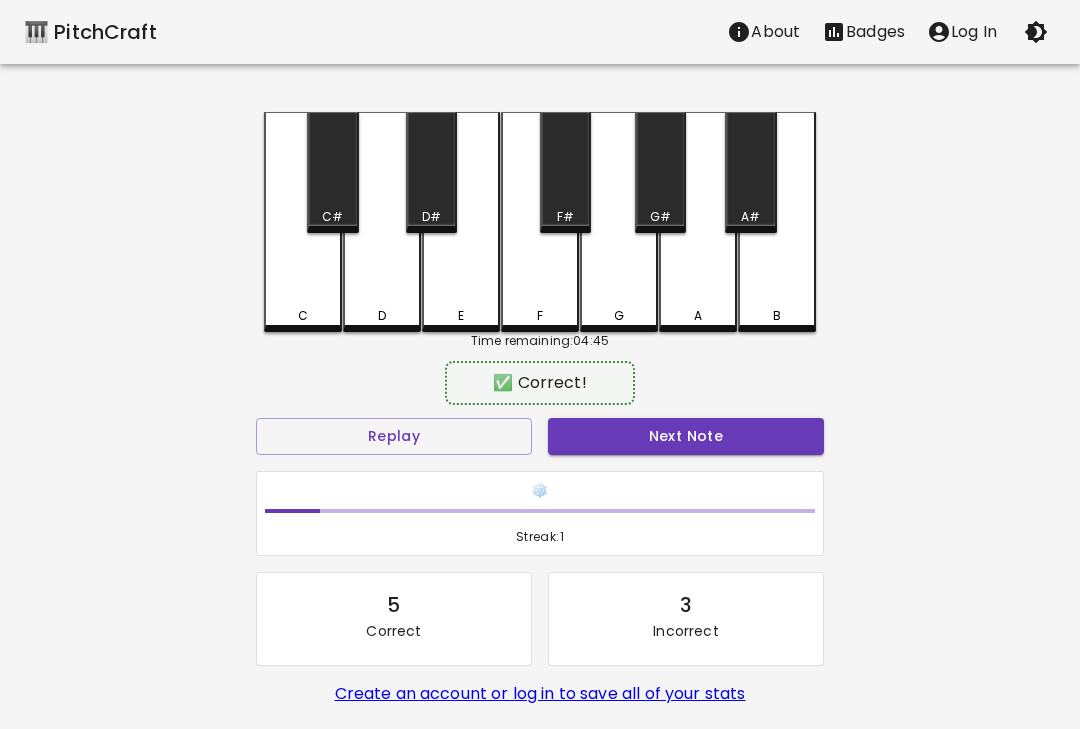 click on "Next Note" at bounding box center [686, 436] 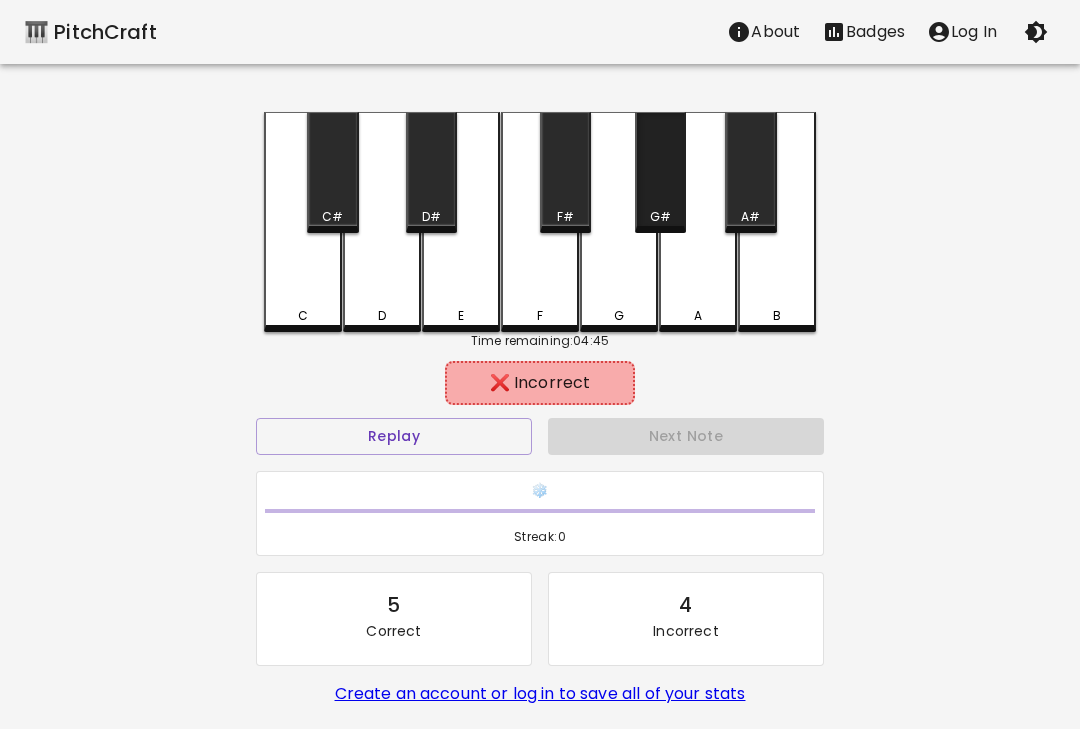 click on "G#" at bounding box center [660, 217] 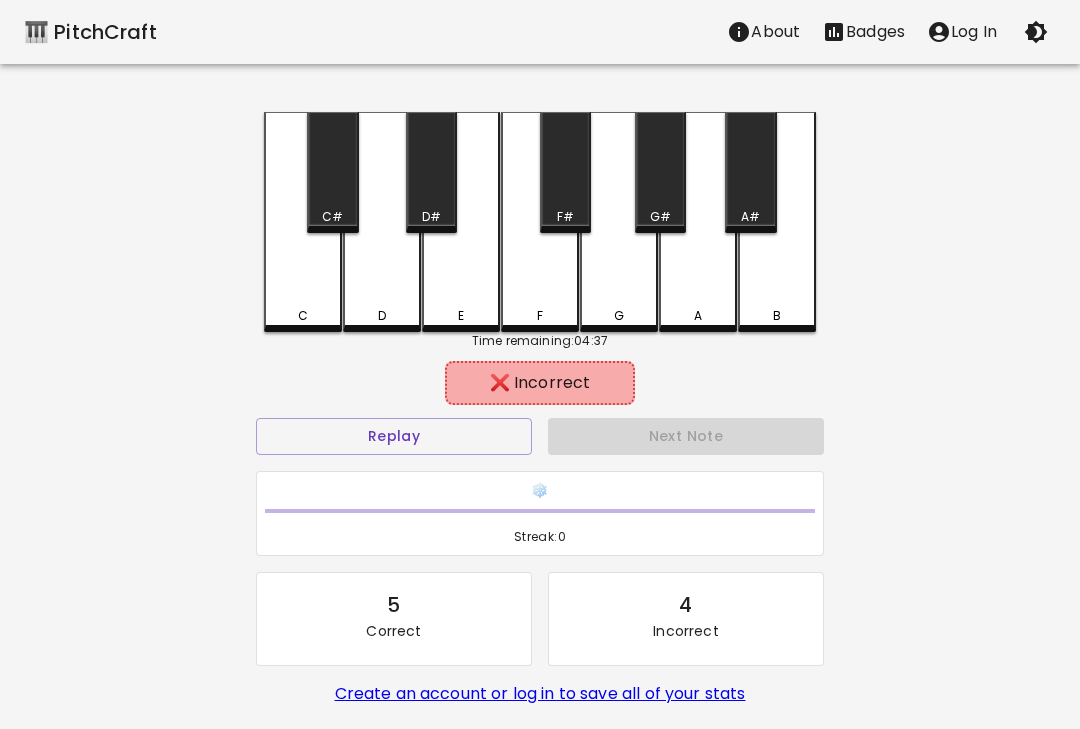 click on "A#" at bounding box center [750, 172] 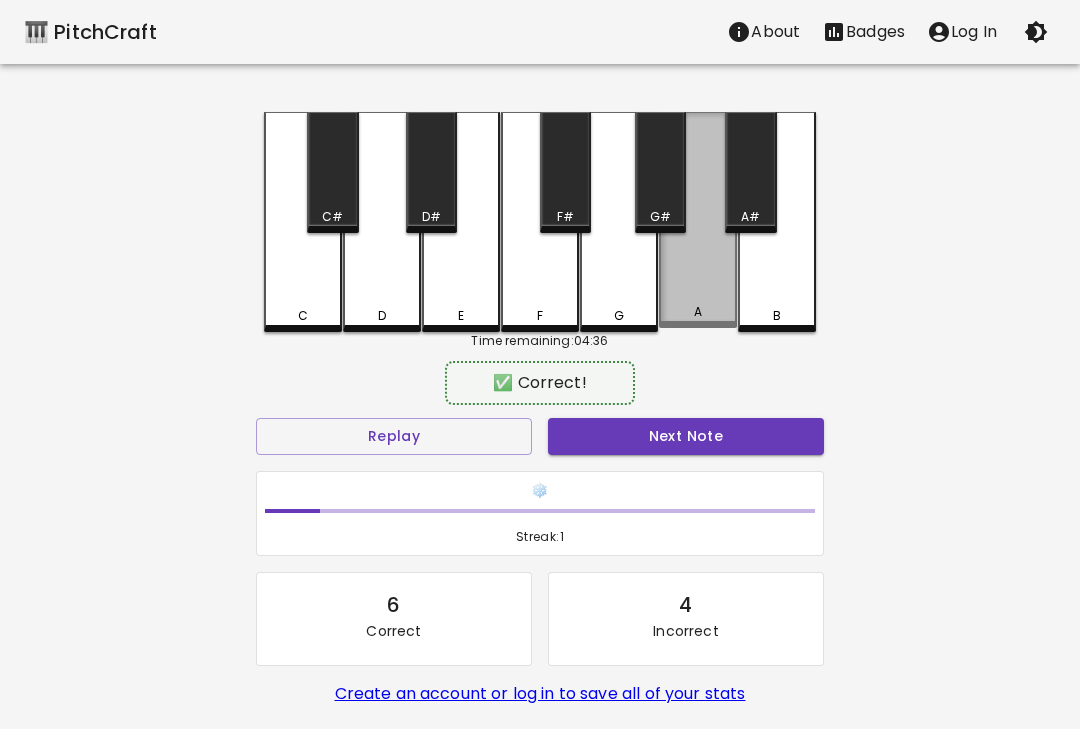 click on "A" at bounding box center [698, 220] 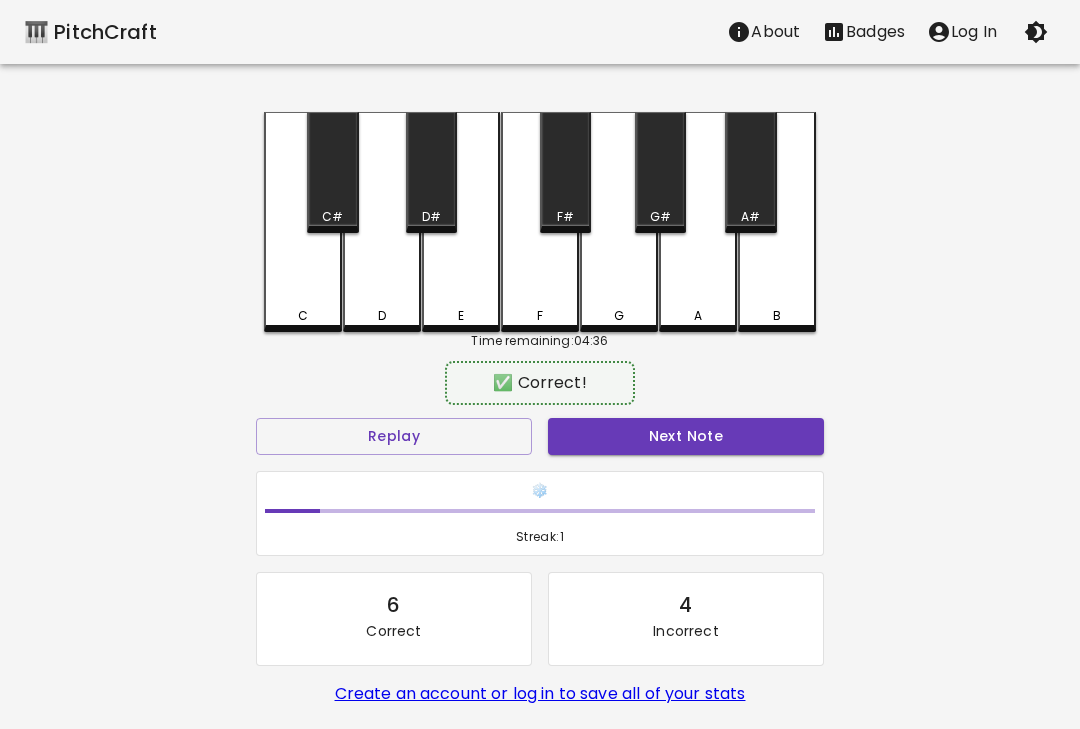 click on "B" at bounding box center (777, 222) 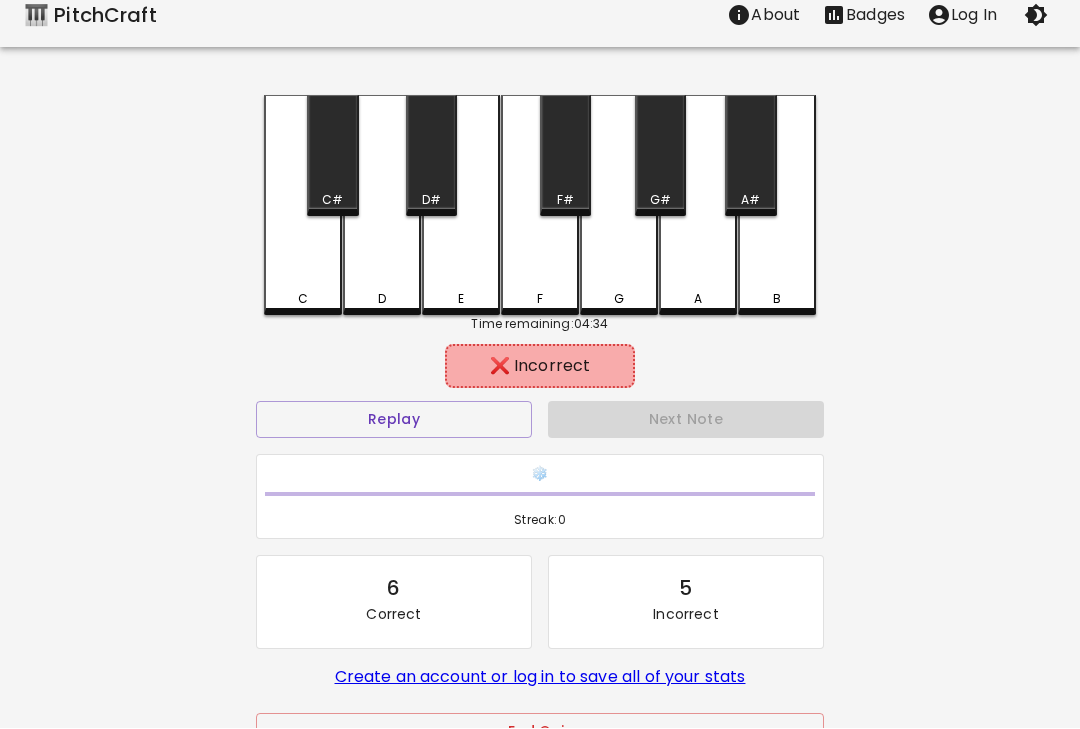 scroll, scrollTop: 17, scrollLeft: 0, axis: vertical 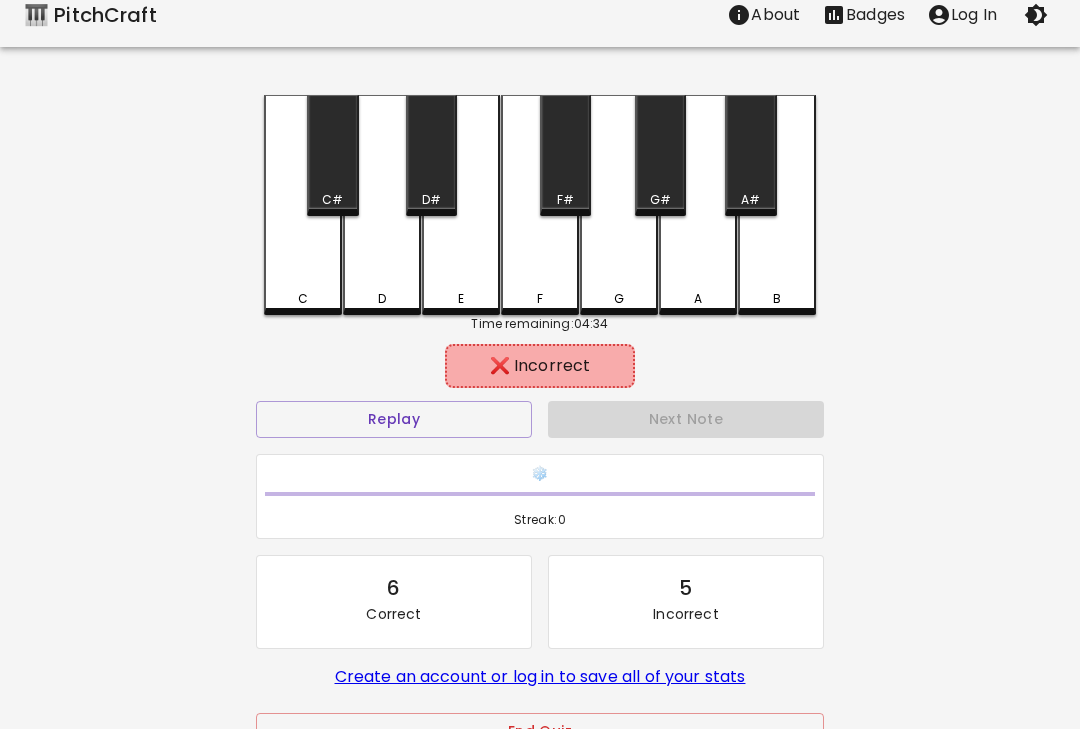 click on "D" at bounding box center (382, 205) 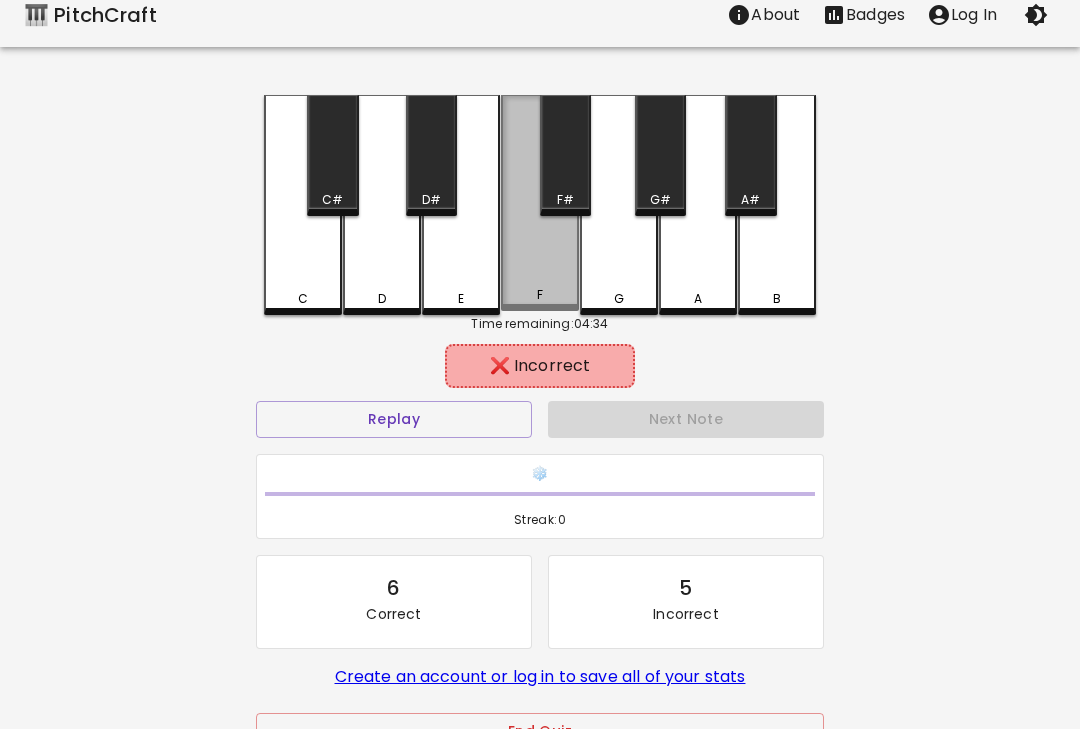 click on "F" at bounding box center (540, 203) 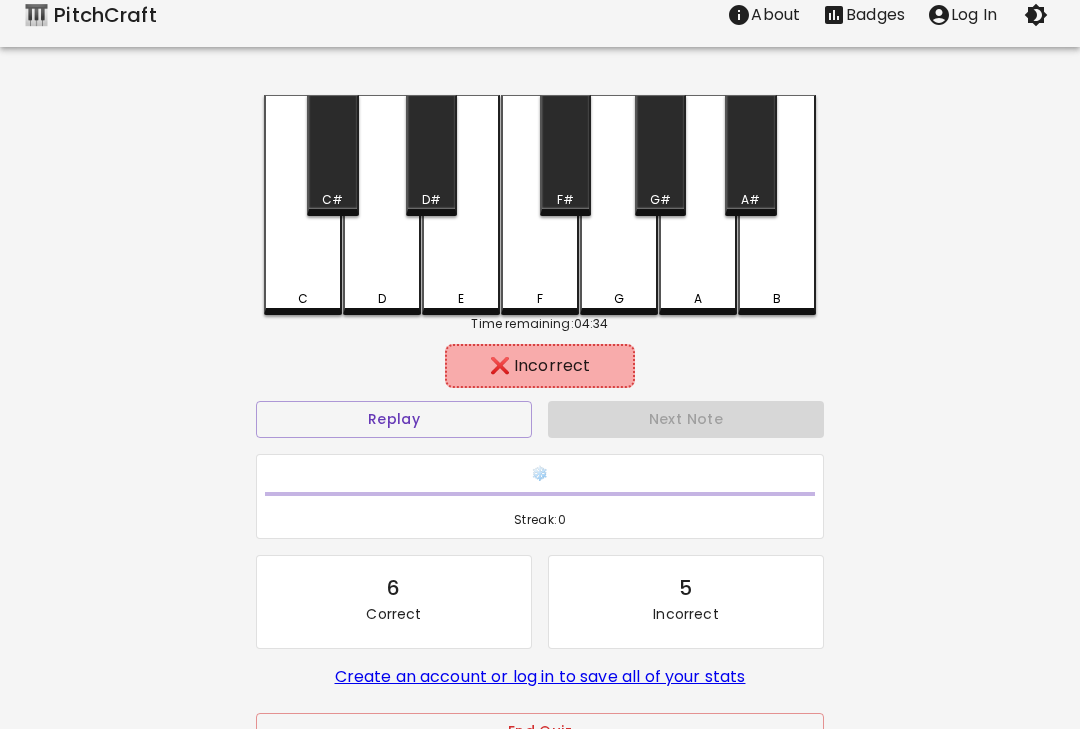 click on "G" at bounding box center [619, 299] 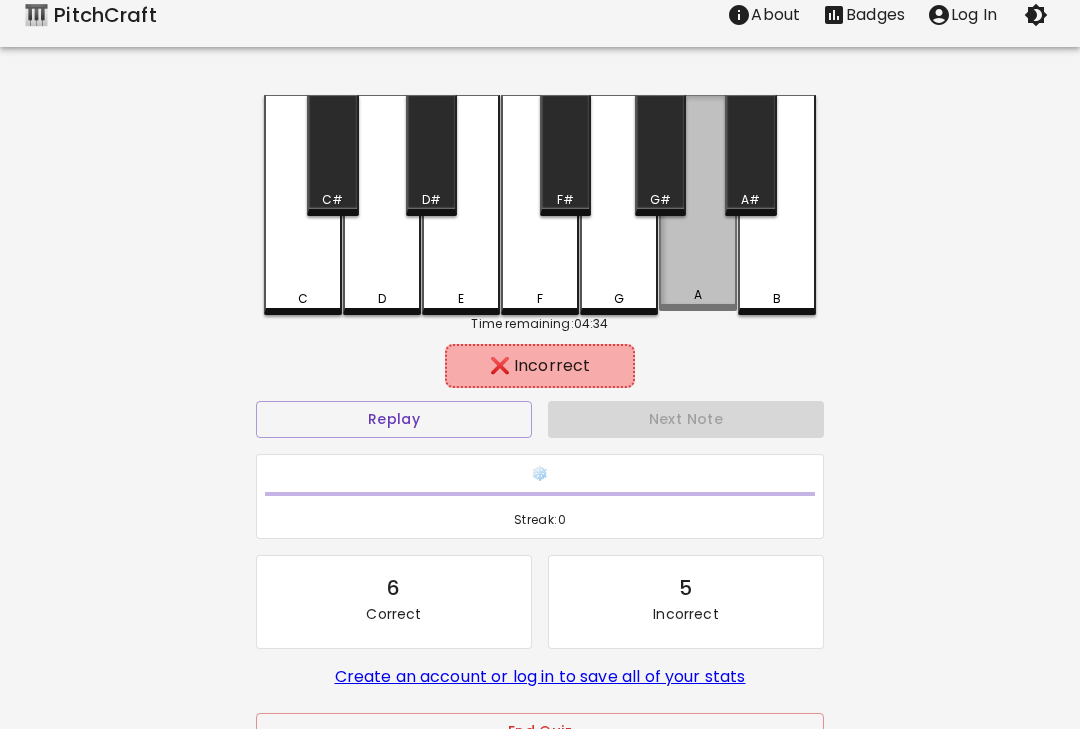 click on "A" at bounding box center (698, 203) 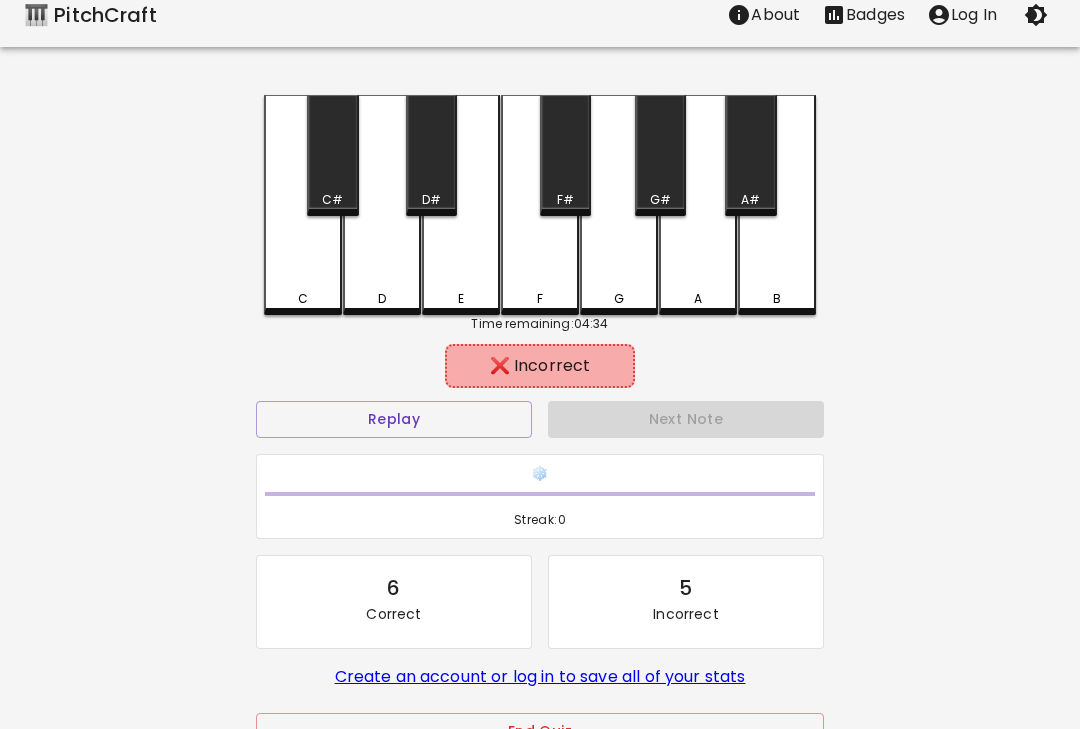 click on "B" at bounding box center (777, 205) 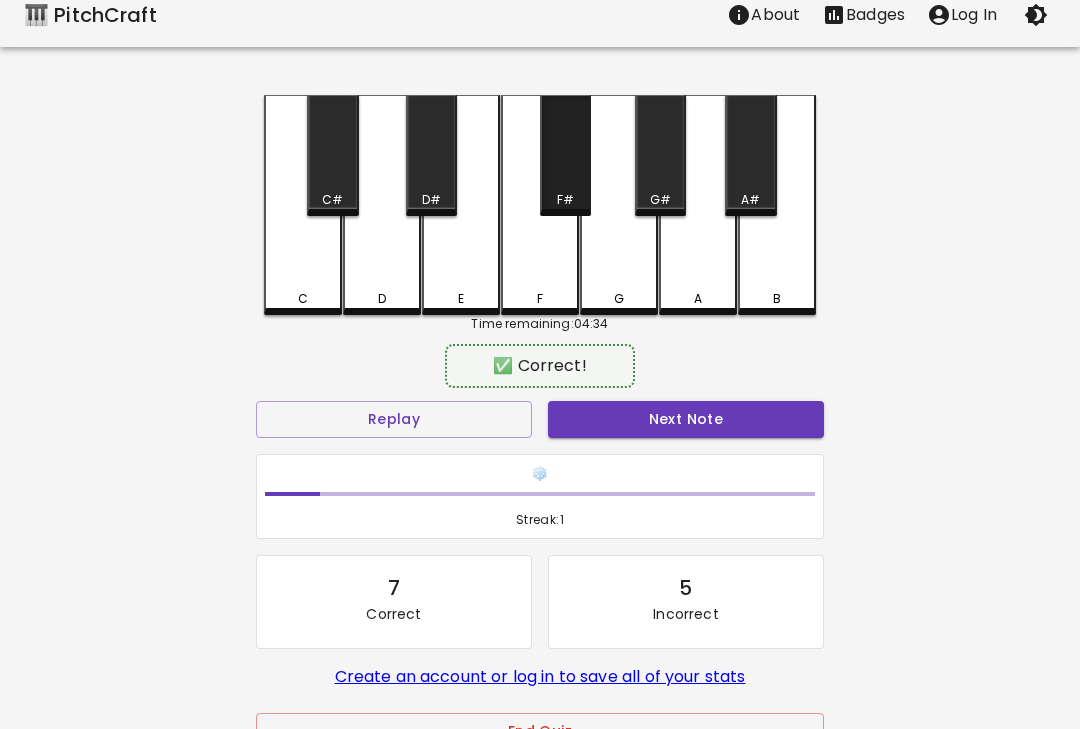 click on "F#" at bounding box center [565, 155] 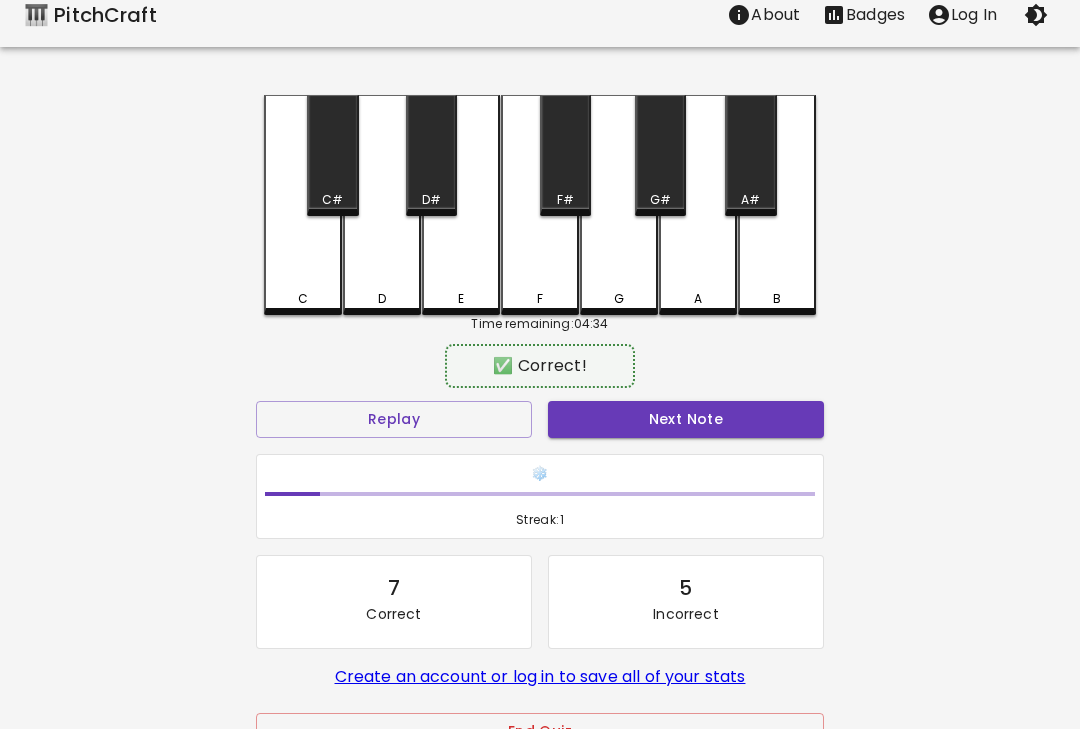 click on "A#" at bounding box center [750, 155] 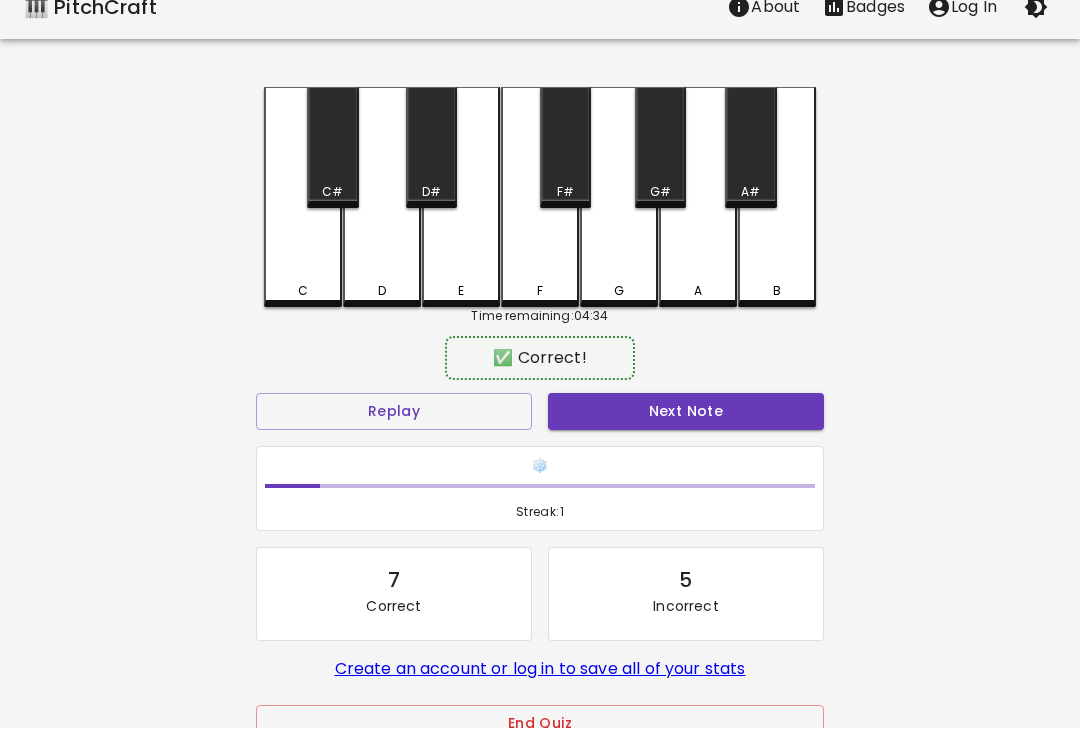 scroll, scrollTop: 25, scrollLeft: 0, axis: vertical 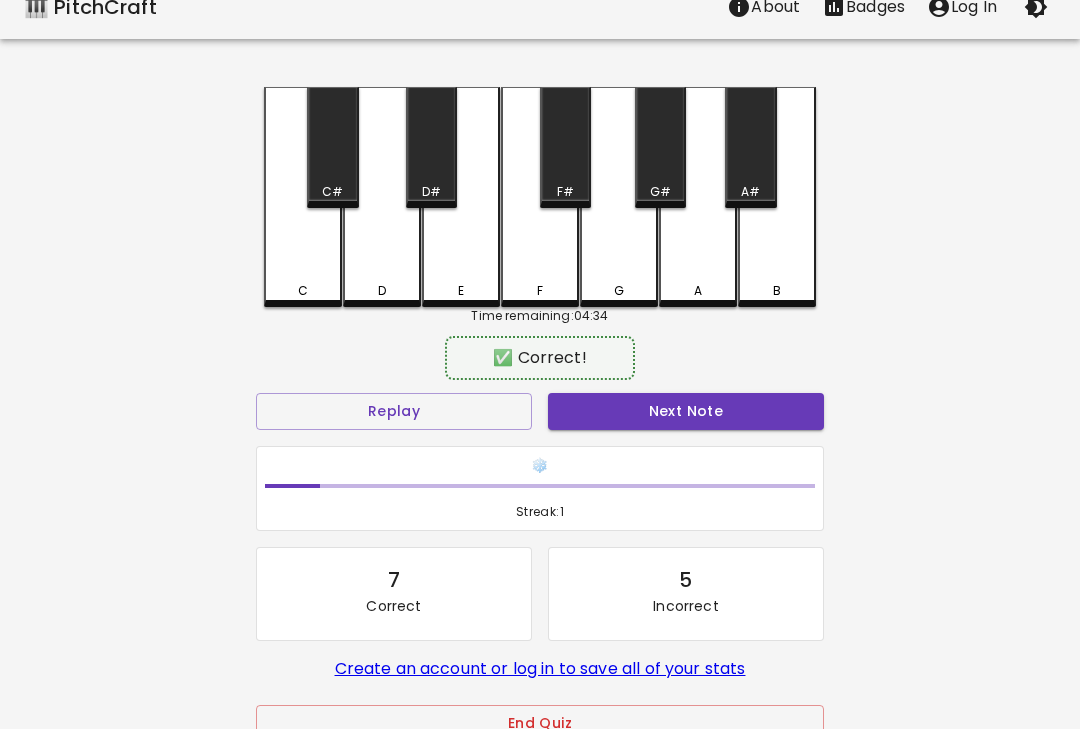 click on "C" at bounding box center (303, 197) 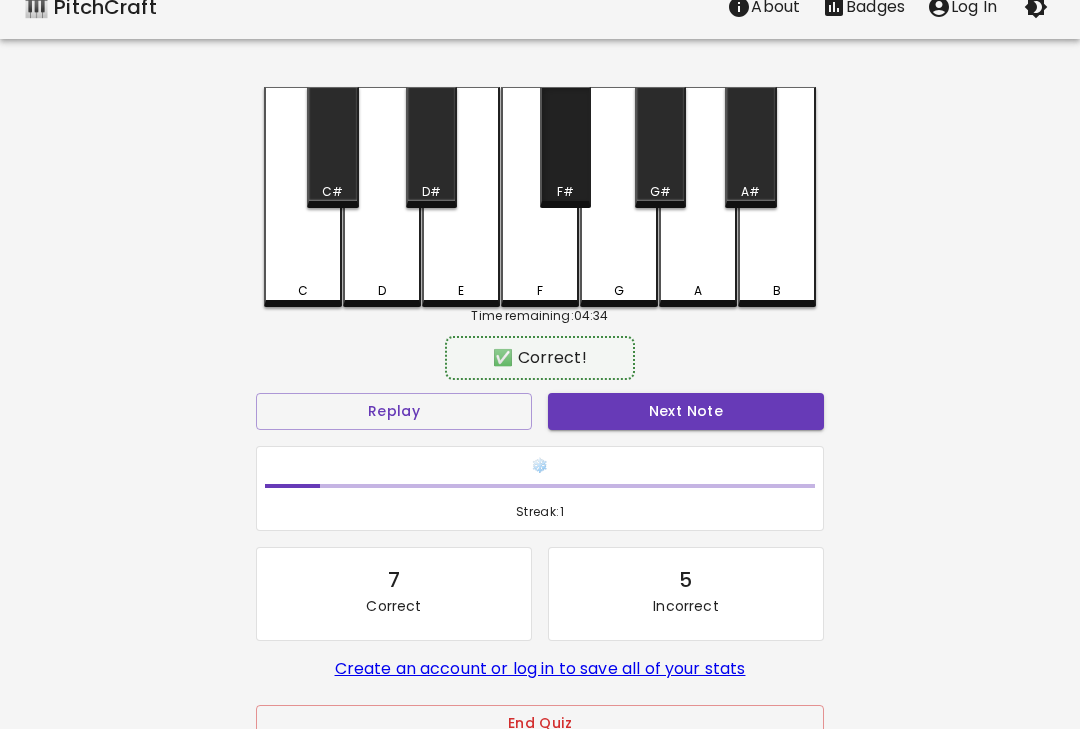 click on "F#" at bounding box center [565, 147] 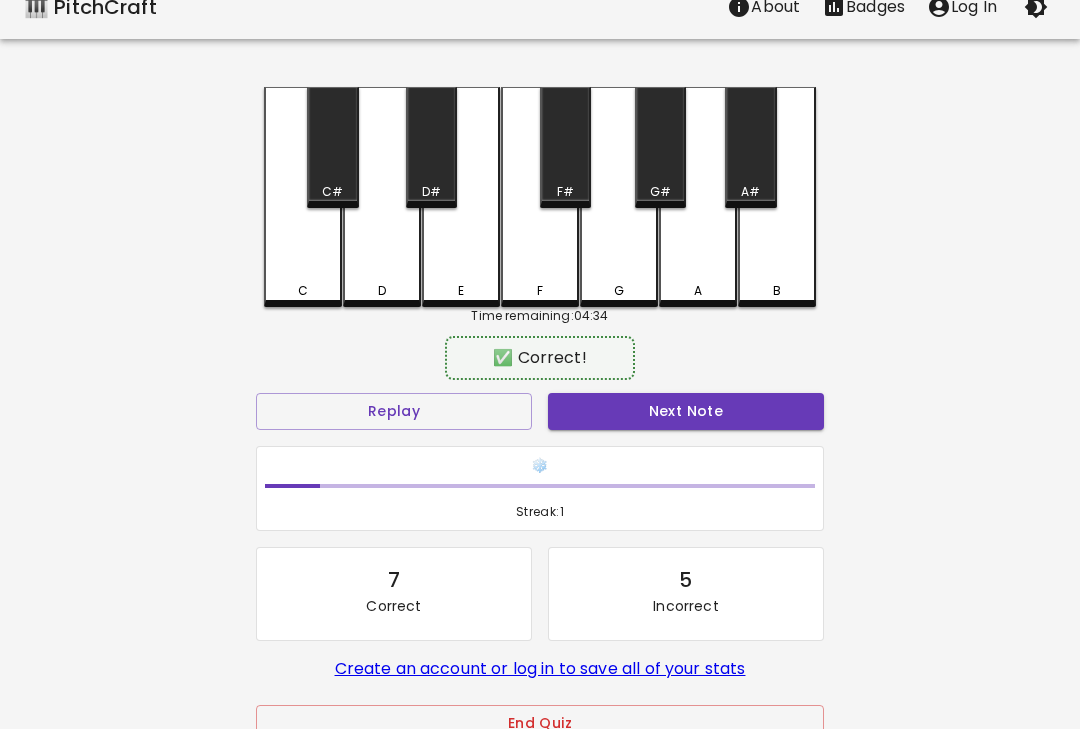 click on "G#" at bounding box center (660, 147) 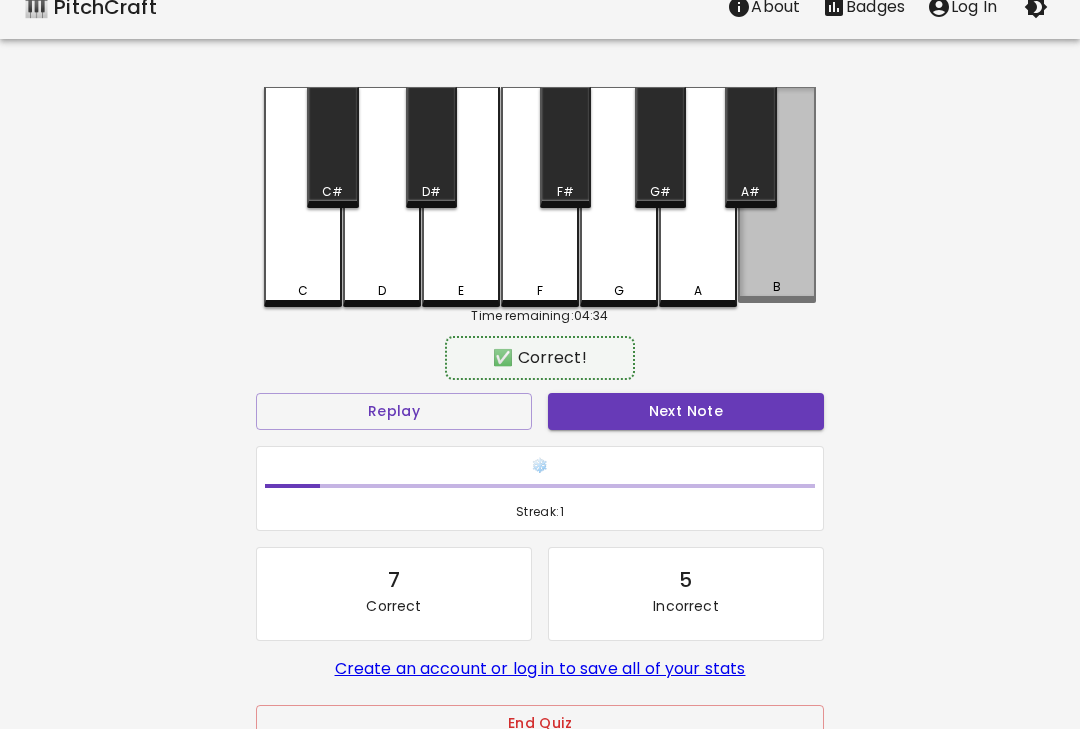 click on "A" at bounding box center (698, 197) 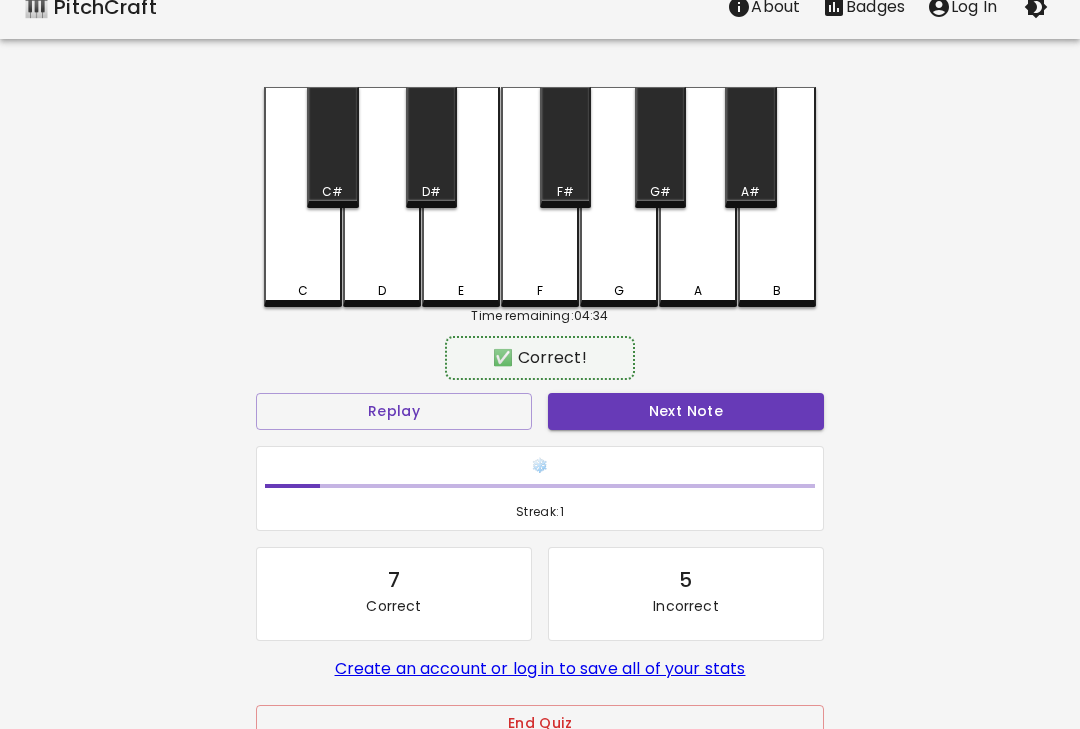 click on "B" at bounding box center (777, 197) 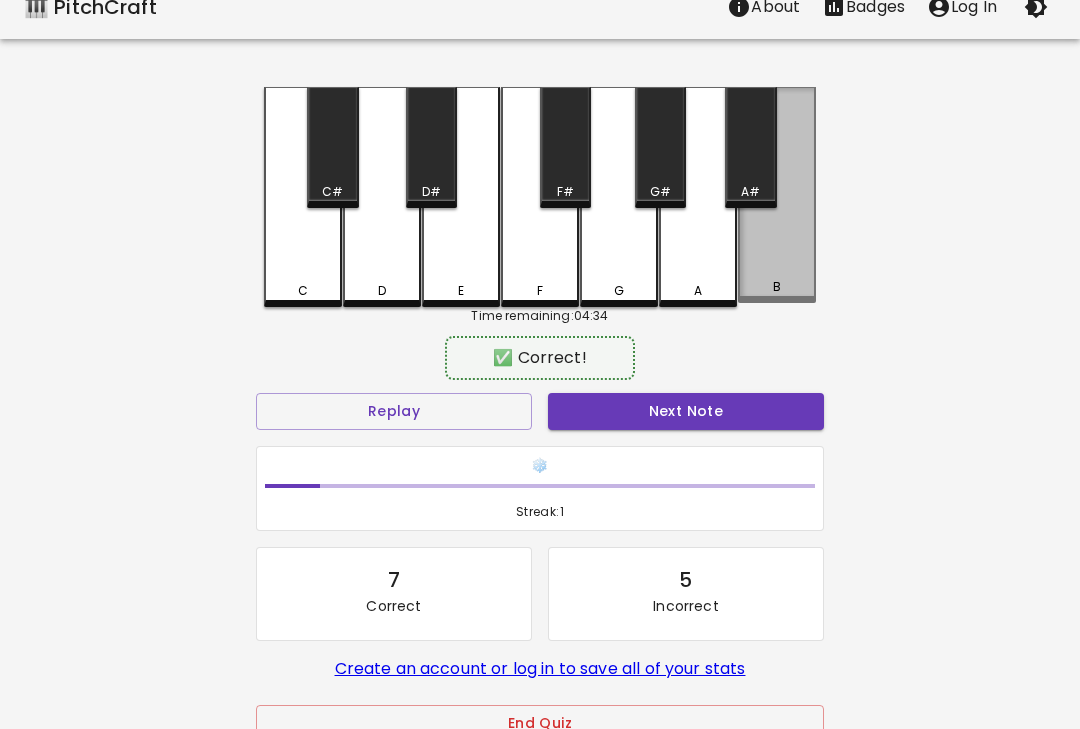 click on "B" at bounding box center [777, 195] 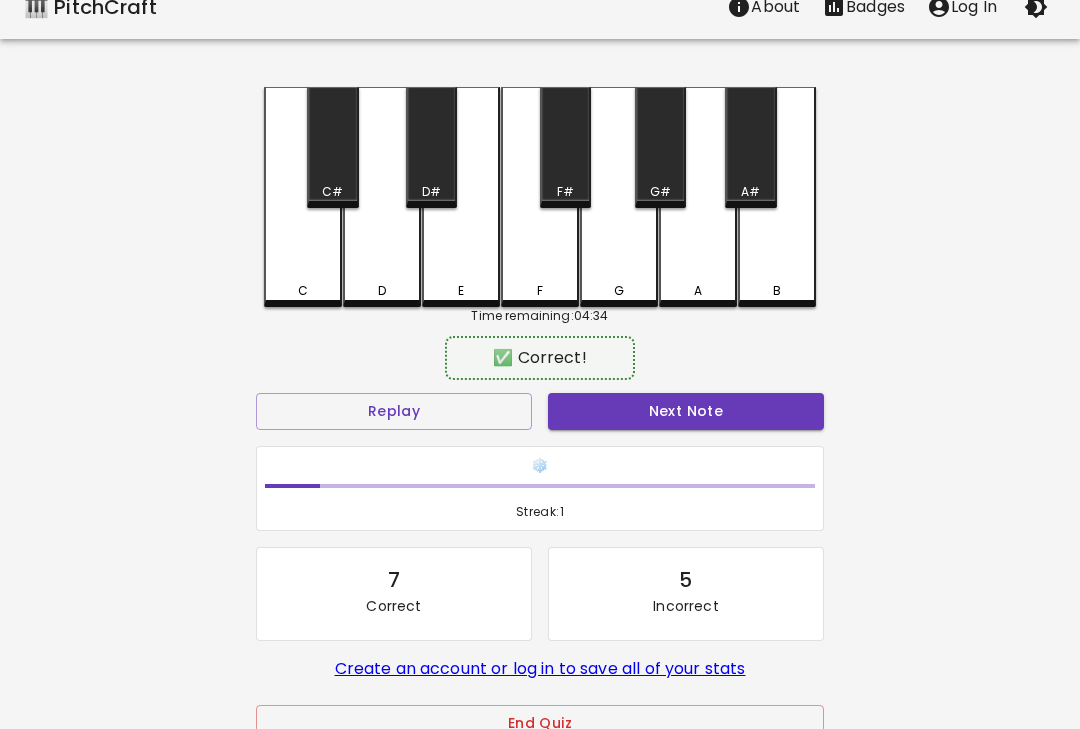 click on "B" at bounding box center [777, 197] 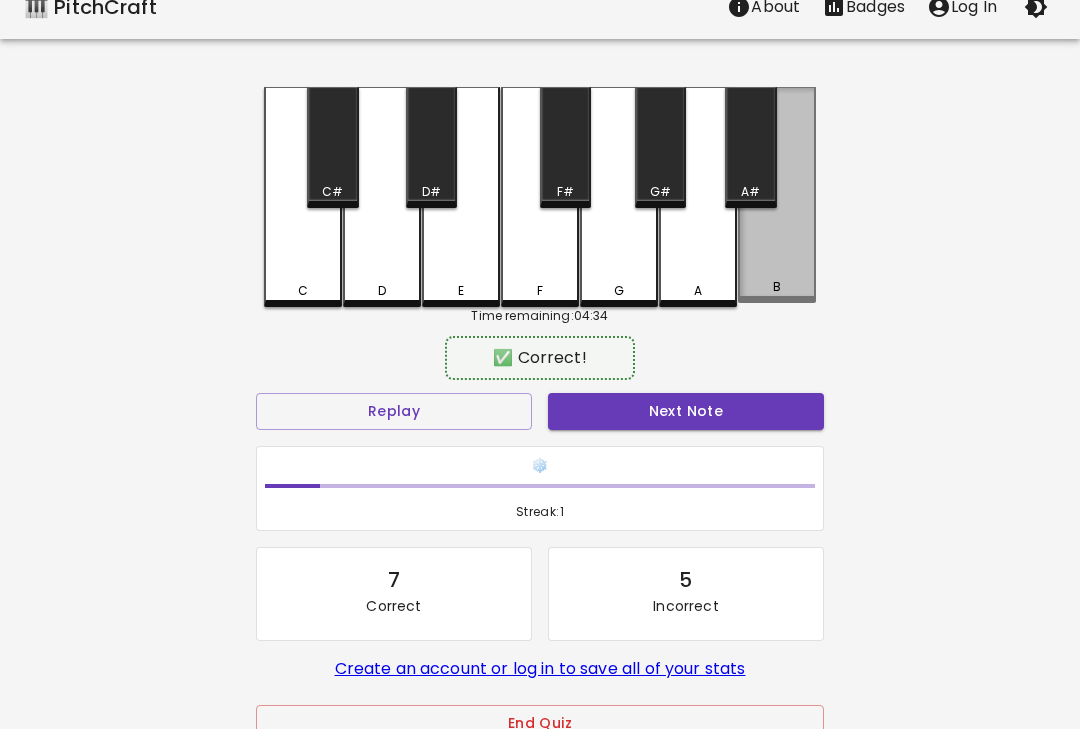 click on "B" at bounding box center [777, 195] 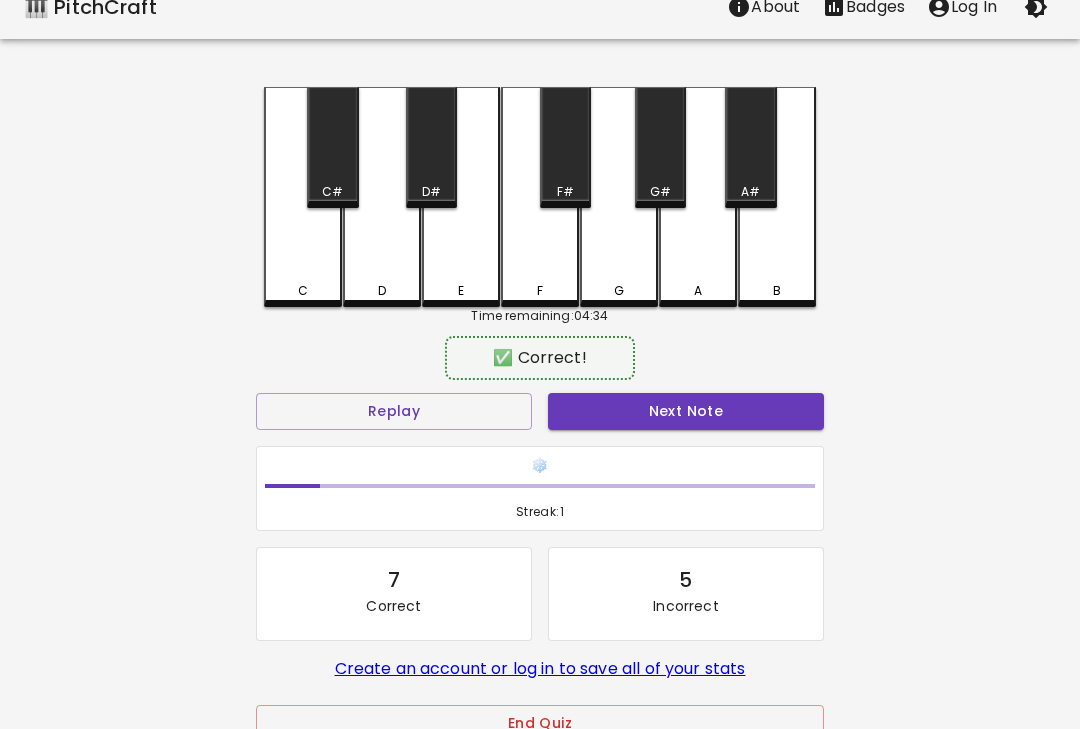 click on "A" at bounding box center [698, 197] 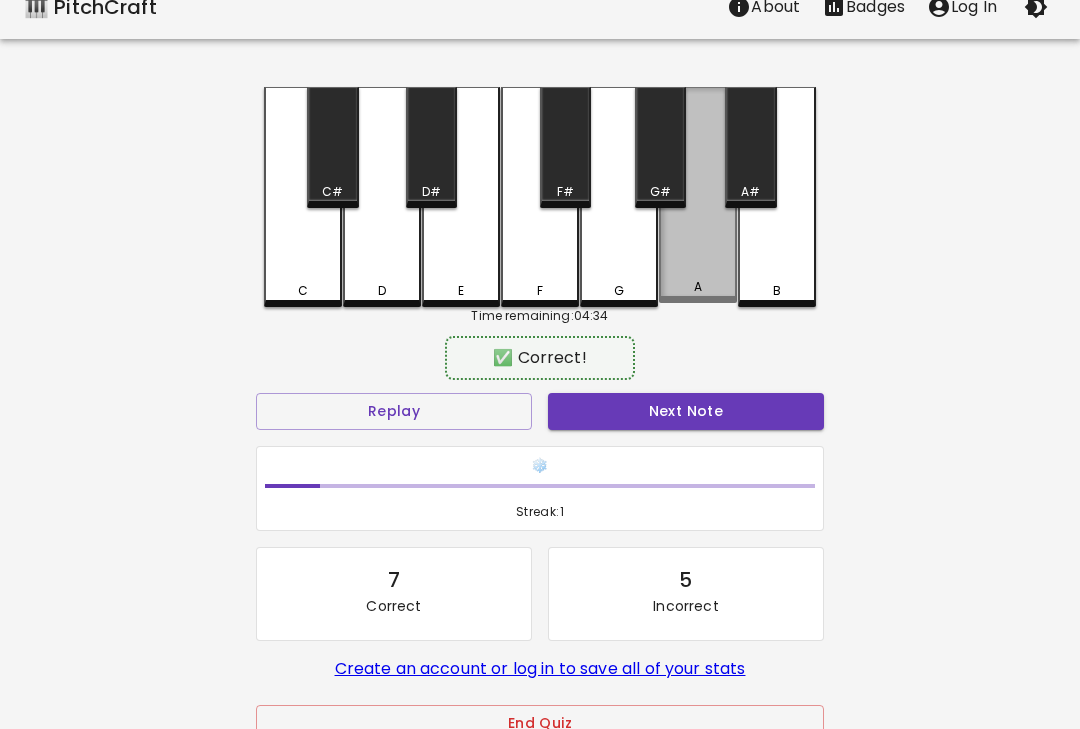 click on "A" at bounding box center [698, 195] 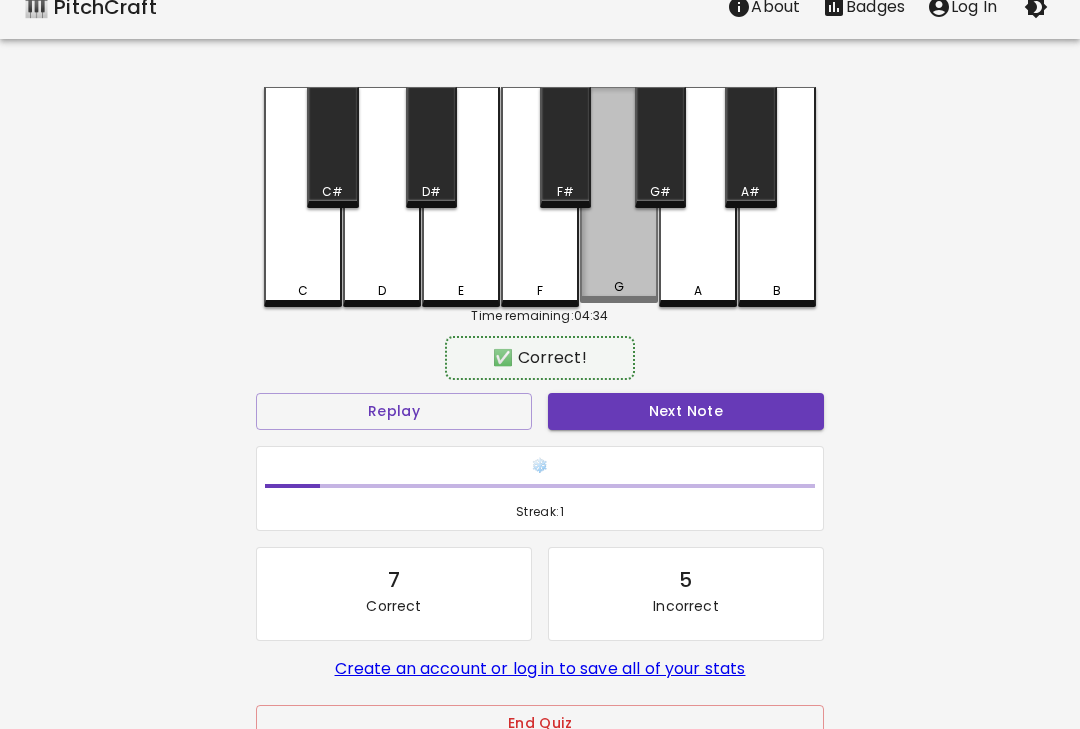 click on "G" at bounding box center [619, 195] 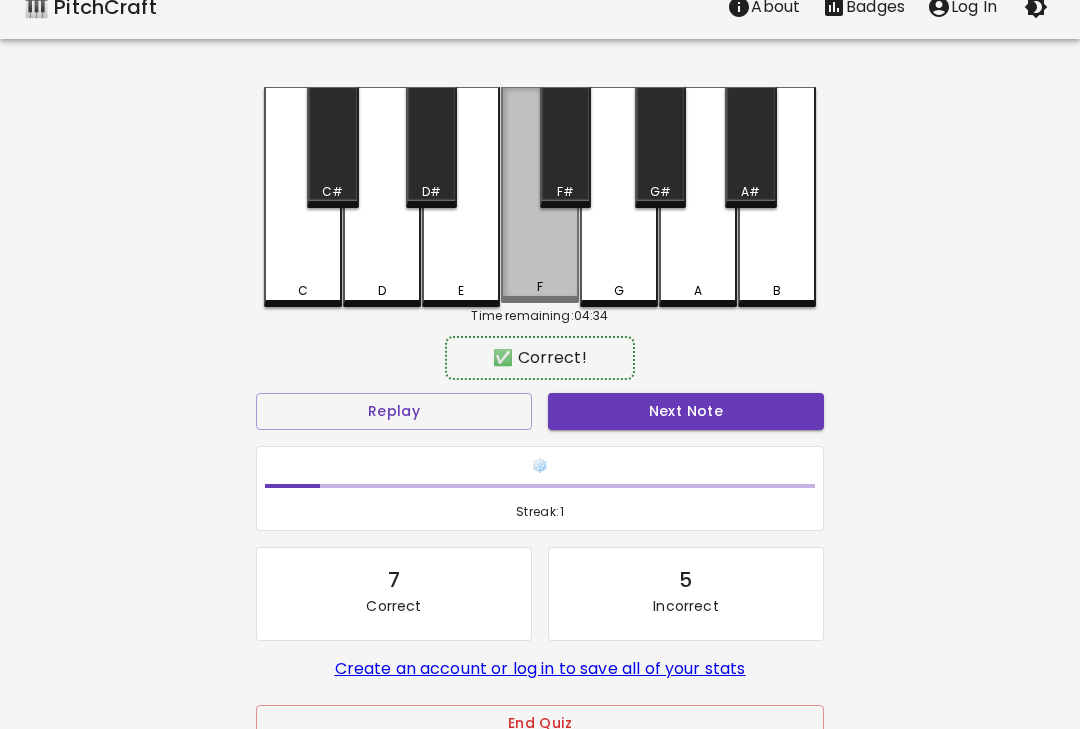 click on "F" at bounding box center [540, 195] 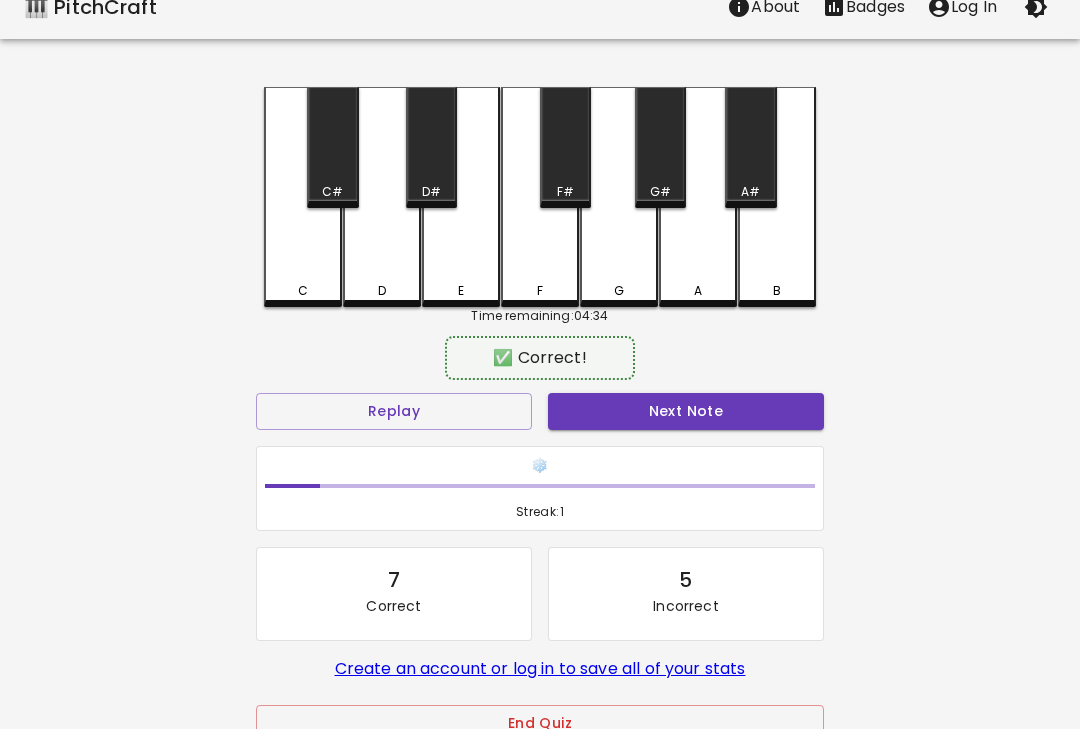 click on "F" at bounding box center [540, 197] 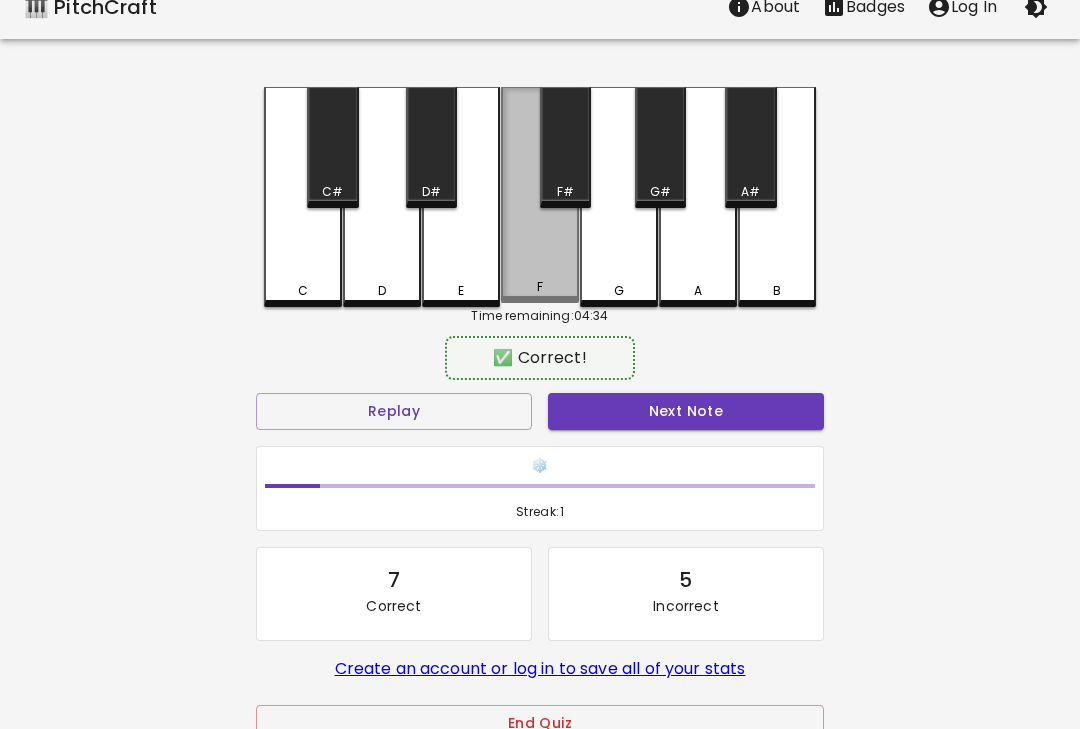 click on "F" at bounding box center [540, 195] 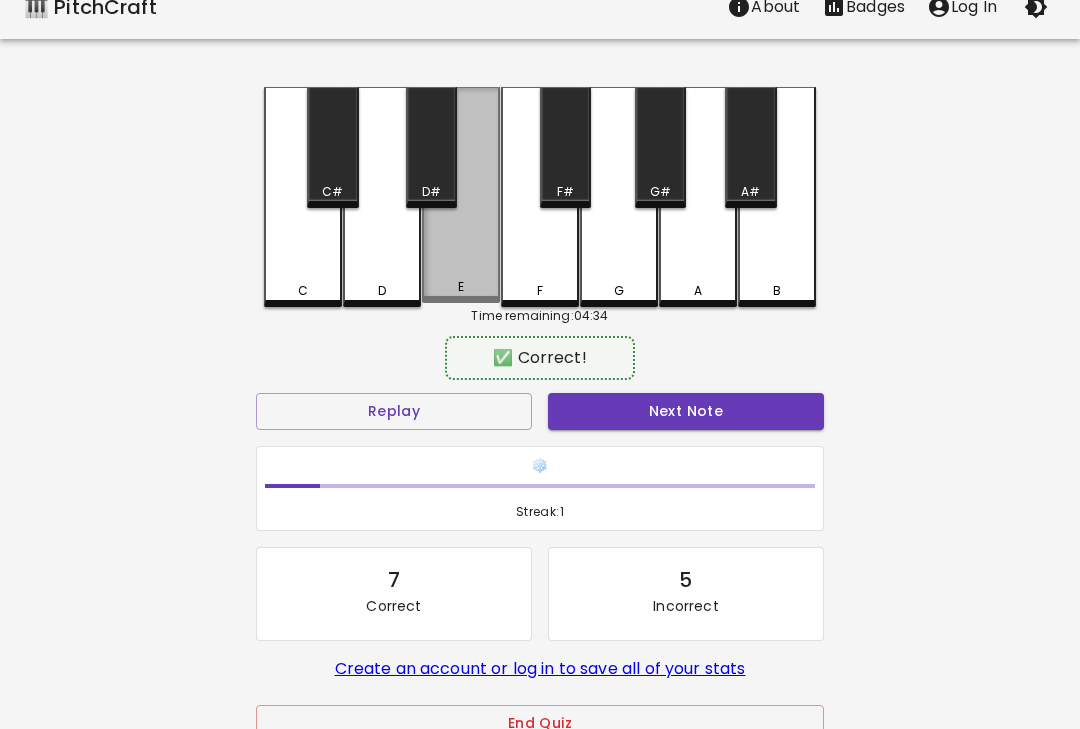 click on "E" at bounding box center [461, 195] 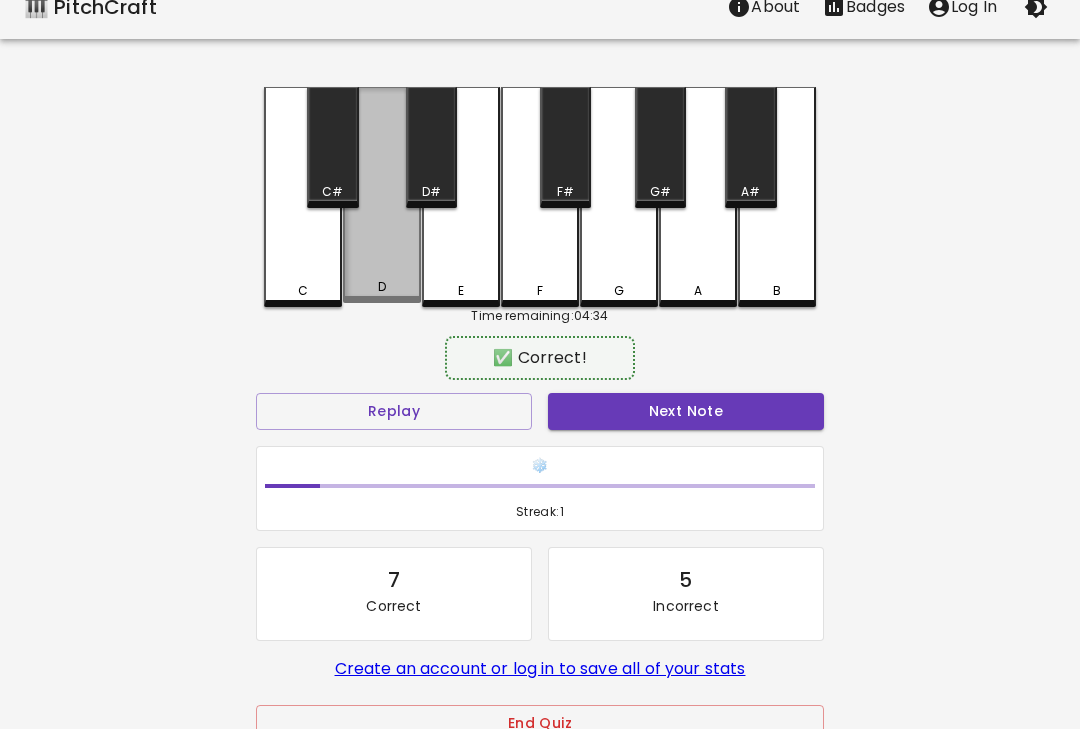 click on "D" at bounding box center (382, 195) 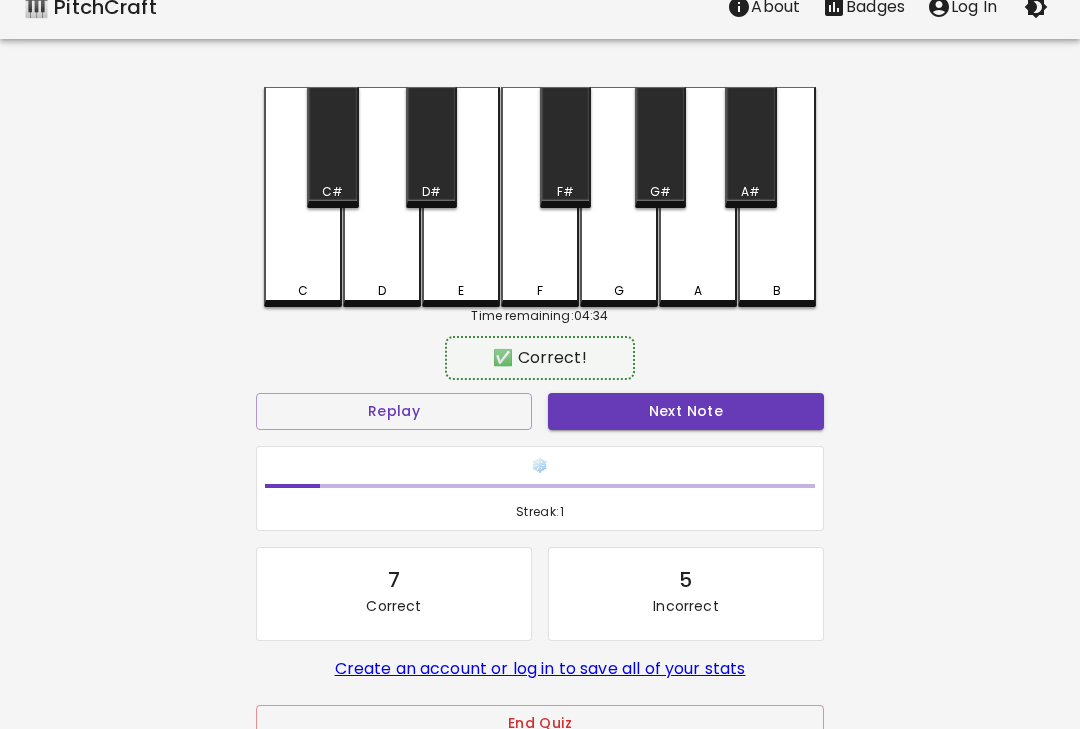 click on "C" at bounding box center [303, 197] 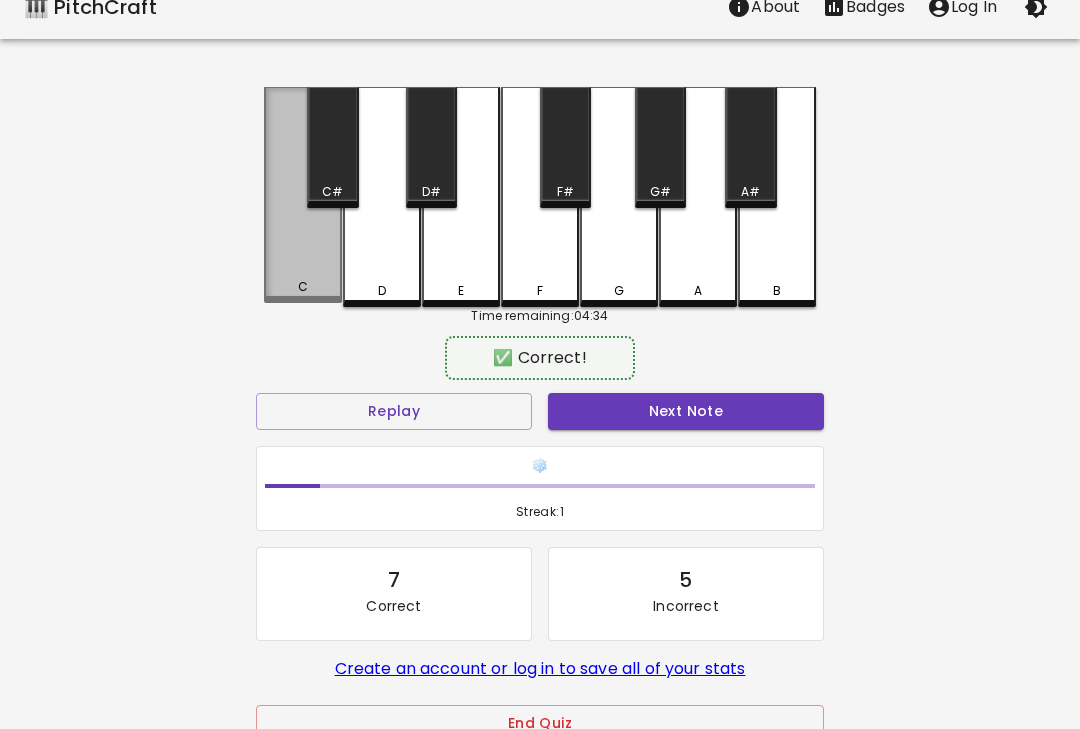 click on "C" at bounding box center [303, 195] 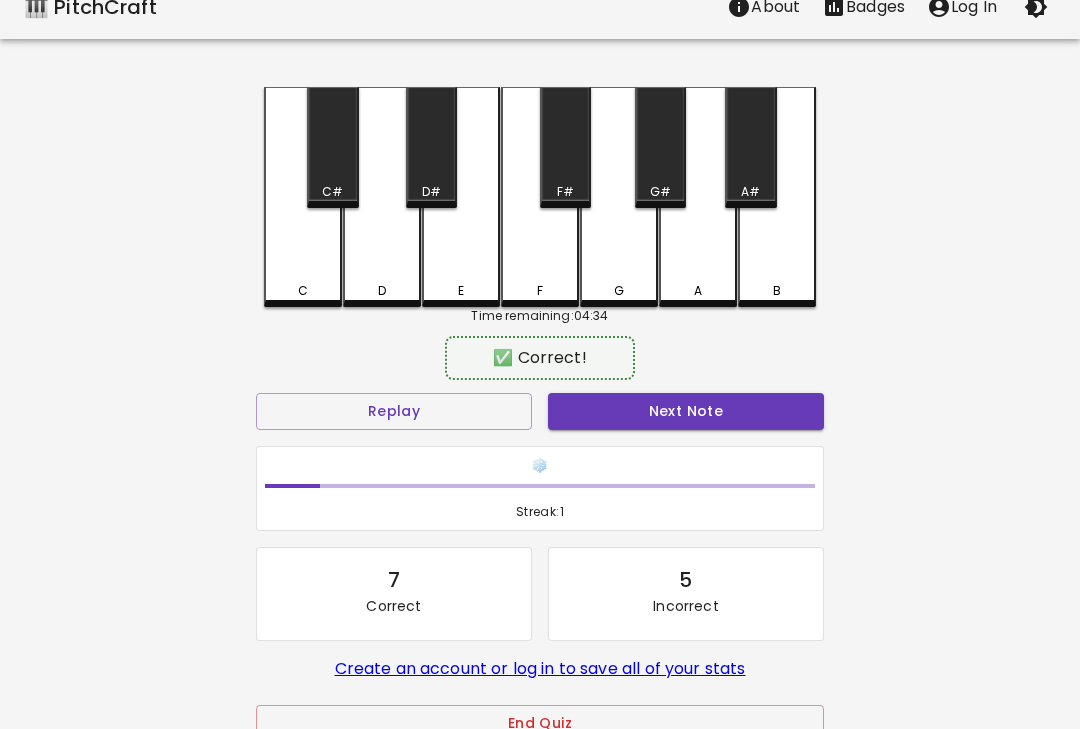 click on "Badges" at bounding box center (875, 7) 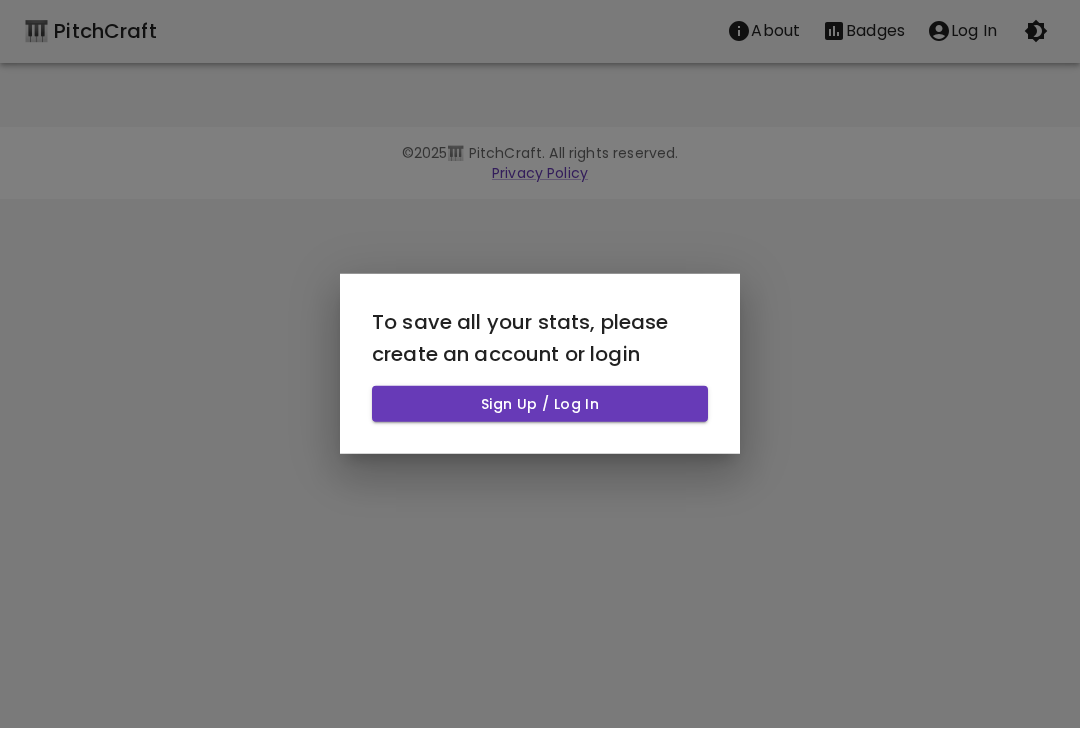 click on "Sign Up / Log In" at bounding box center [540, 404] 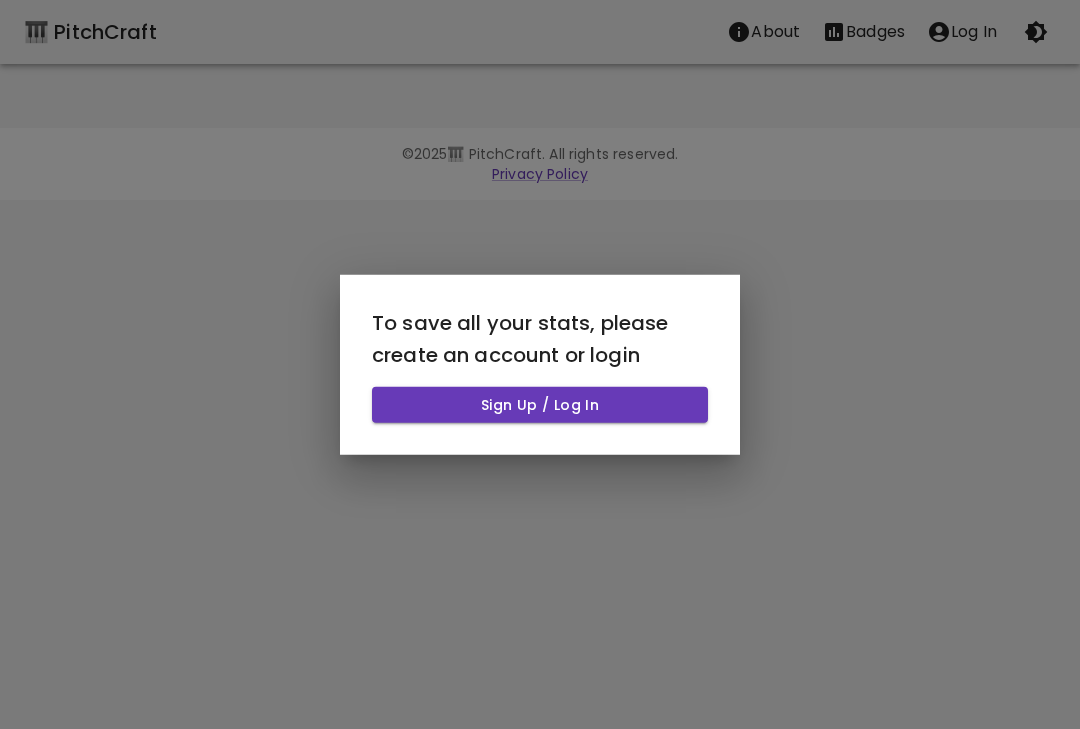 click at bounding box center [540, 364] 